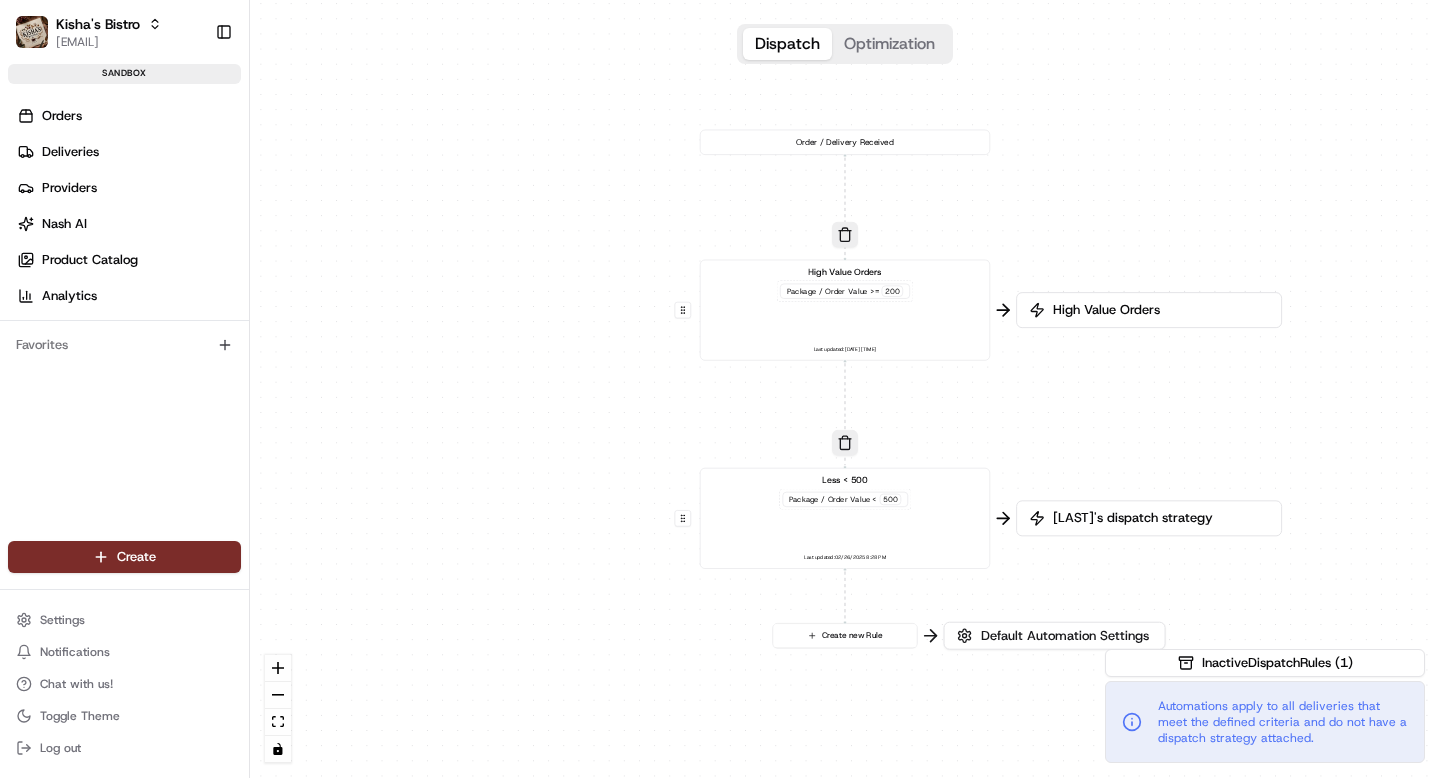 scroll, scrollTop: 0, scrollLeft: 0, axis: both 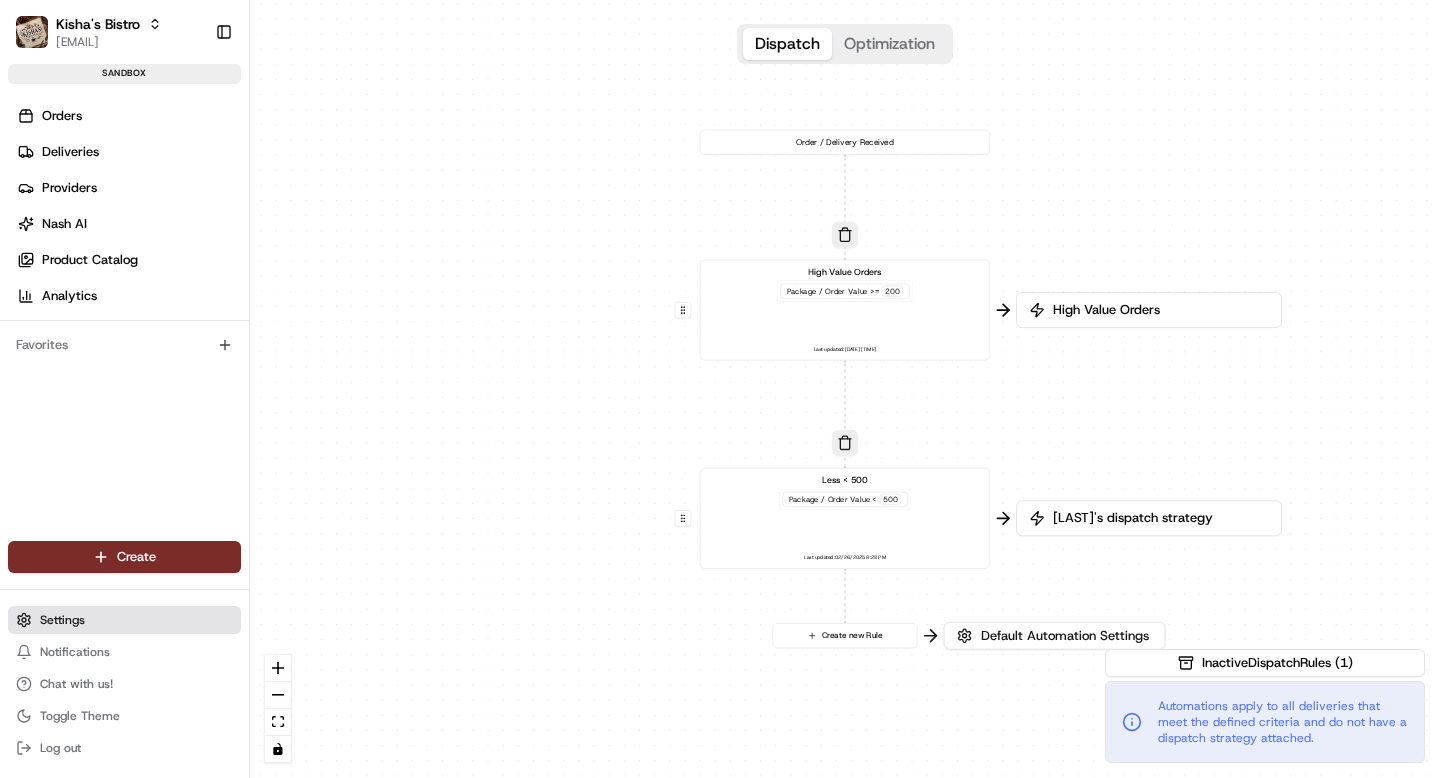click on "Settings" at bounding box center [62, 620] 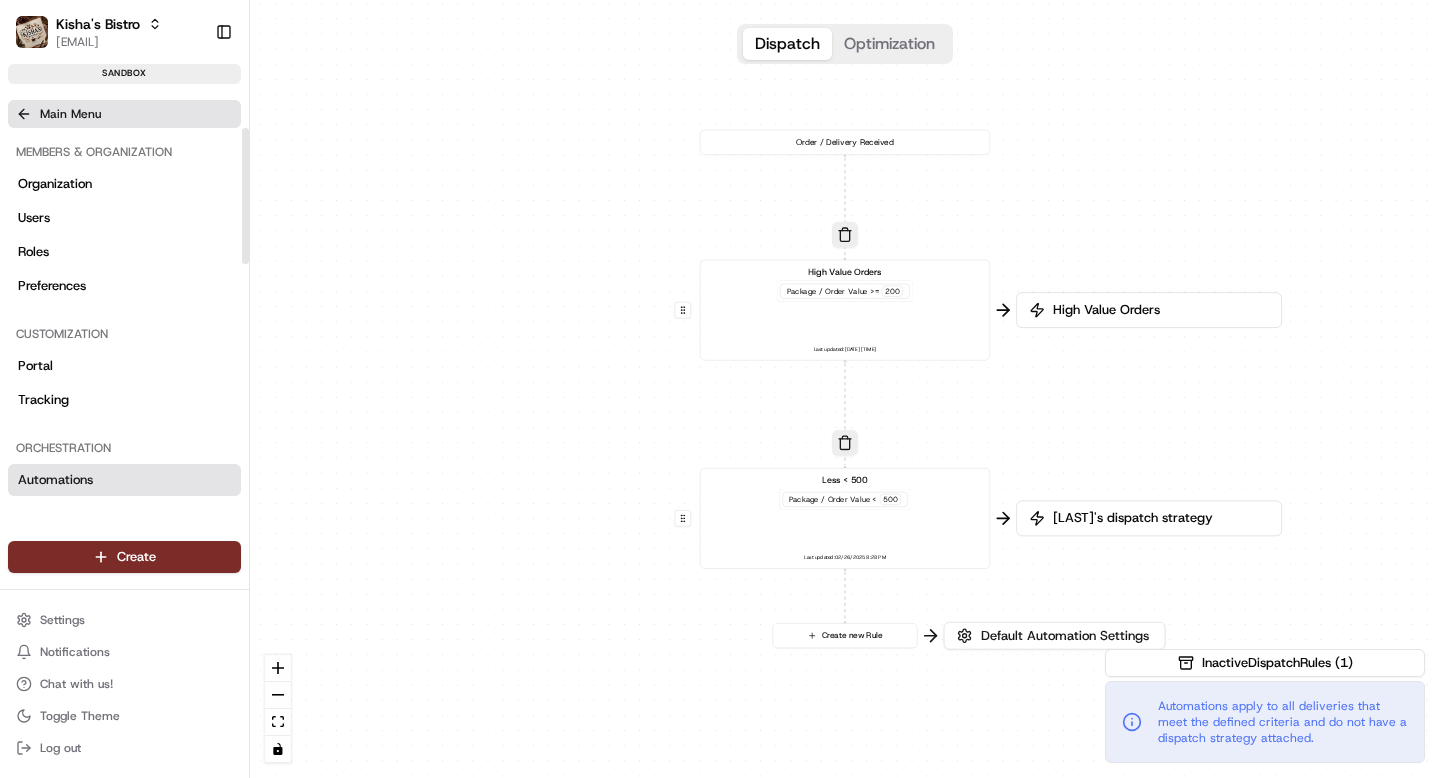 click 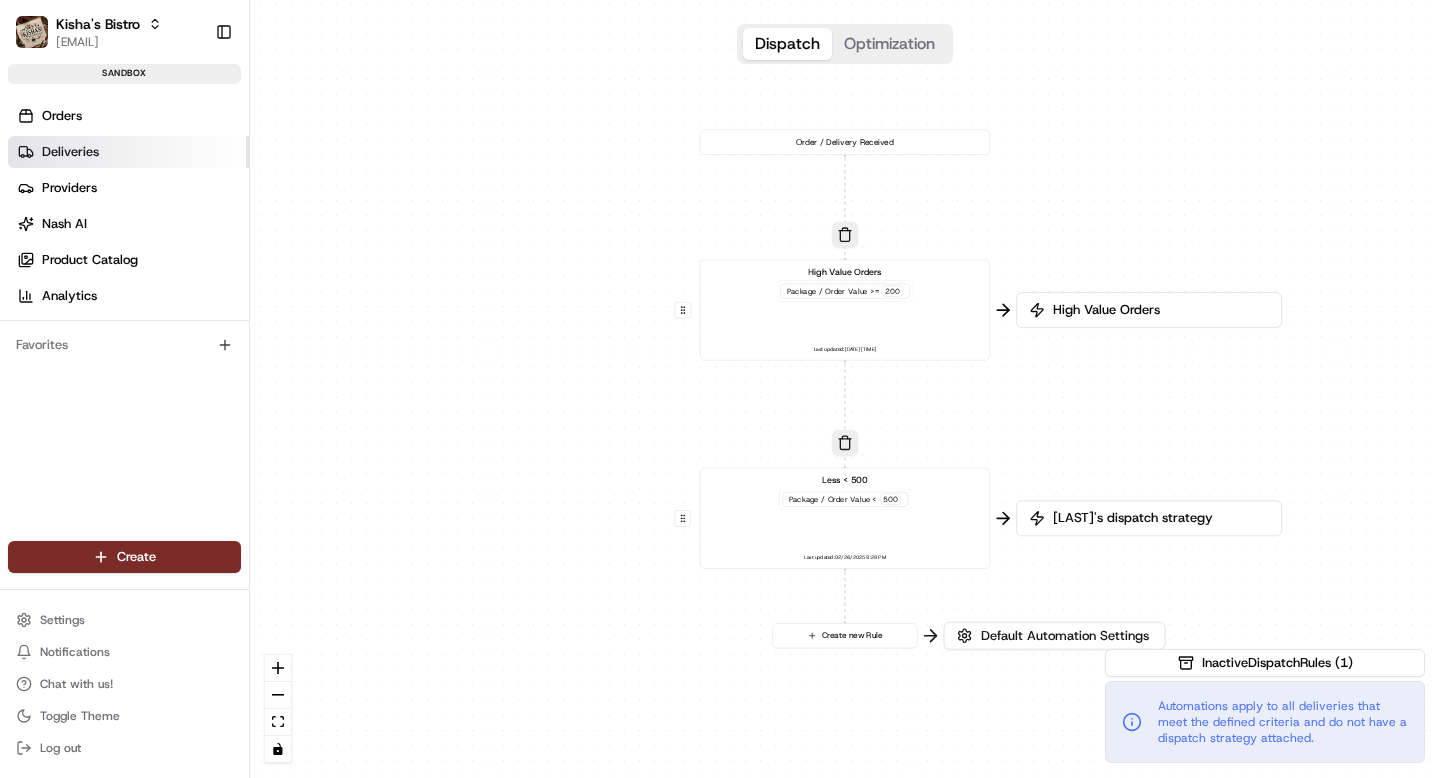 click on "Deliveries" at bounding box center [70, 152] 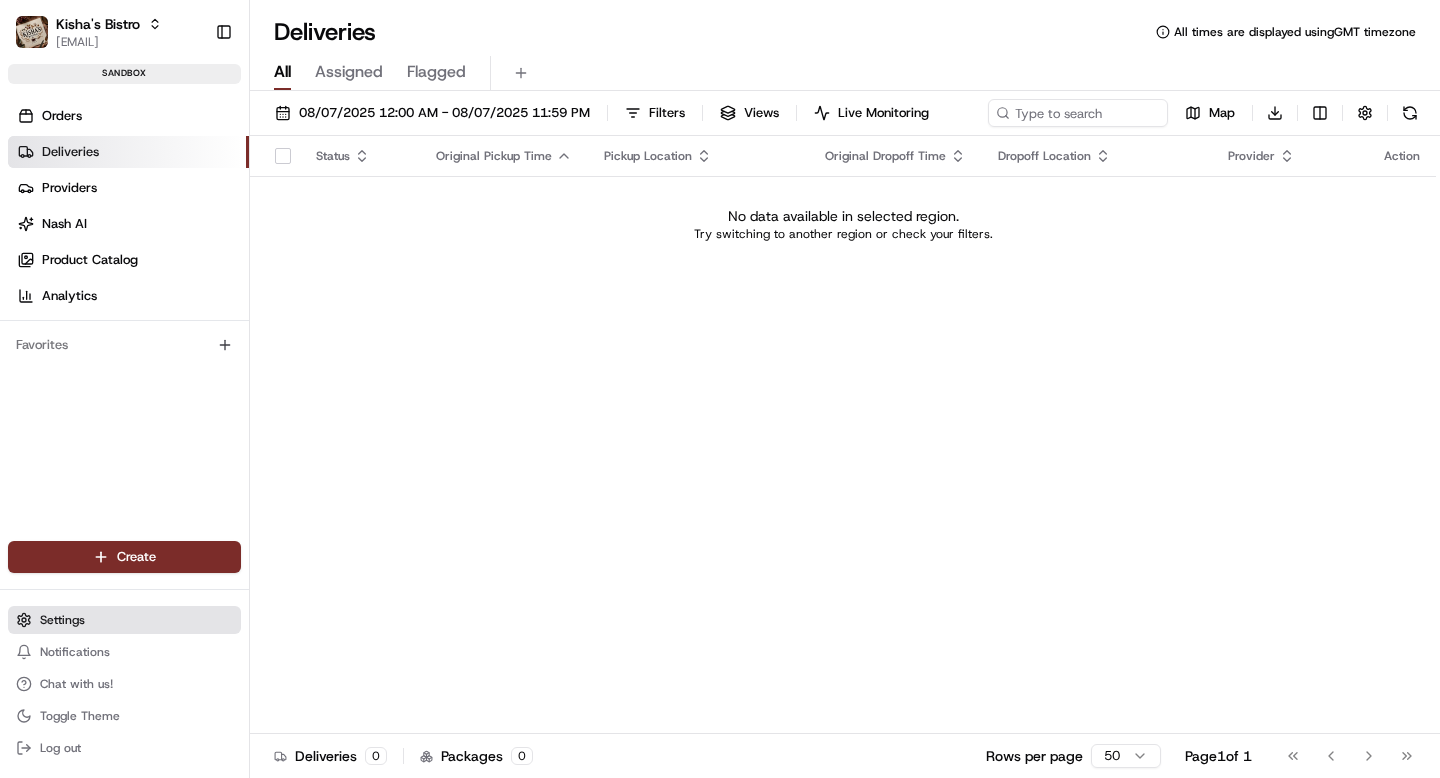 click on "Settings" at bounding box center [62, 620] 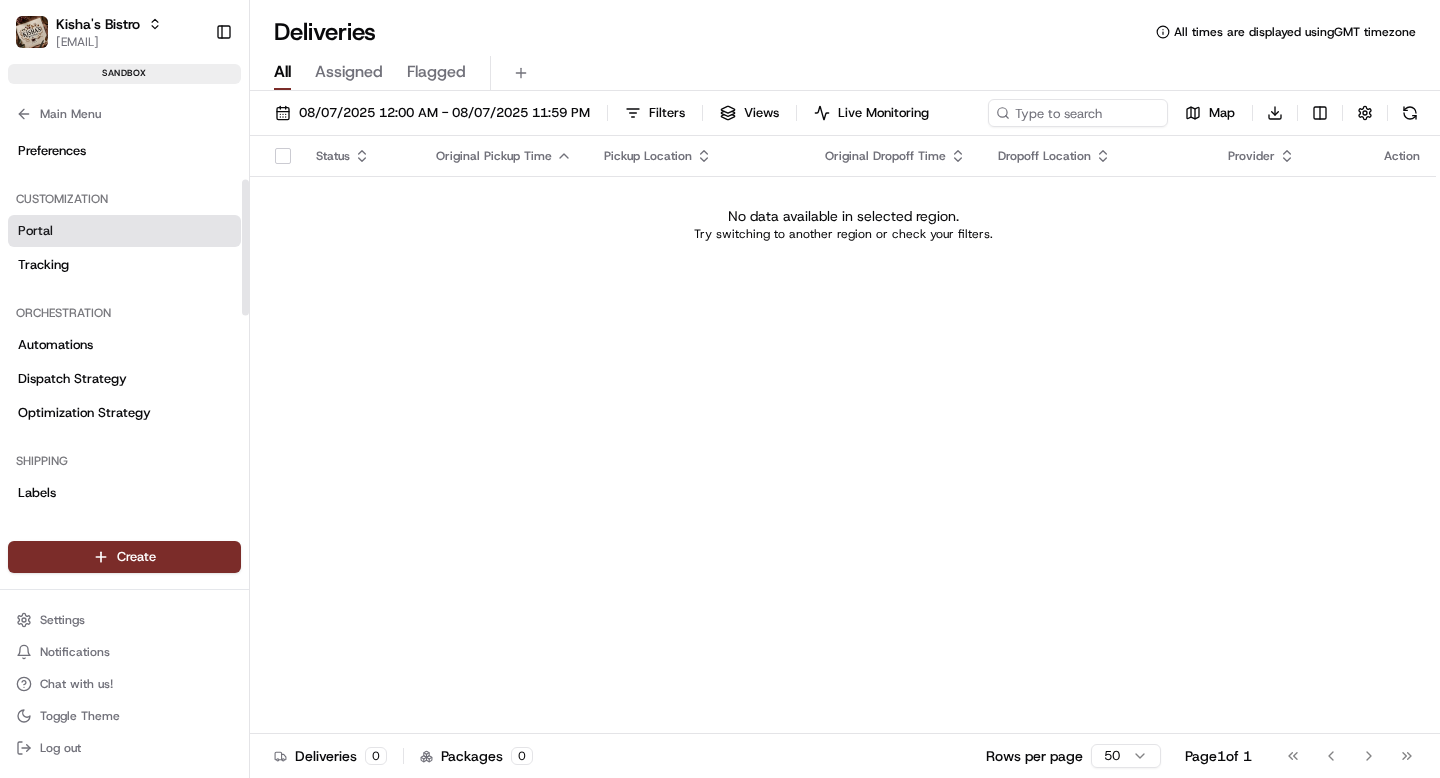 scroll, scrollTop: 146, scrollLeft: 0, axis: vertical 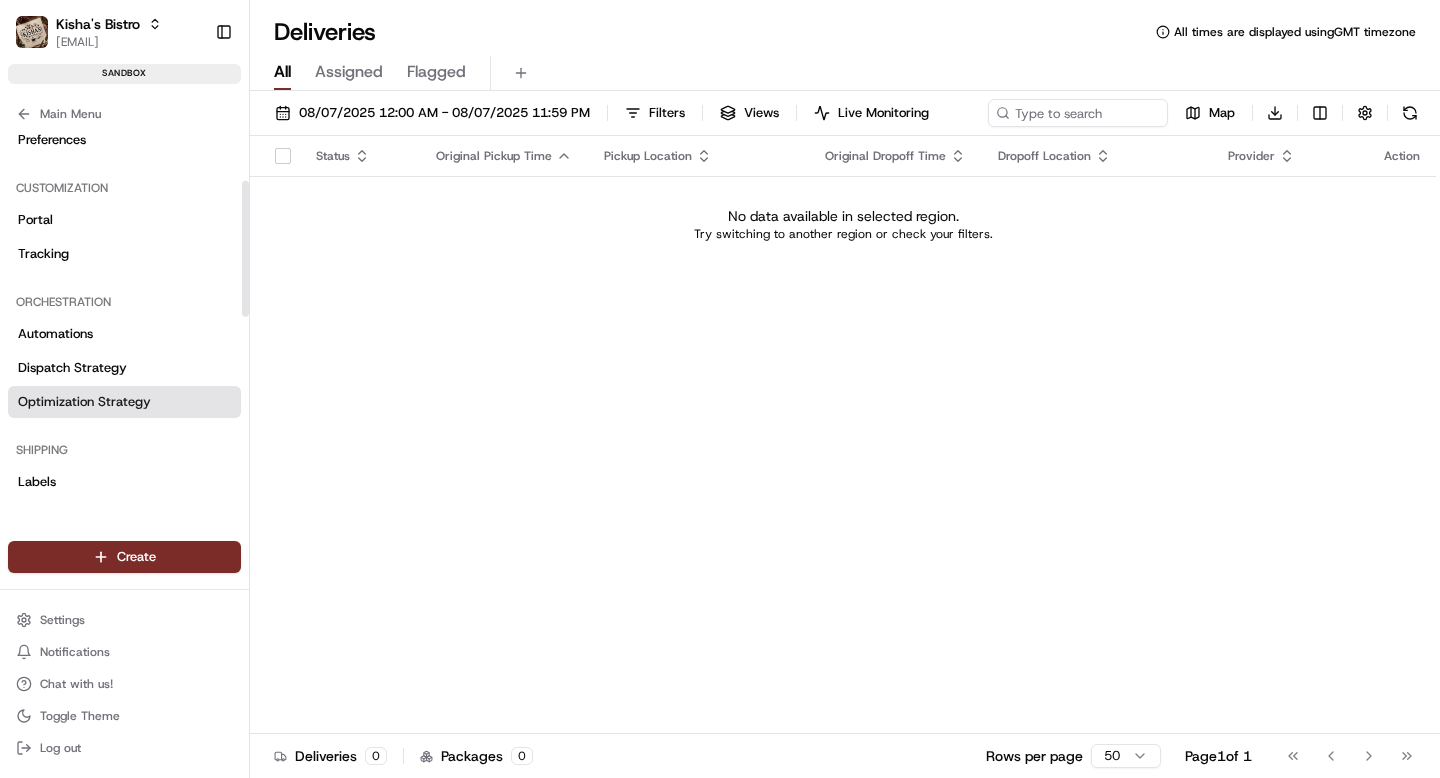 click on "Optimization Strategy" at bounding box center (84, 402) 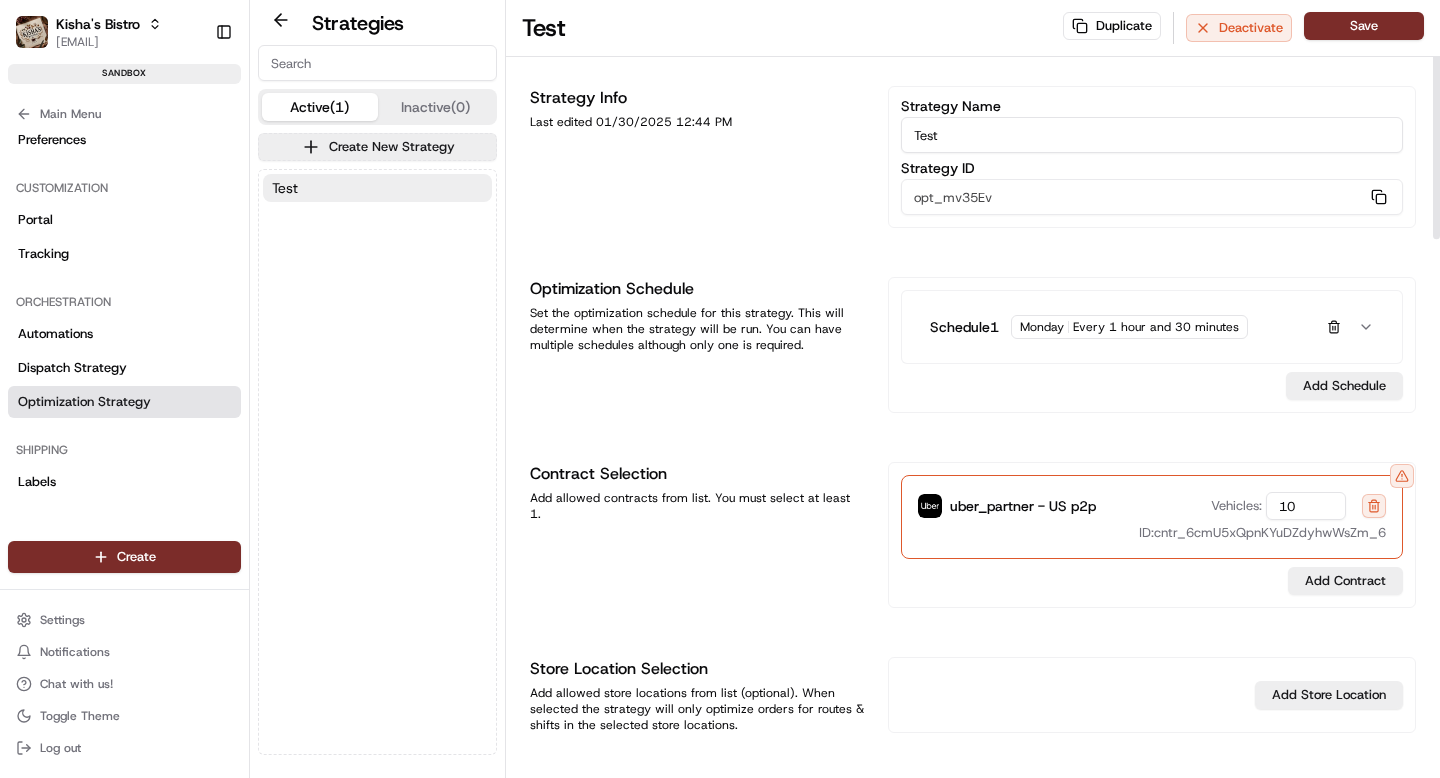 scroll, scrollTop: 0, scrollLeft: 0, axis: both 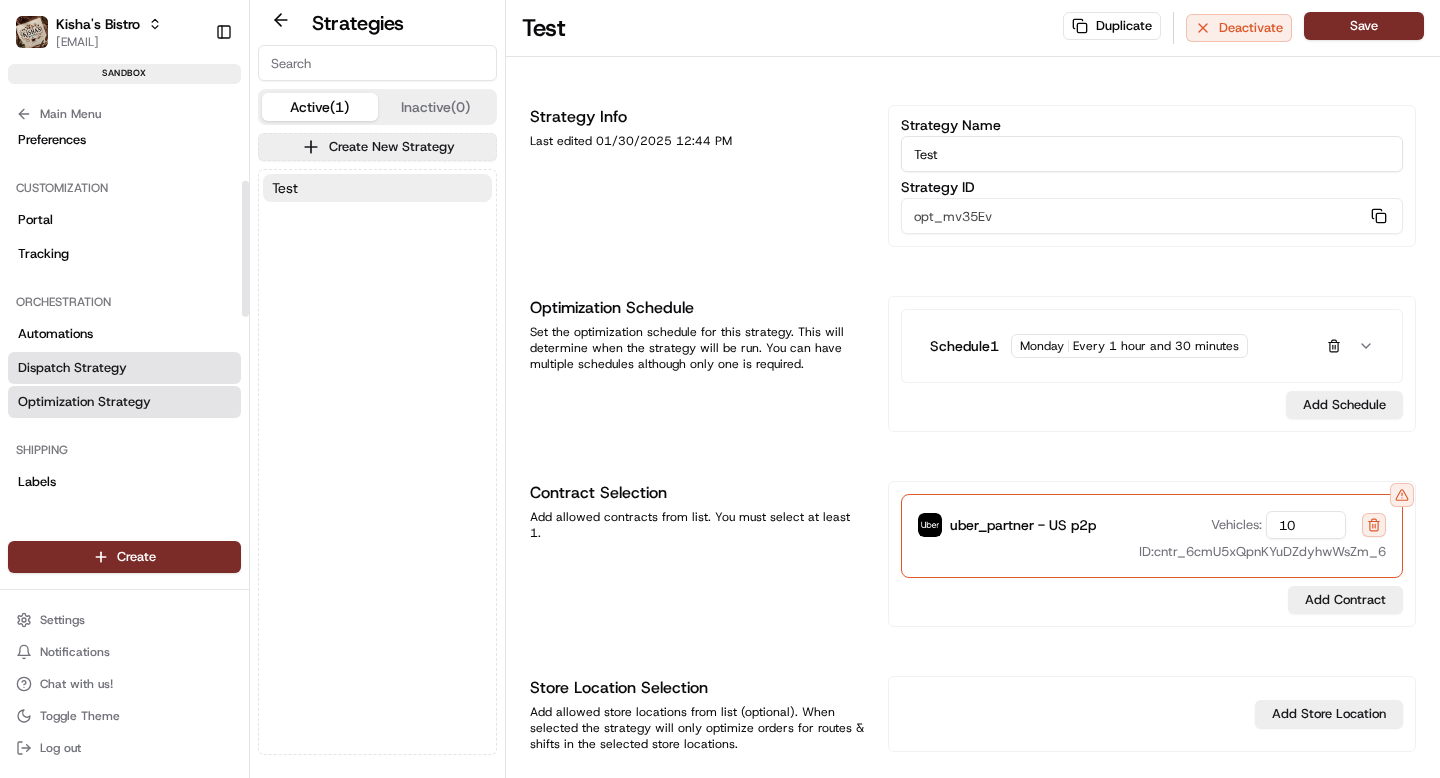 click on "Dispatch Strategy" at bounding box center (72, 368) 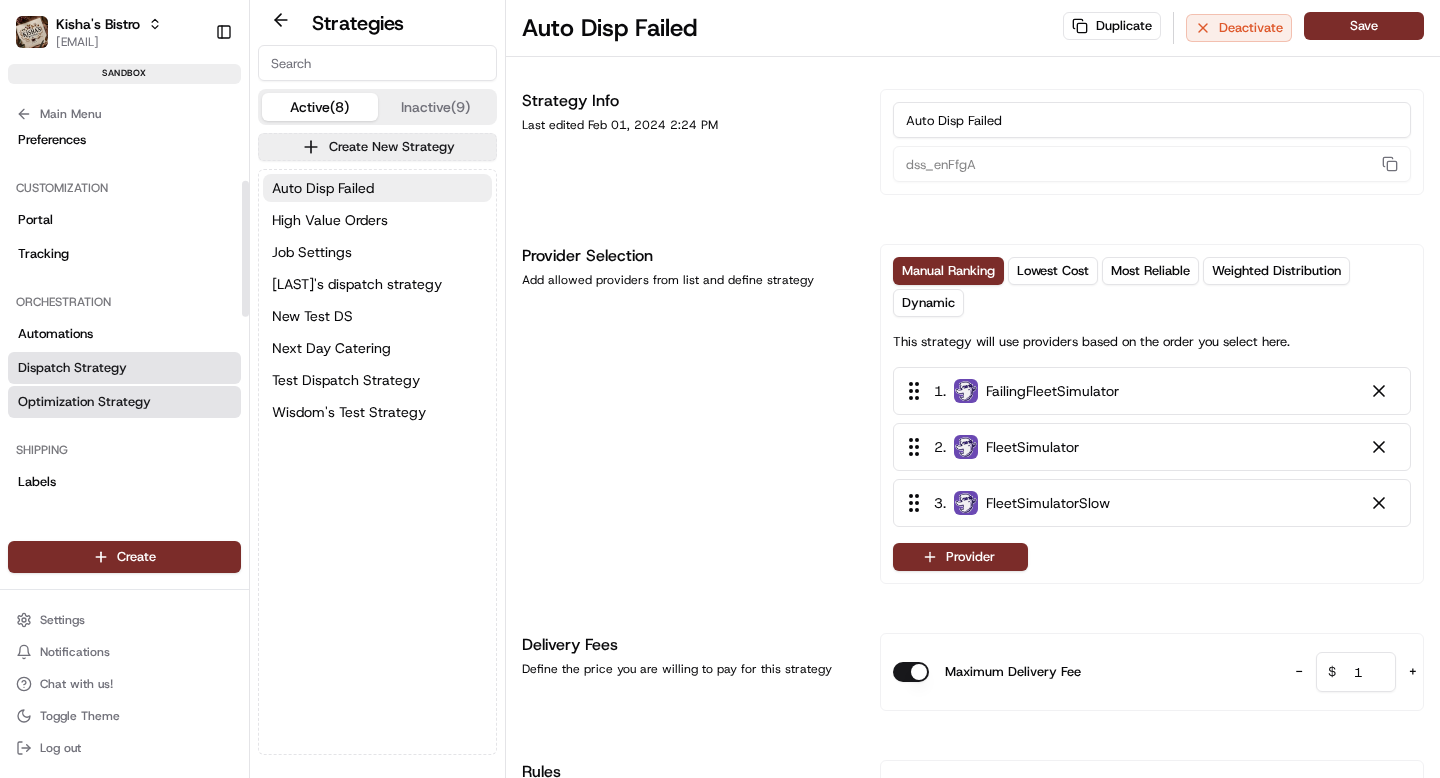 click on "Optimization Strategy" at bounding box center [84, 402] 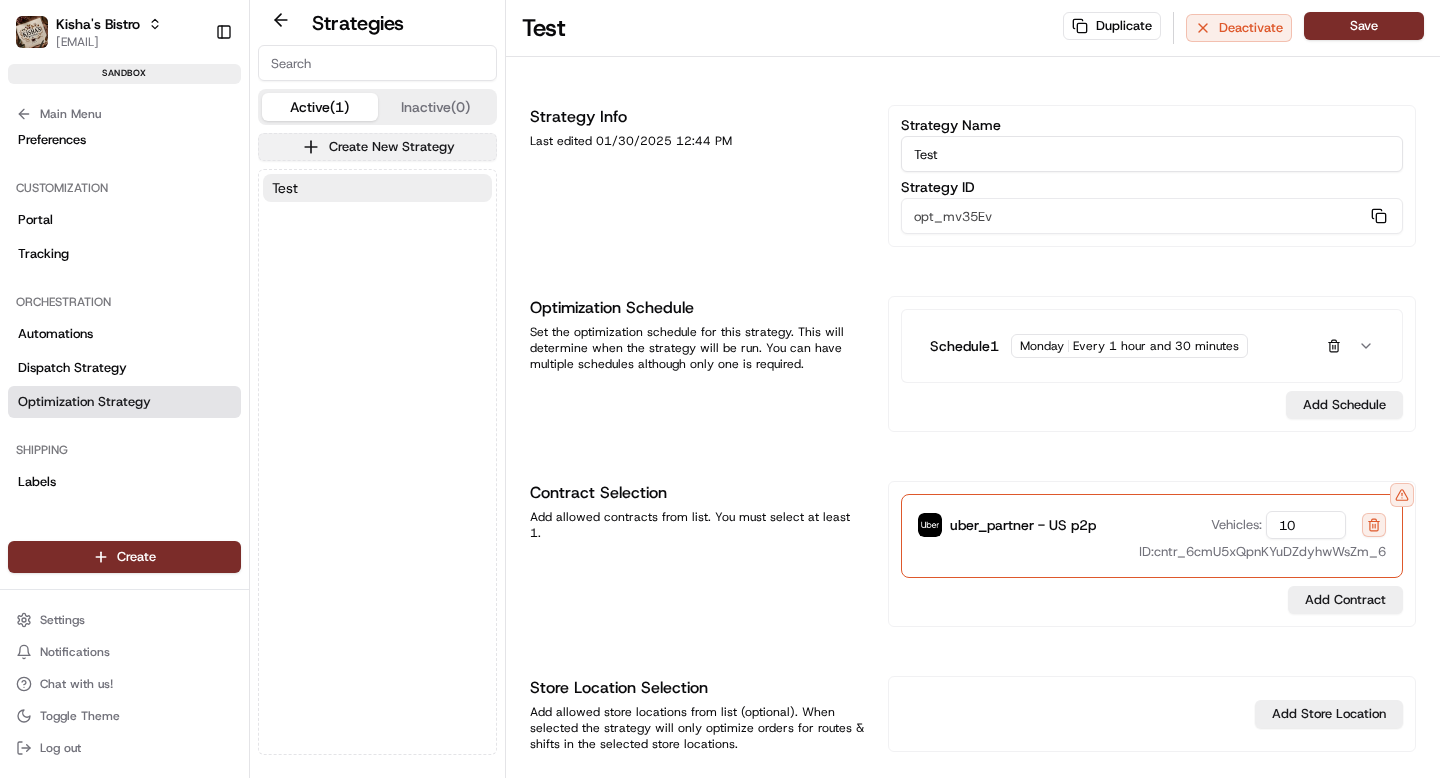 click on "Create New Strategy" at bounding box center [377, 147] 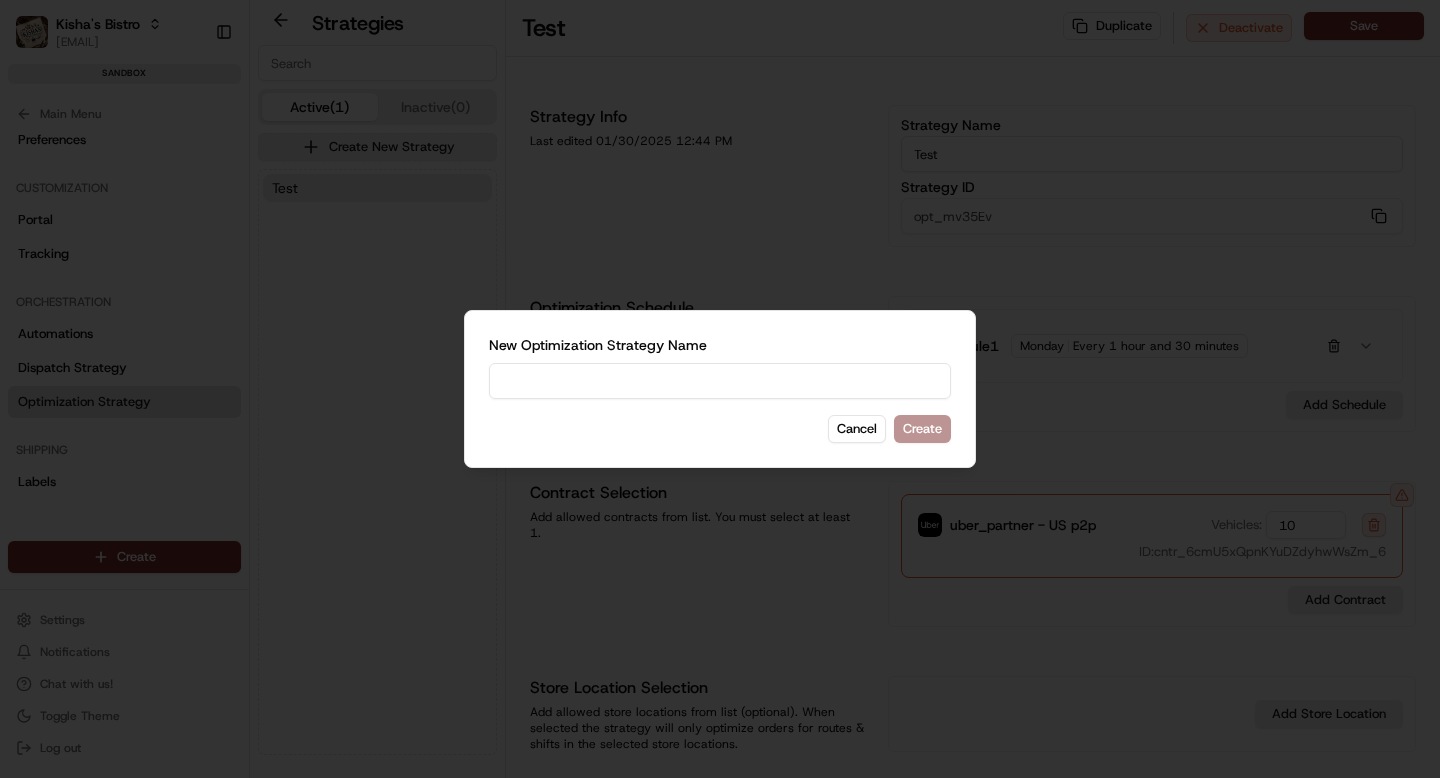 click at bounding box center [720, 381] 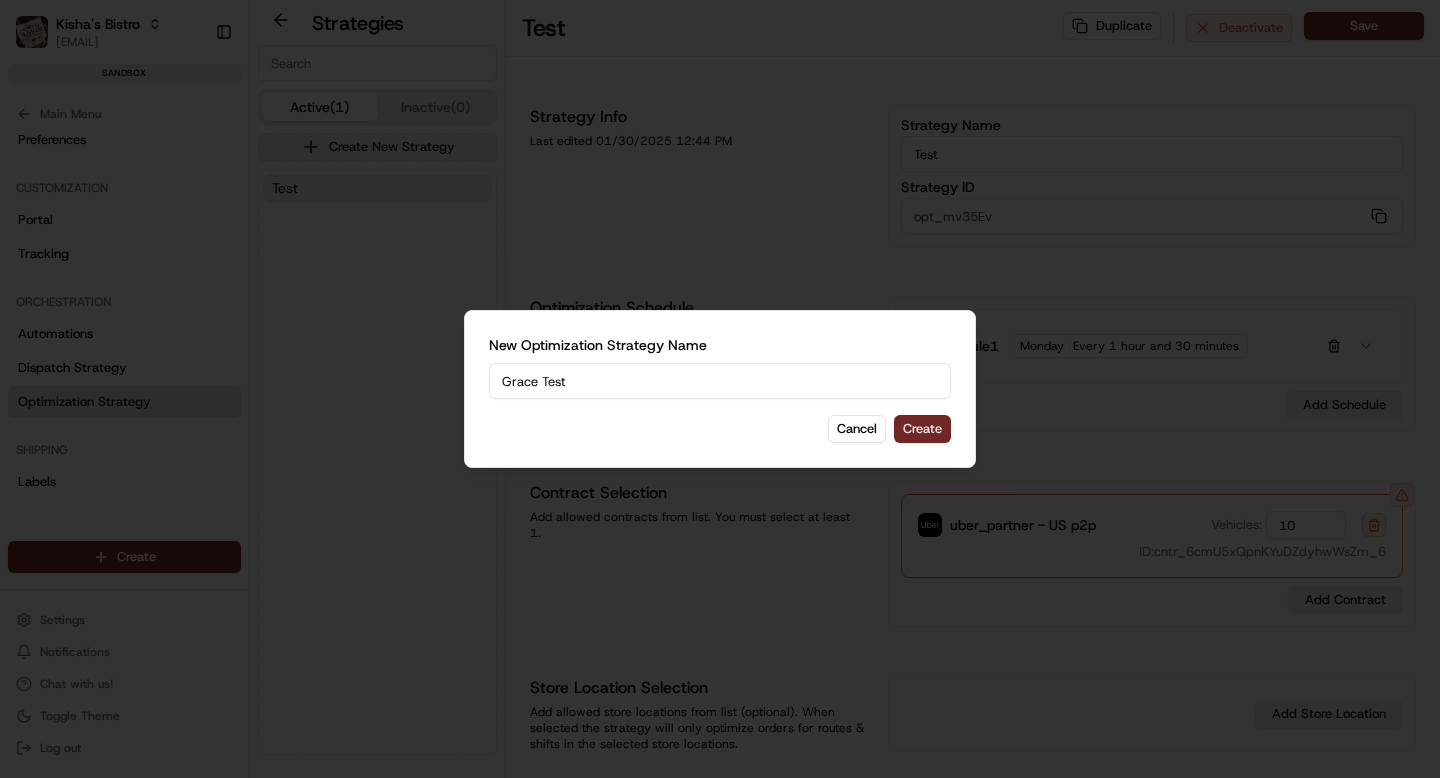 type on "Grace Test" 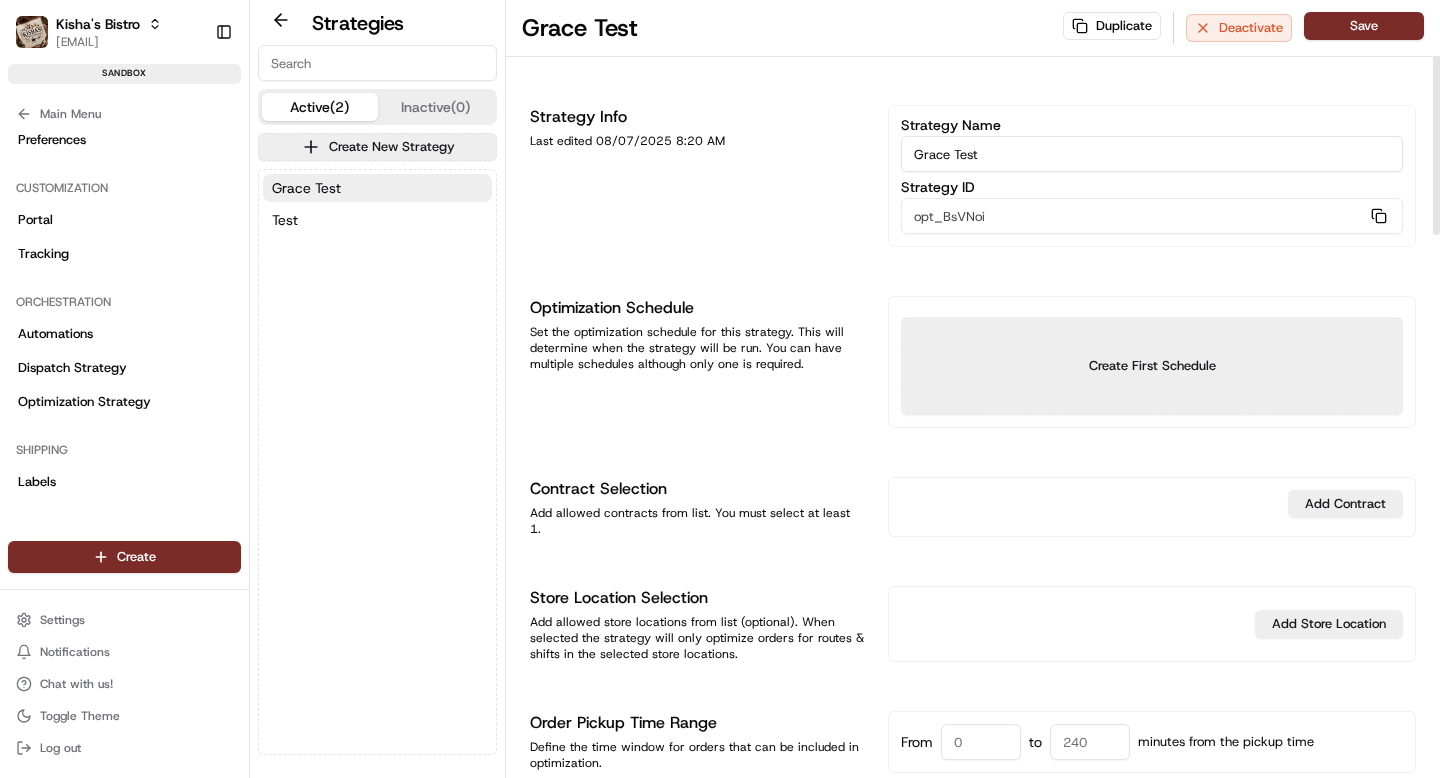 type on "Grace Test" 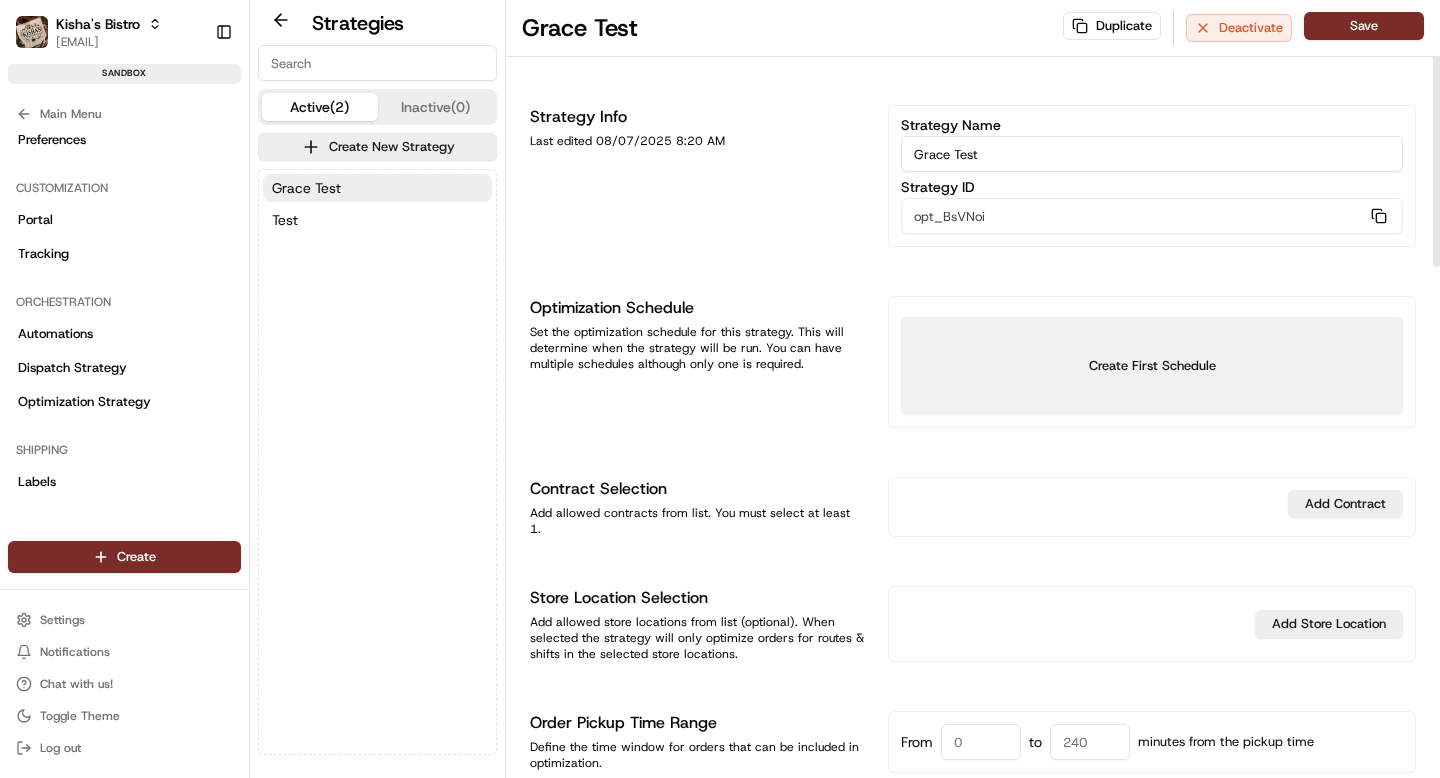 click on "Create First Schedule" at bounding box center [1152, 366] 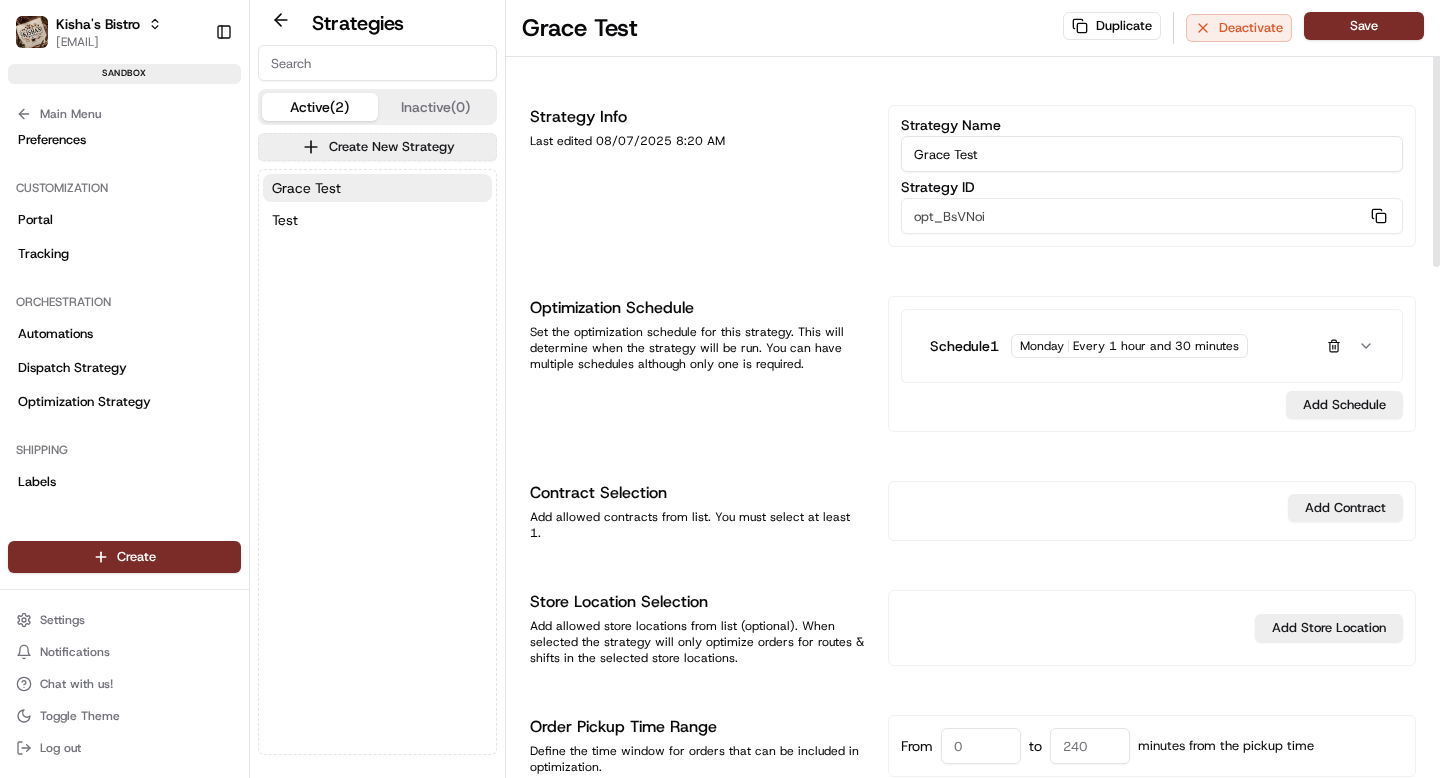 click on "Monday" at bounding box center [1042, 346] 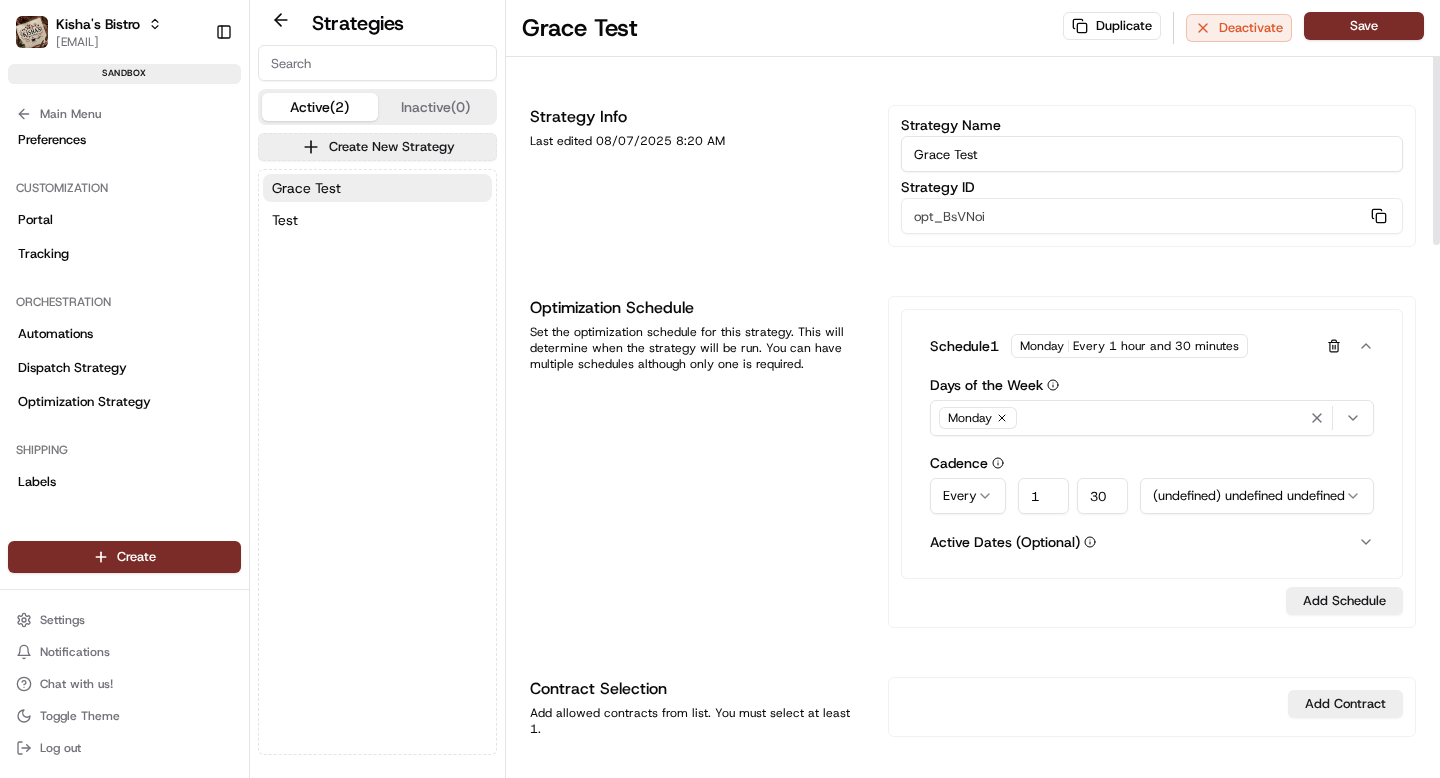 click on "Monday" at bounding box center (978, 418) 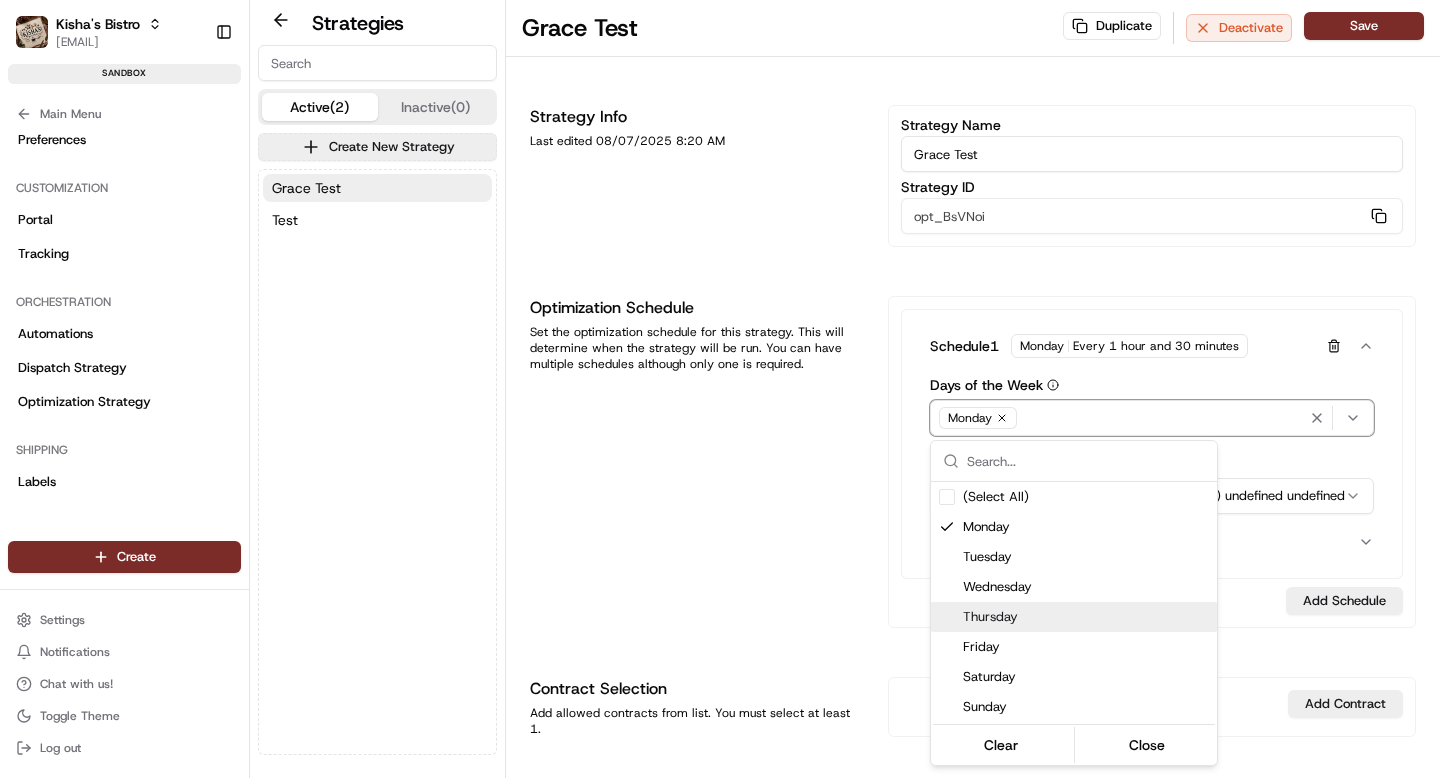 click on "Thursday" at bounding box center (1086, 617) 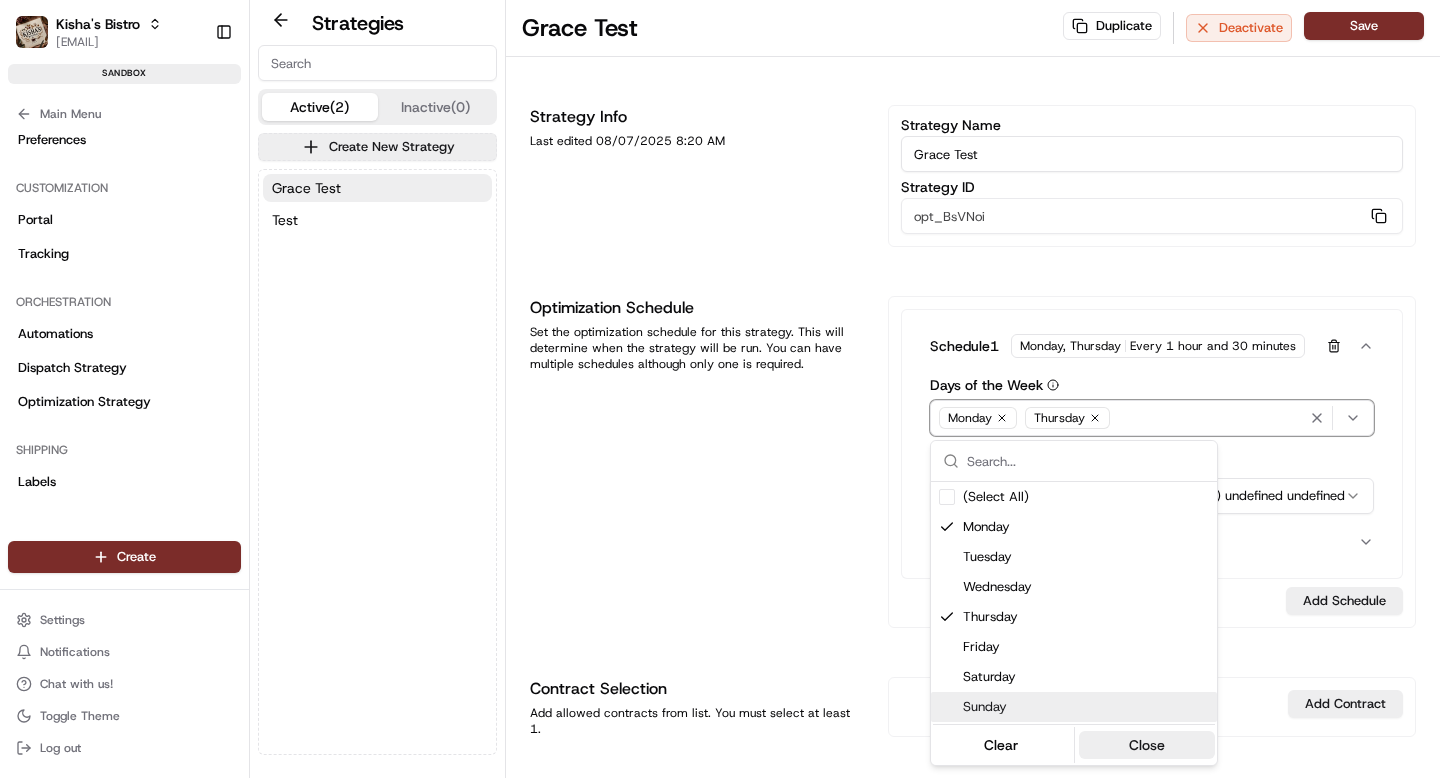 click on "Close" at bounding box center [1147, 745] 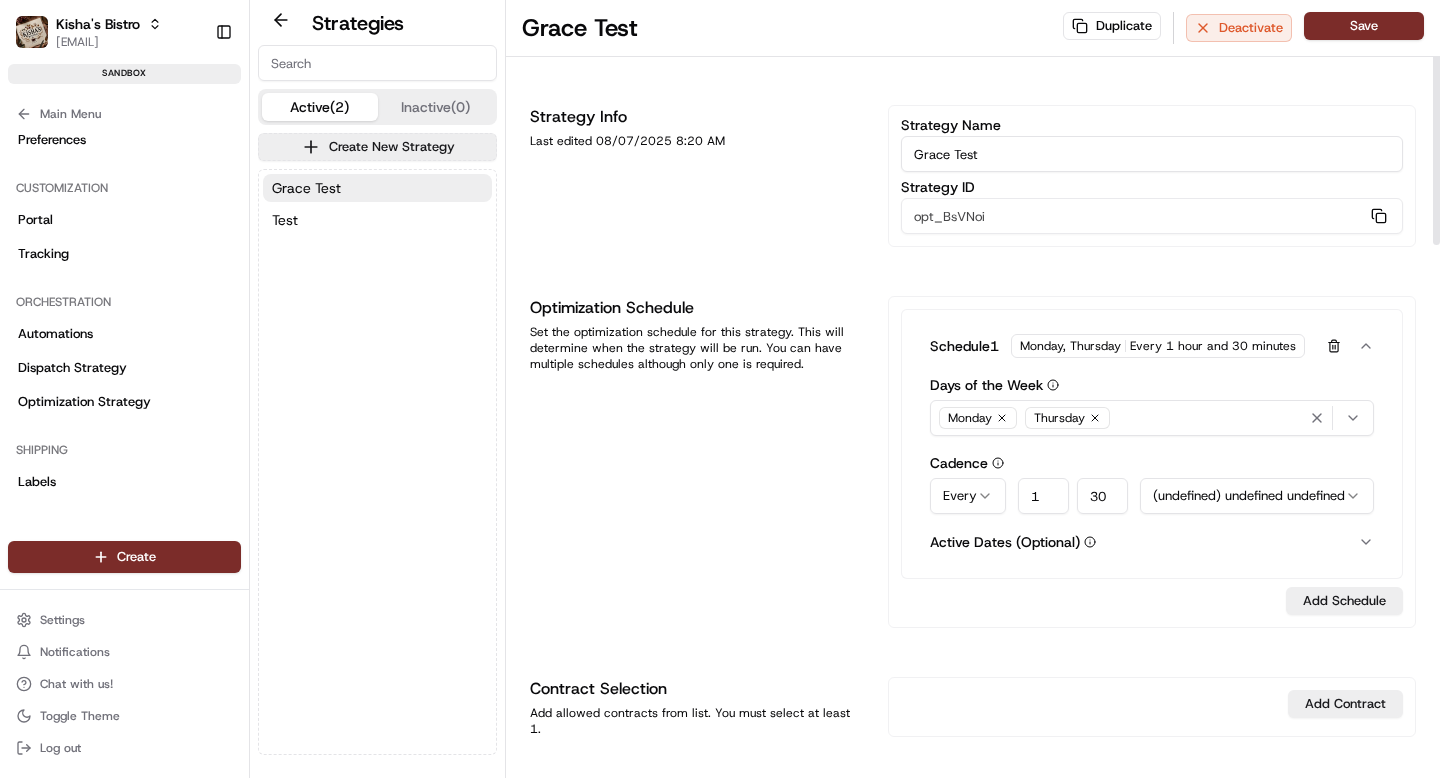click on "[LAST]'s Bistro [EMAIL] Toggle Sidebar sandbox Orders Deliveries Providers Nash AI Product Catalog Analytics Favorites Main Menu Members & Organization Organization Users Roles Preferences Customization Portal Tracking Orchestration Automations Dispatch Strategy Optimization Strategy Shipping Labels Manifest Locations Pickup Locations Dropoff Locations Billing Billing Refund Requests Integrations Notification Triggers Webhooks API Keys Request Logs Other Feature Flags Create Settings Notifications Chat with us! Toggle Theme Log out Strategies Active  (2) Inactive  (0) Create New Strategy [FIRST] Test Test [FIRST] Test Duplicate Deactivate Save Strategy Info Last edited 08/07/2025 8:20 AM Strategy Name [FIRST] Test Strategy ID opt_BsVNoi Copy  opt_BsVNoi Optimization Schedule Set the optimization schedule for this strategy. This will determine when the strategy will be run. You can have multiple schedules although only one is required. Schedule  1 Monday, Thursday Days of the Week Monday At" at bounding box center [720, 389] 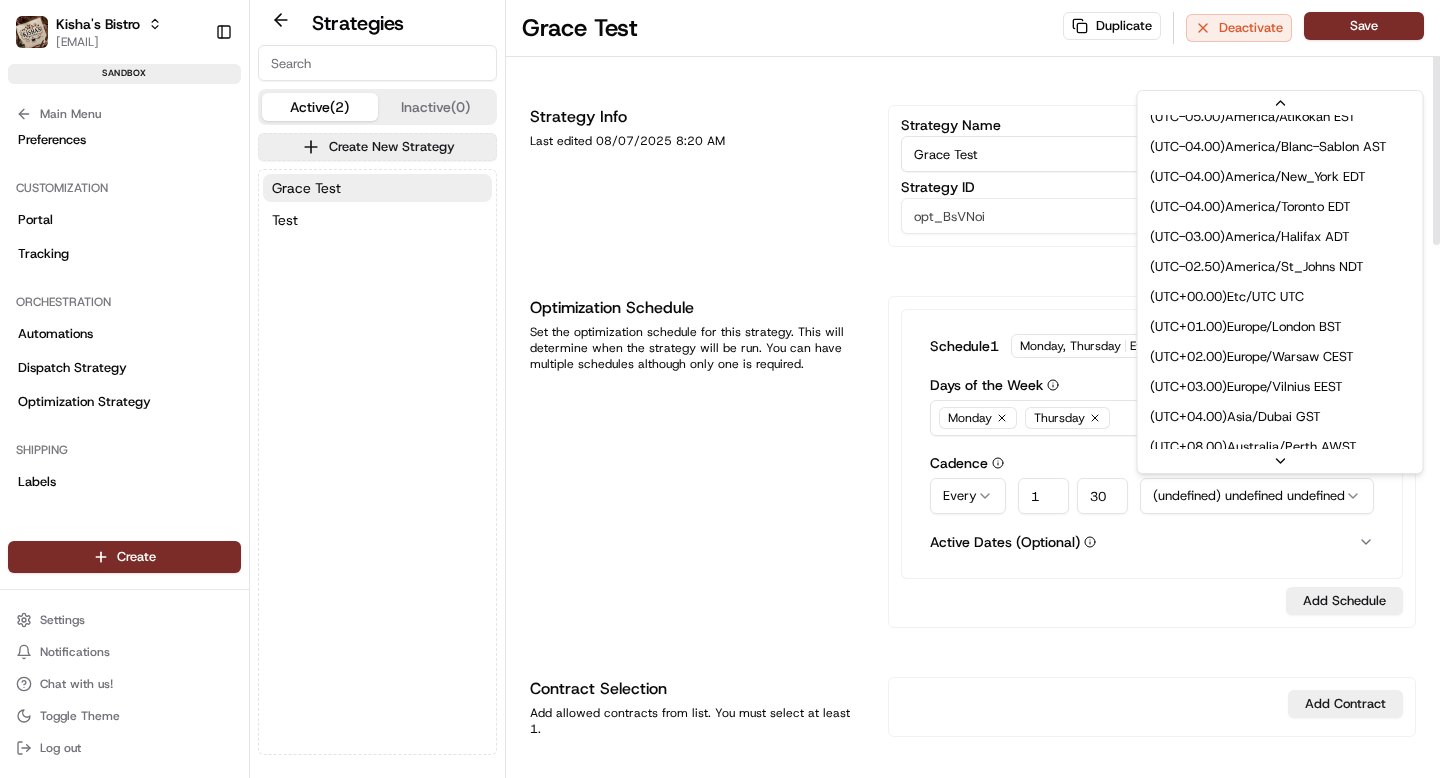 scroll, scrollTop: 380, scrollLeft: 0, axis: vertical 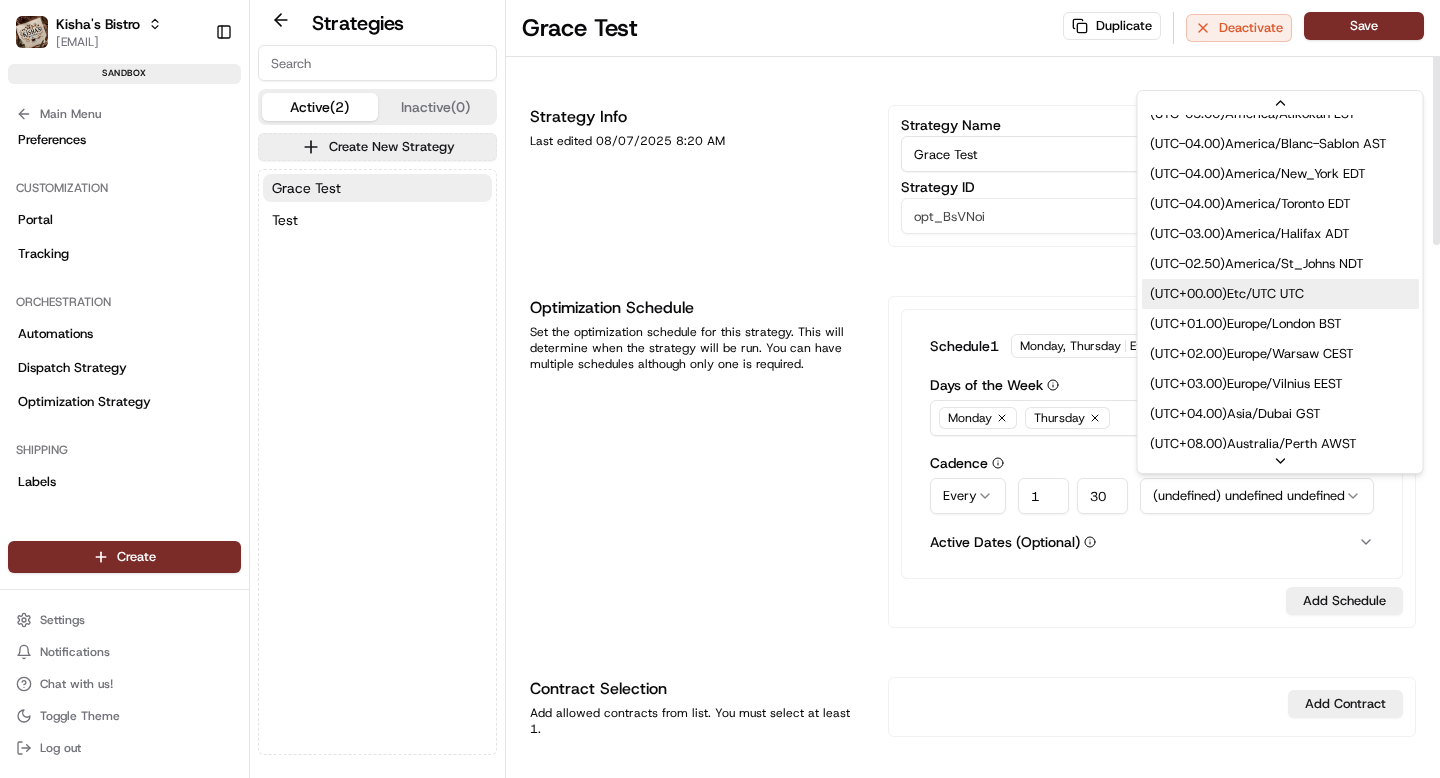 select on "Etc/UTC" 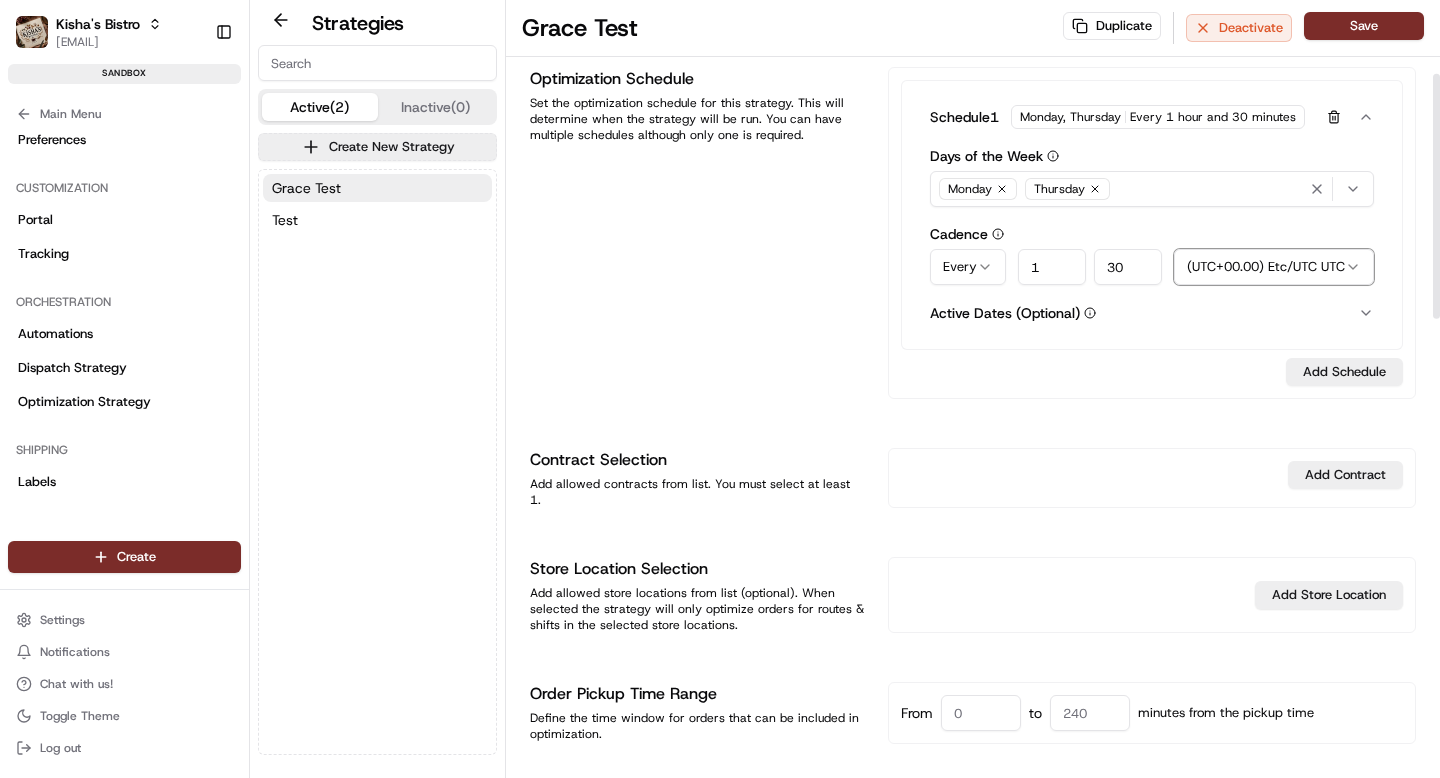 scroll, scrollTop: 234, scrollLeft: 0, axis: vertical 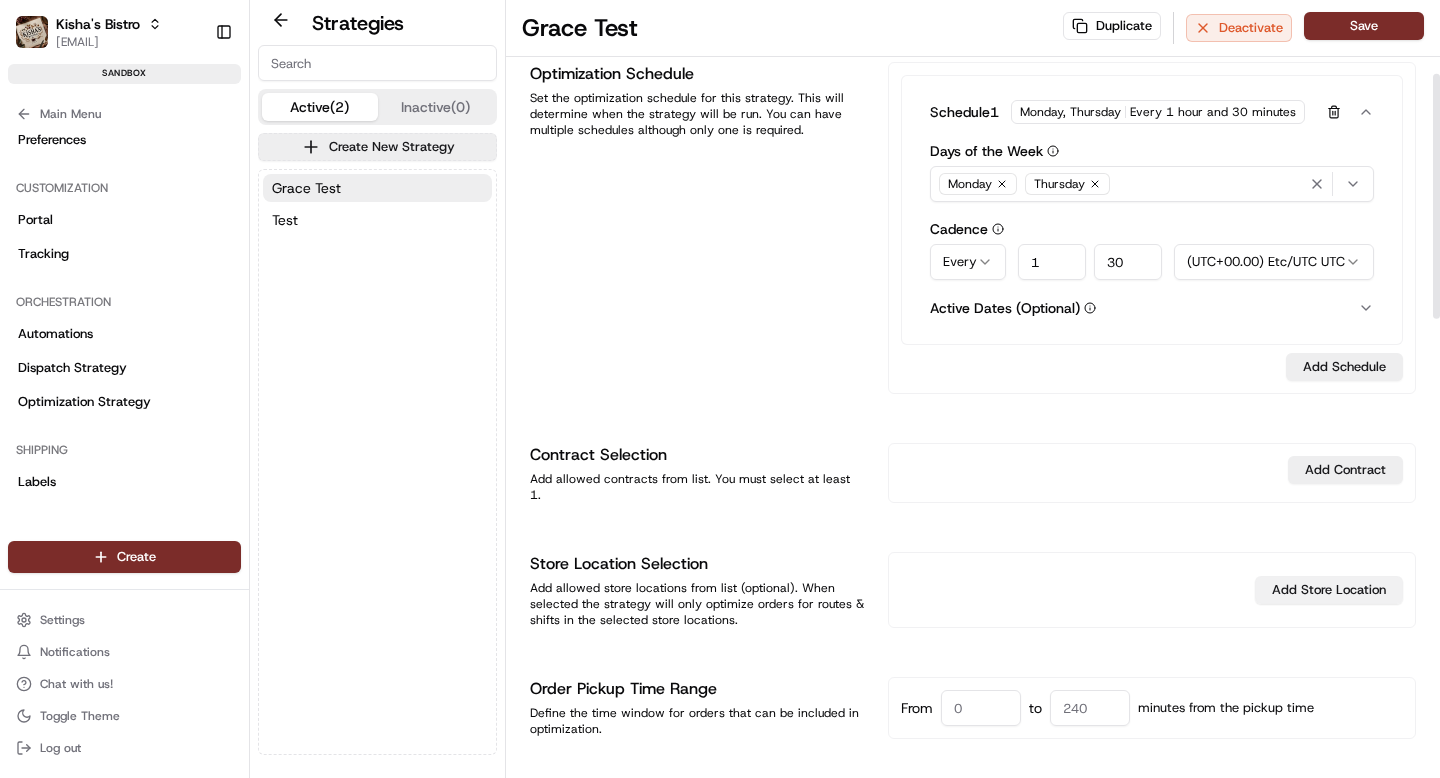 click on "Add Store Location" at bounding box center (1329, 590) 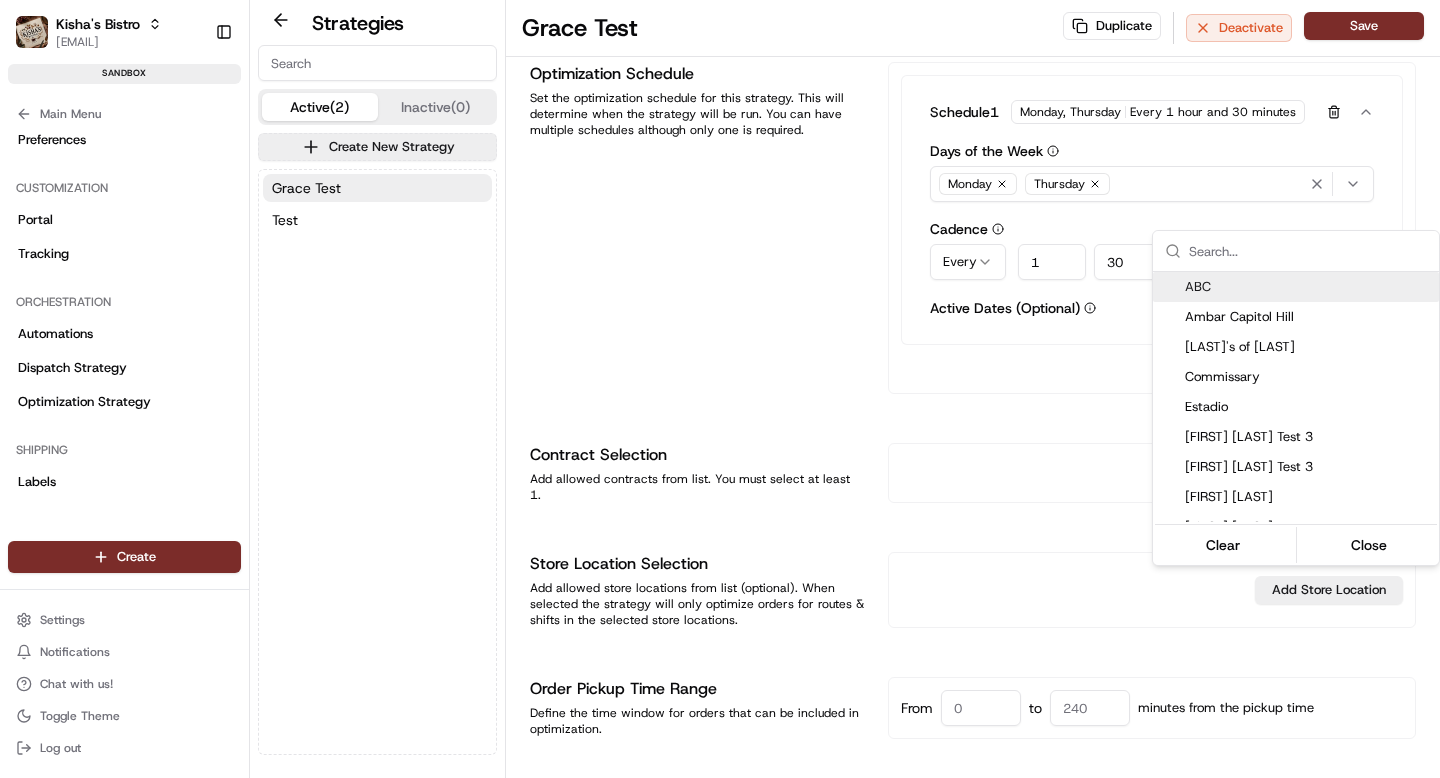 click on "[LAST]'s Bistro [EMAIL] Toggle Sidebar sandbox Orders Deliveries Providers Nash AI Product Catalog Analytics Favorites Main Menu Members & Organization Organization Users Roles Preferences Customization Portal Tracking Orchestration Automations Dispatch Strategy Optimization Strategy Shipping Labels Manifest Locations Pickup Locations Dropoff Locations Billing Billing Refund Requests Integrations Notification Triggers Webhooks API Keys Request Logs Other Feature Flags Create Settings Notifications Chat with us! Toggle Theme Log out Strategies Active  (2) Inactive  (0) Create New Strategy [FIRST] Test Test [FIRST] Test Duplicate Deactivate Save Strategy Info Last edited 08/07/2025 8:20 AM Strategy Name [FIRST] Test Strategy ID opt_BsVNoi Copy  opt_BsVNoi Optimization Schedule Set the optimization schedule for this strategy. This will determine when the strategy will be run. You can have multiple schedules although only one is required. Schedule  1 Monday, Thursday Days of the Week Monday At" at bounding box center [720, 389] 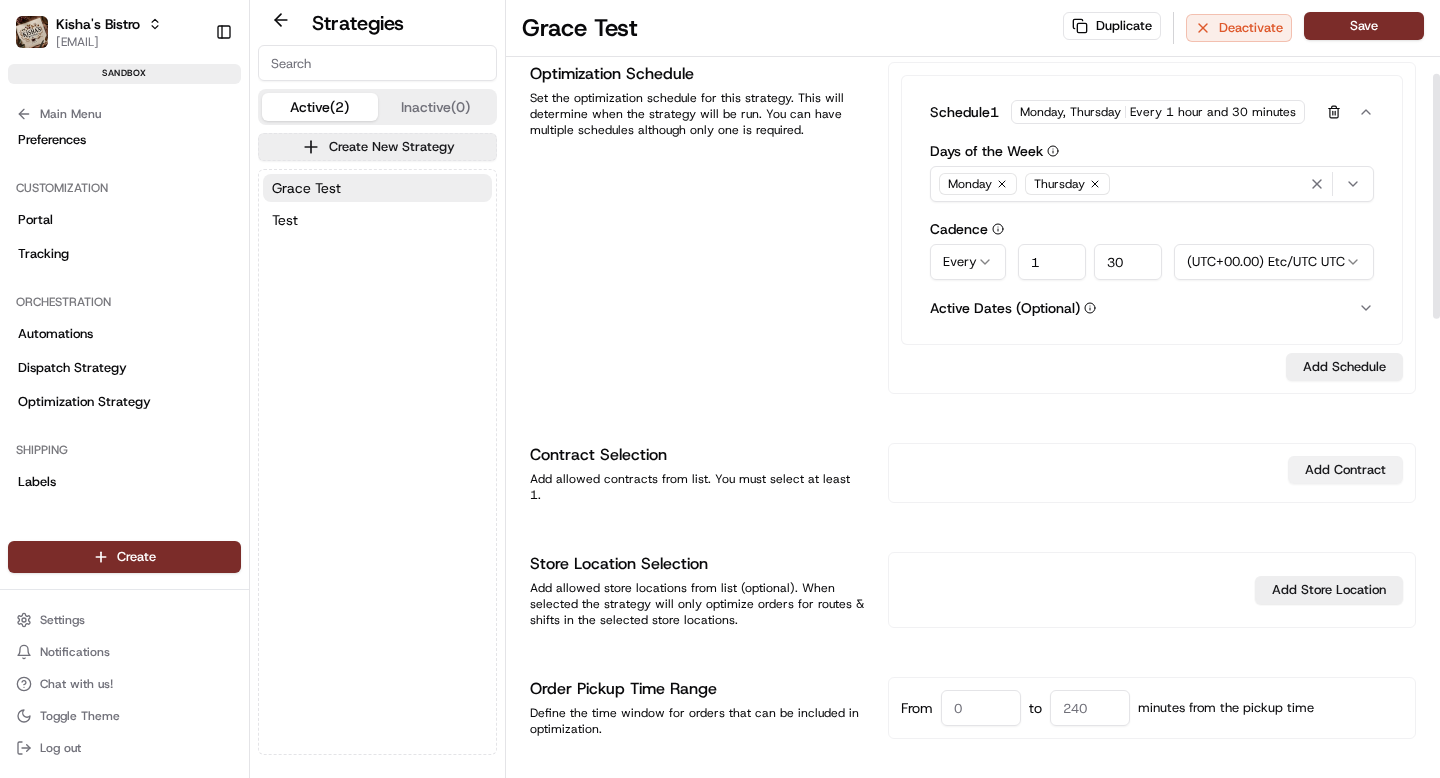 click on "Add Contract" at bounding box center [1345, 470] 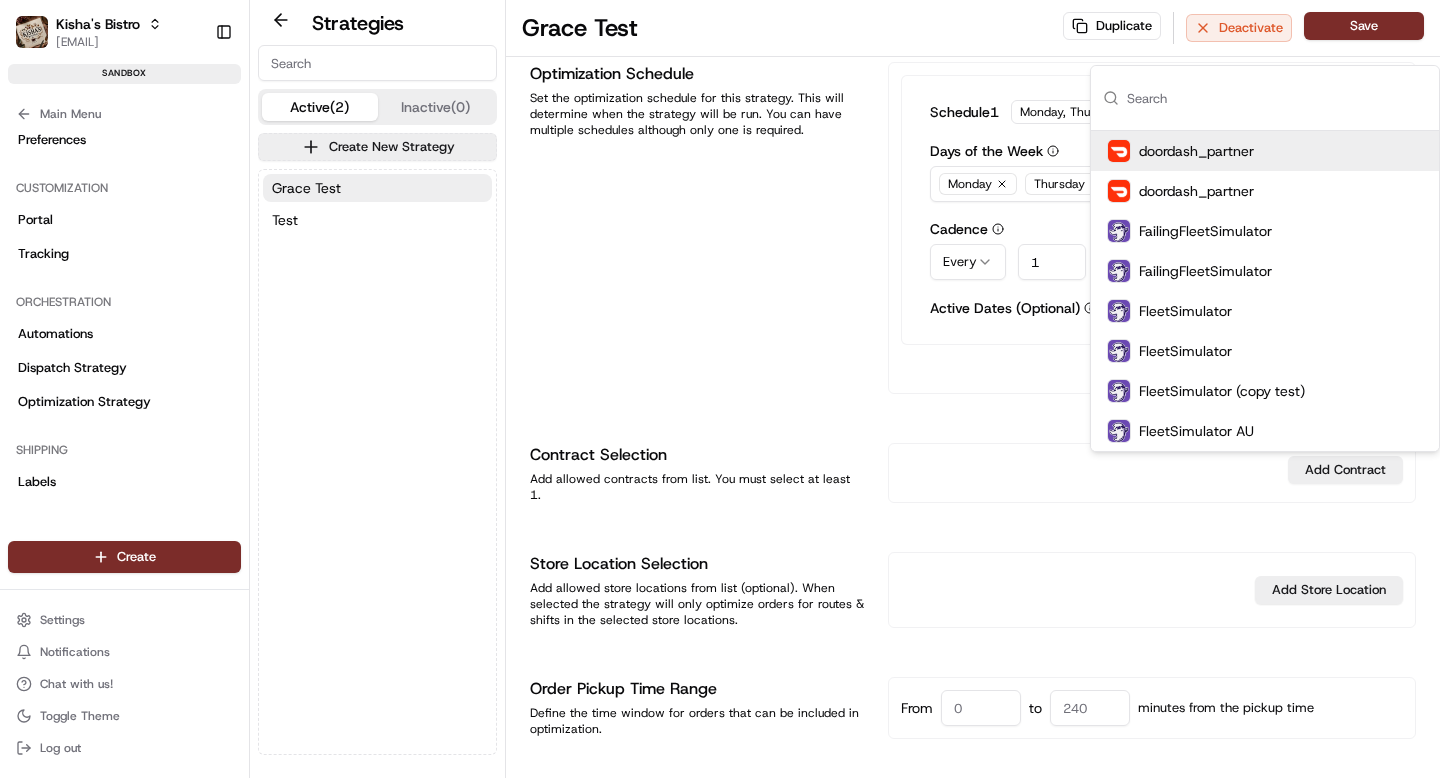 click on "Add Store Location" at bounding box center [1152, 590] 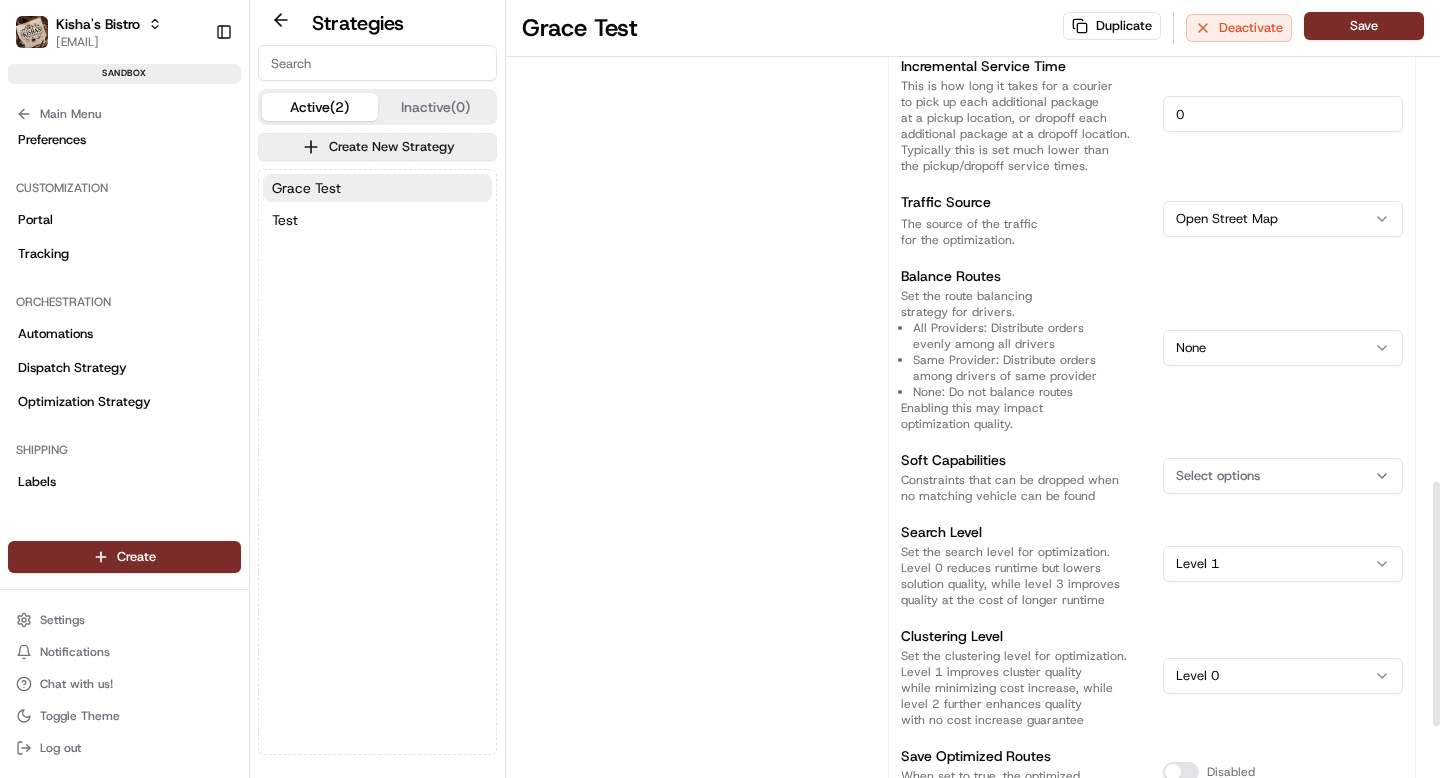 scroll, scrollTop: 1534, scrollLeft: 0, axis: vertical 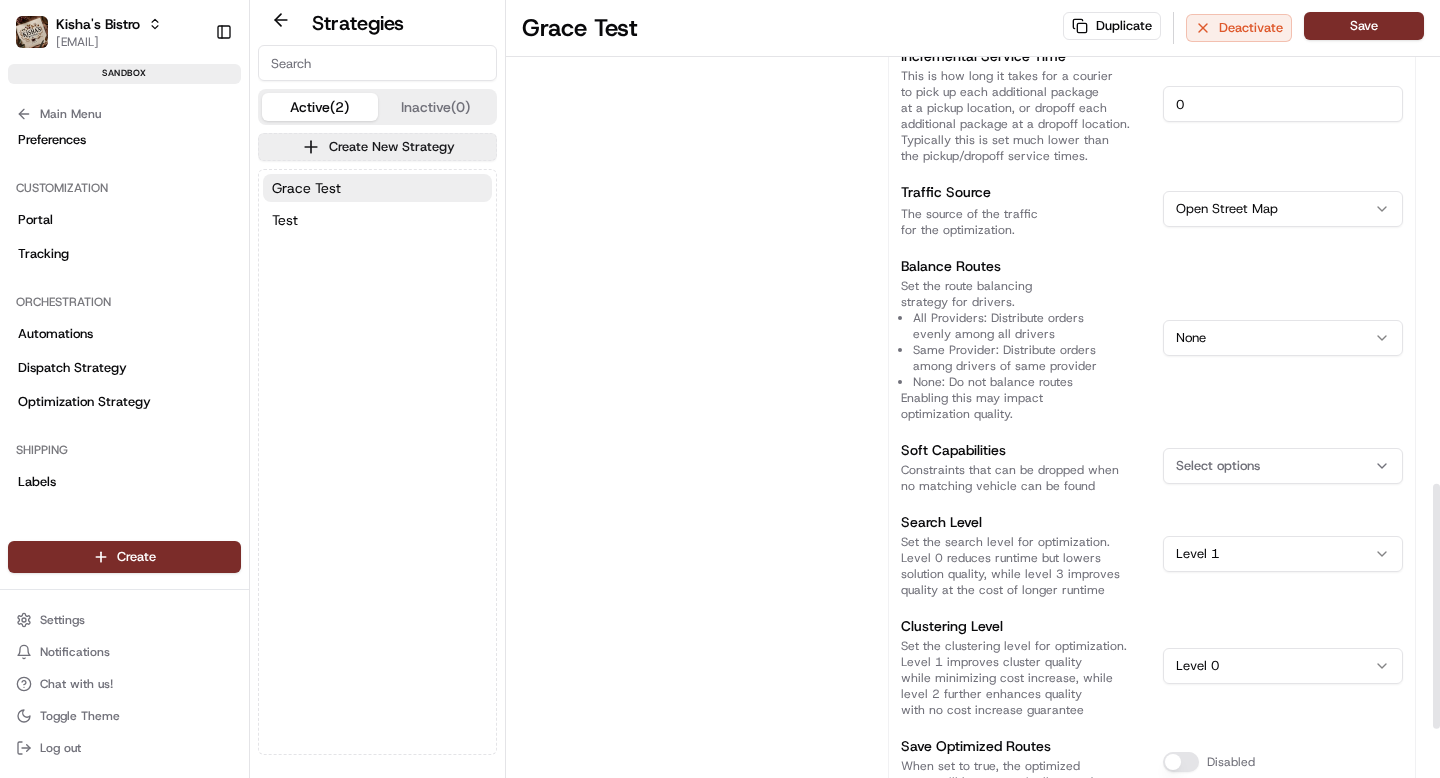 click on "[LAST]'s Bistro [EMAIL] Toggle Sidebar sandbox Orders Deliveries Providers Nash AI Product Catalog Analytics Favorites Main Menu Members & Organization Organization Users Roles Preferences Customization Portal Tracking Orchestration Automations Dispatch Strategy Optimization Strategy Shipping Labels Manifest Locations Pickup Locations Dropoff Locations Billing Billing Refund Requests Integrations Notification Triggers Webhooks API Keys Request Logs Other Feature Flags Create Settings Notifications Chat with us! Toggle Theme Log out Strategies Active  (2) Inactive  (0) Create New Strategy [FIRST] Test Test [FIRST] Test Duplicate Deactivate Save Strategy Info Last edited 08/07/2025 8:20 AM Strategy Name [FIRST] Test Strategy ID opt_BsVNoi Copy  opt_BsVNoi Optimization Schedule Set the optimization schedule for this strategy. This will determine when the strategy will be run. You can have multiple schedules although only one is required. Schedule  1 Monday, Thursday Days of the Week Monday At" at bounding box center (720, 389) 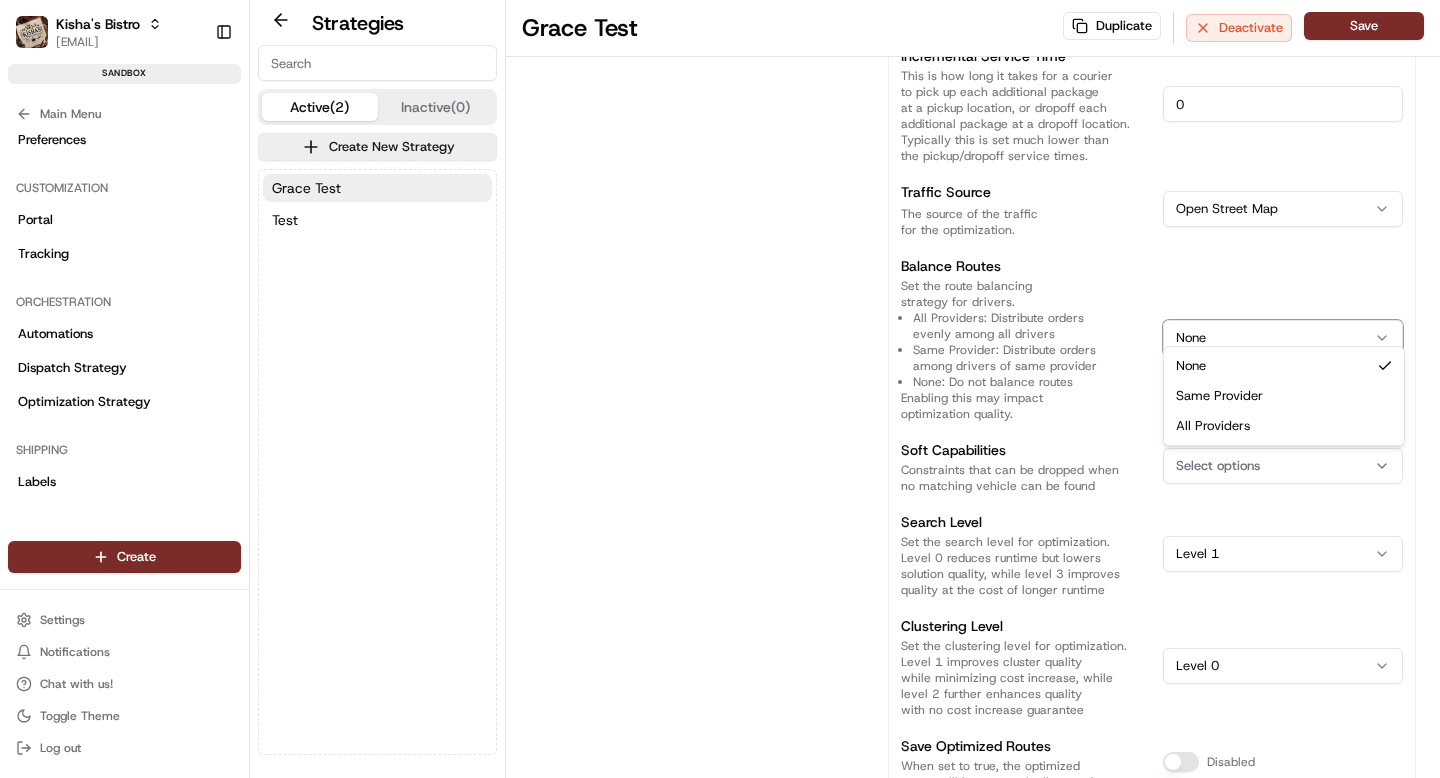 click on "[LAST]'s Bistro [EMAIL] Toggle Sidebar sandbox Orders Deliveries Providers Nash AI Product Catalog Analytics Favorites Main Menu Members & Organization Organization Users Roles Preferences Customization Portal Tracking Orchestration Automations Dispatch Strategy Optimization Strategy Shipping Labels Manifest Locations Pickup Locations Dropoff Locations Billing Billing Refund Requests Integrations Notification Triggers Webhooks API Keys Request Logs Other Feature Flags Create Settings Notifications Chat with us! Toggle Theme Log out Strategies Active  (2) Inactive  (0) Create New Strategy [FIRST] Test Test [FIRST] Test Duplicate Deactivate Save Strategy Info Last edited 08/07/2025 8:20 AM Strategy Name [FIRST] Test Strategy ID opt_BsVNoi Copy  opt_BsVNoi Optimization Schedule Set the optimization schedule for this strategy. This will determine when the strategy will be run. You can have multiple schedules although only one is required. Schedule  1 Monday, Thursday Days of the Week Monday At" at bounding box center [720, 389] 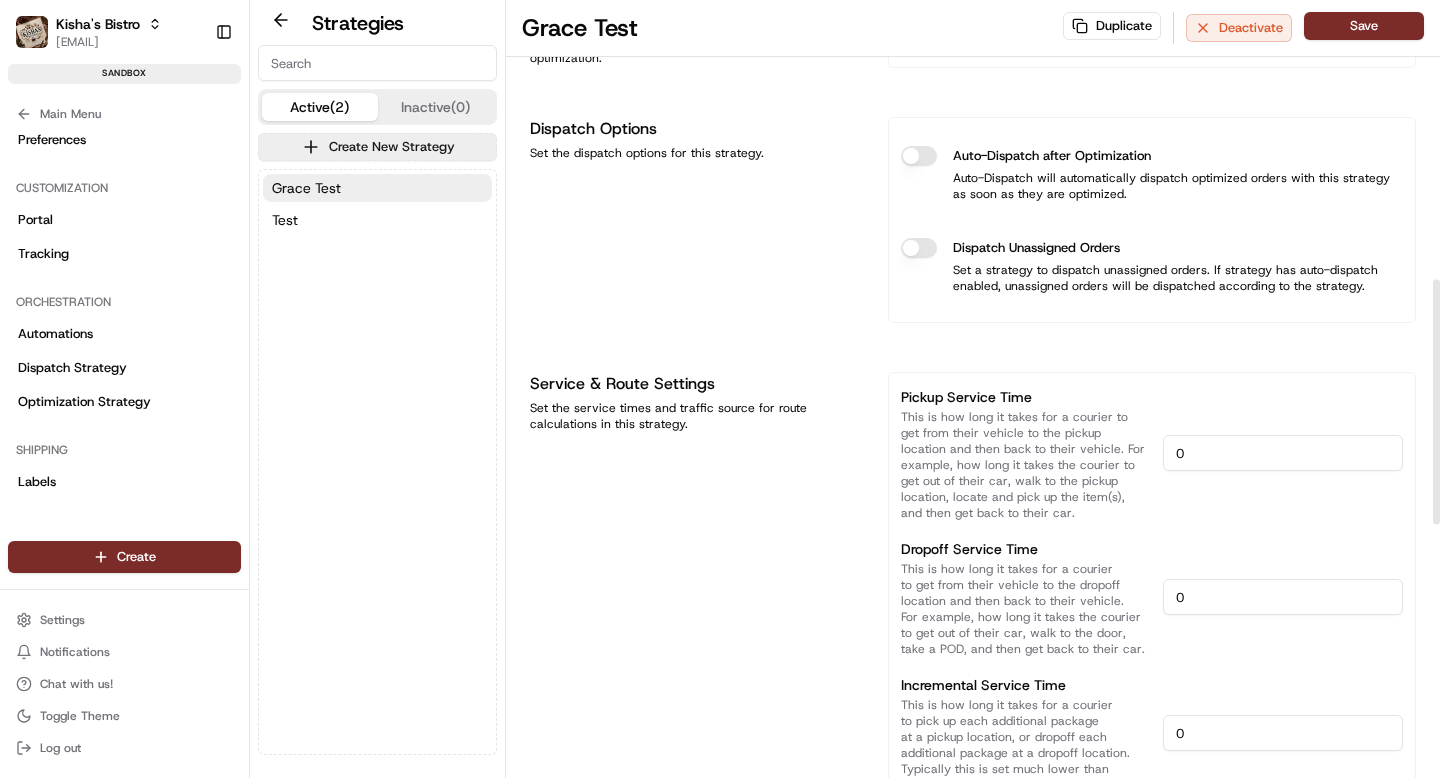 scroll, scrollTop: 886, scrollLeft: 0, axis: vertical 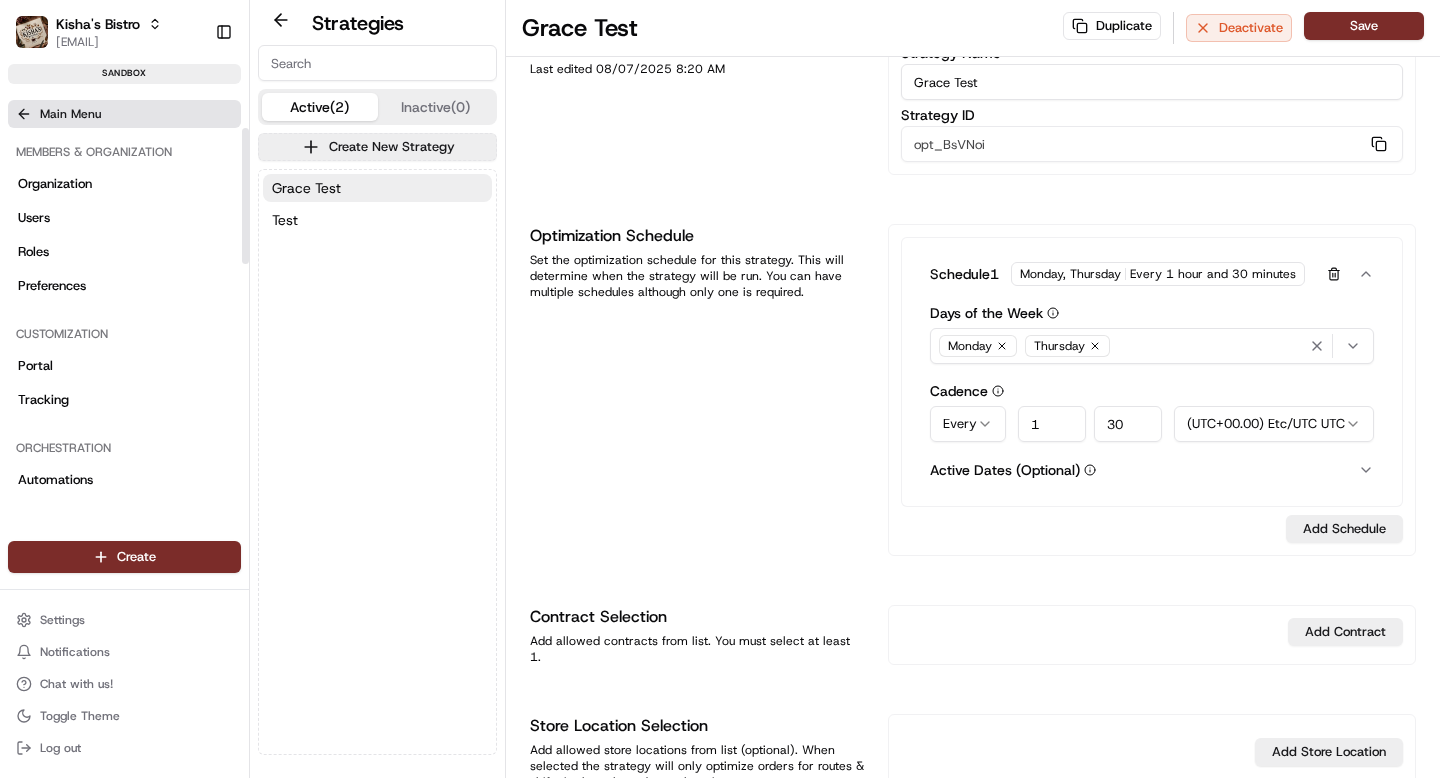 click on "Main Menu" at bounding box center (124, 114) 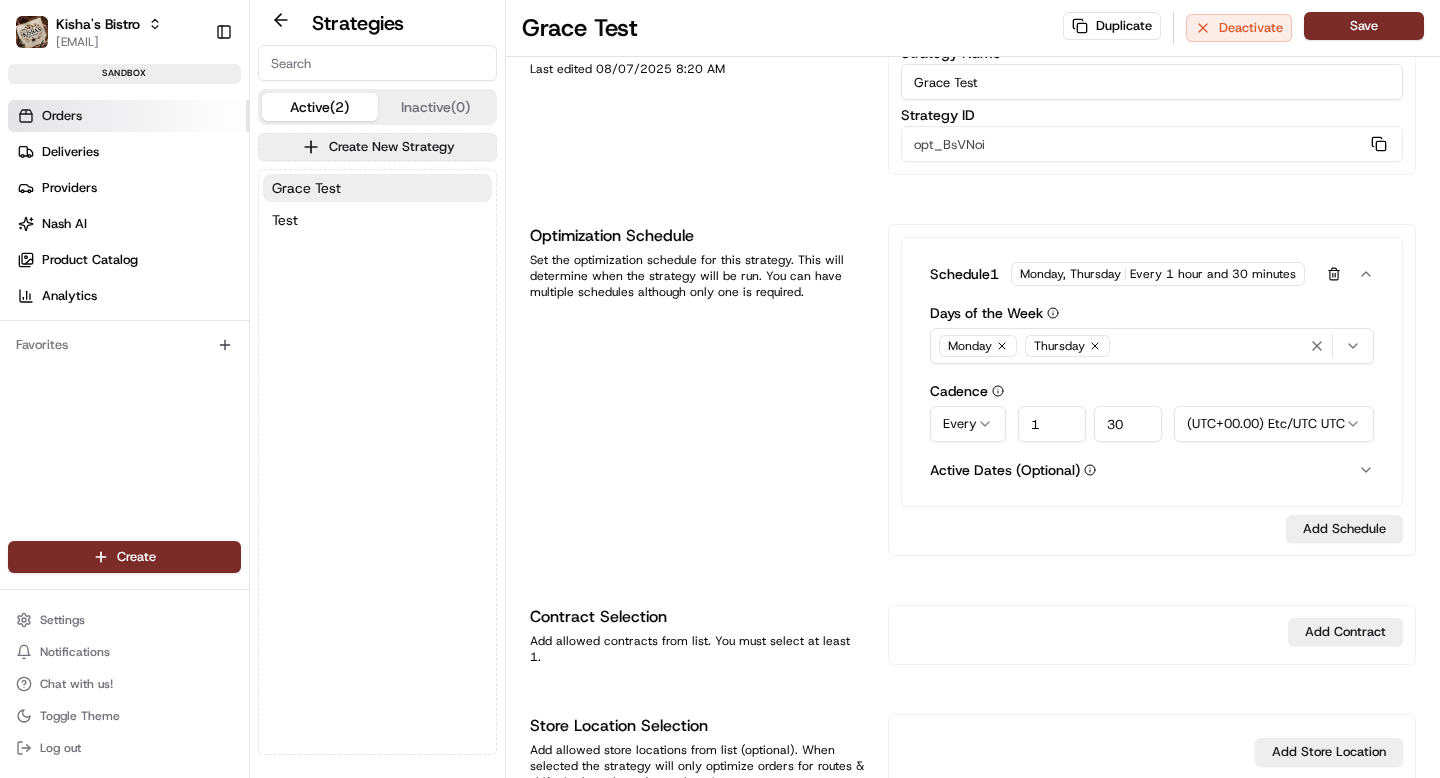 click on "Orders" at bounding box center [62, 116] 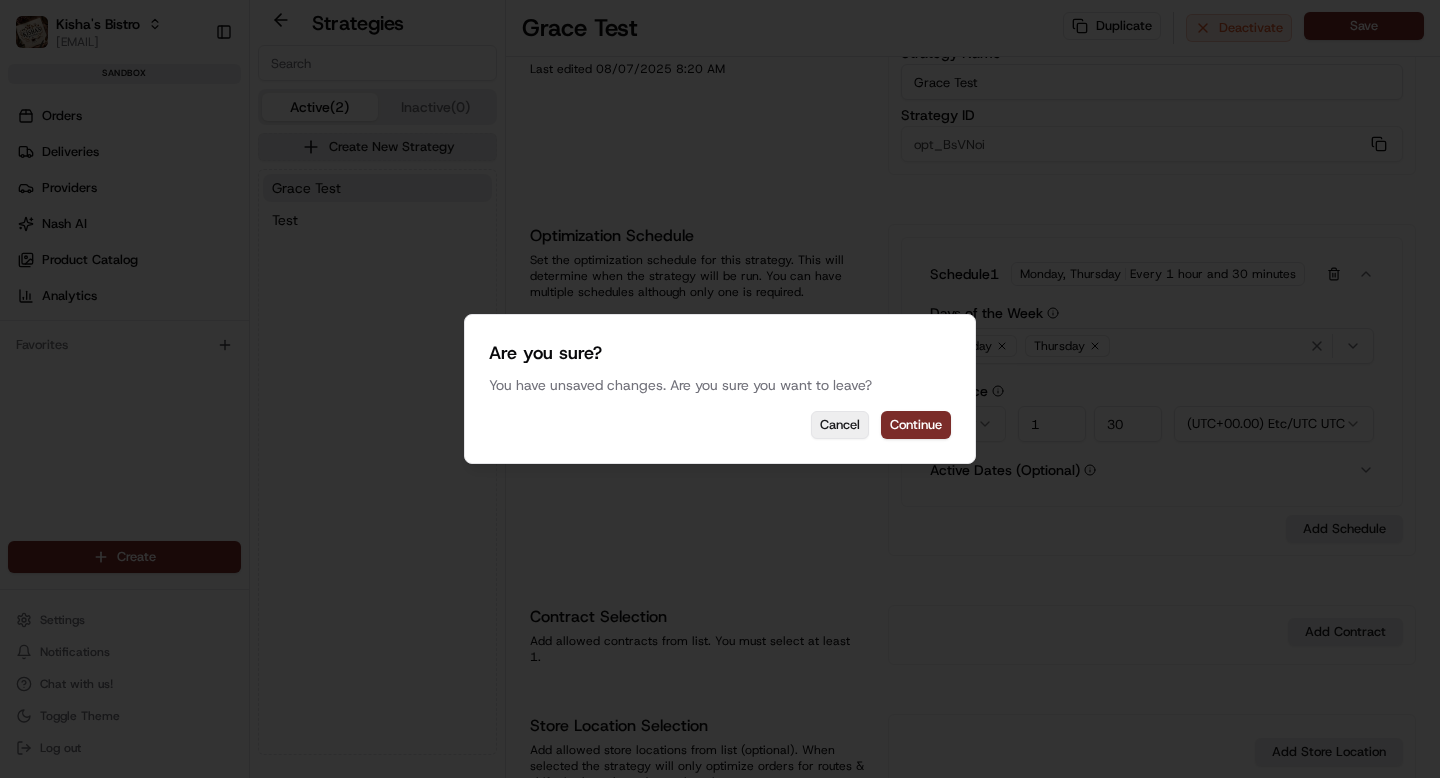 click on "Cancel" at bounding box center (840, 425) 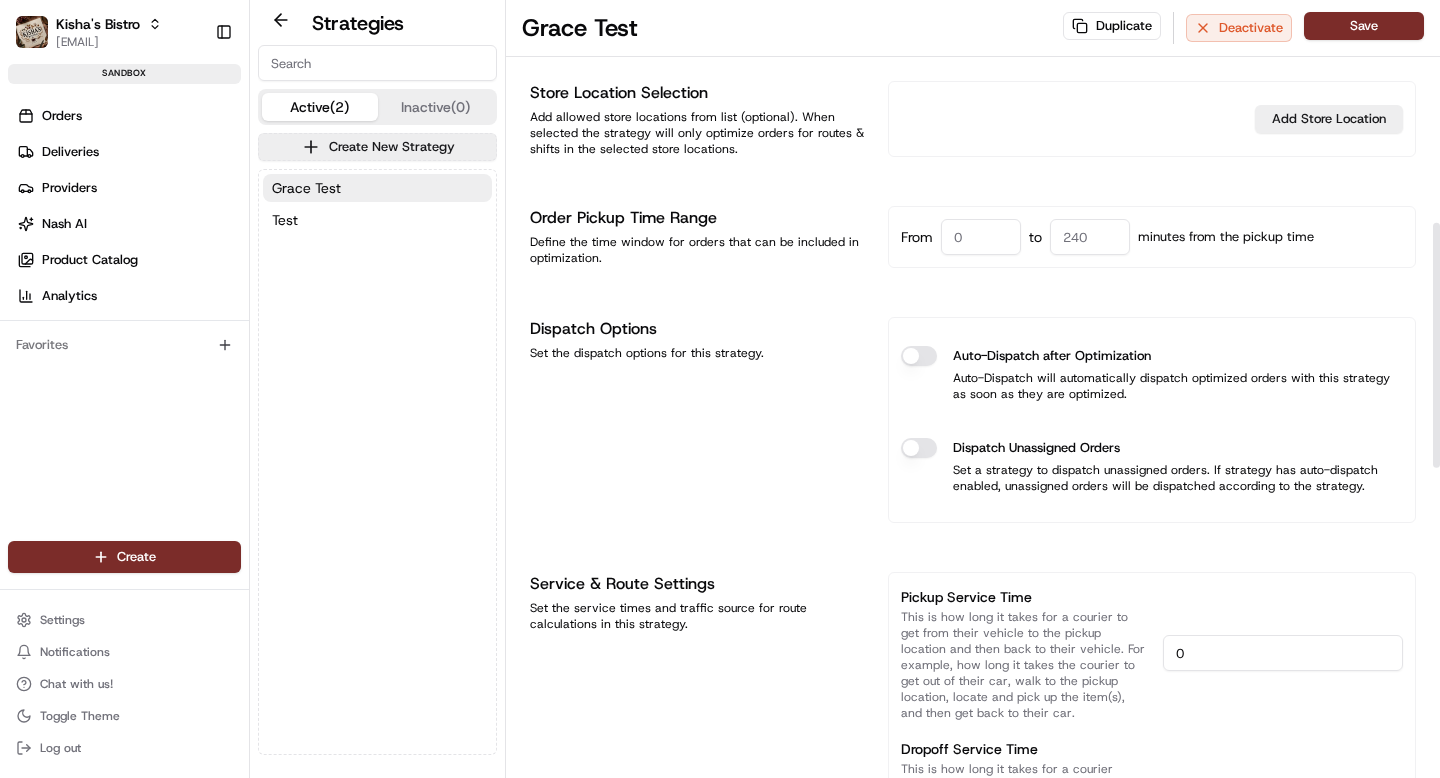 scroll, scrollTop: 707, scrollLeft: 0, axis: vertical 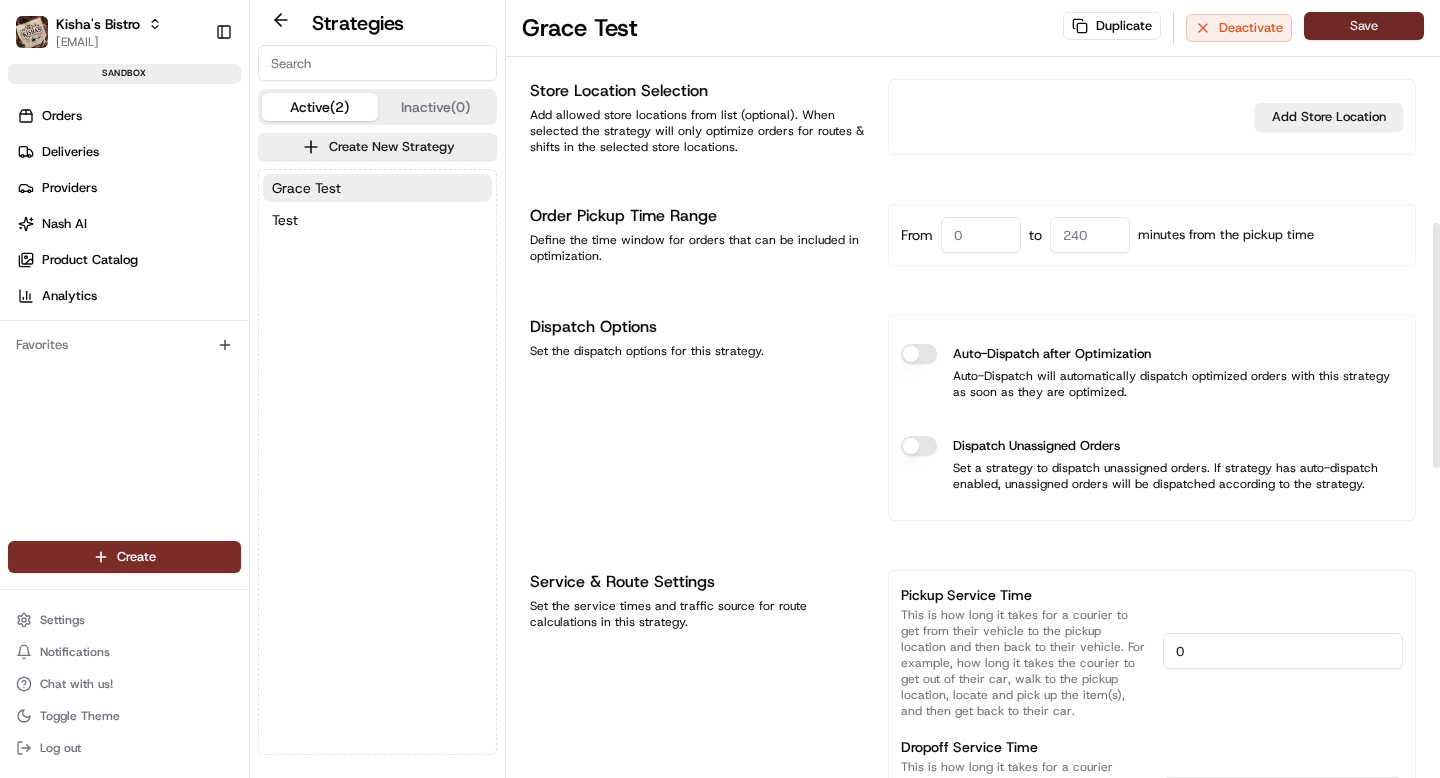 click on "Save" at bounding box center (1364, 26) 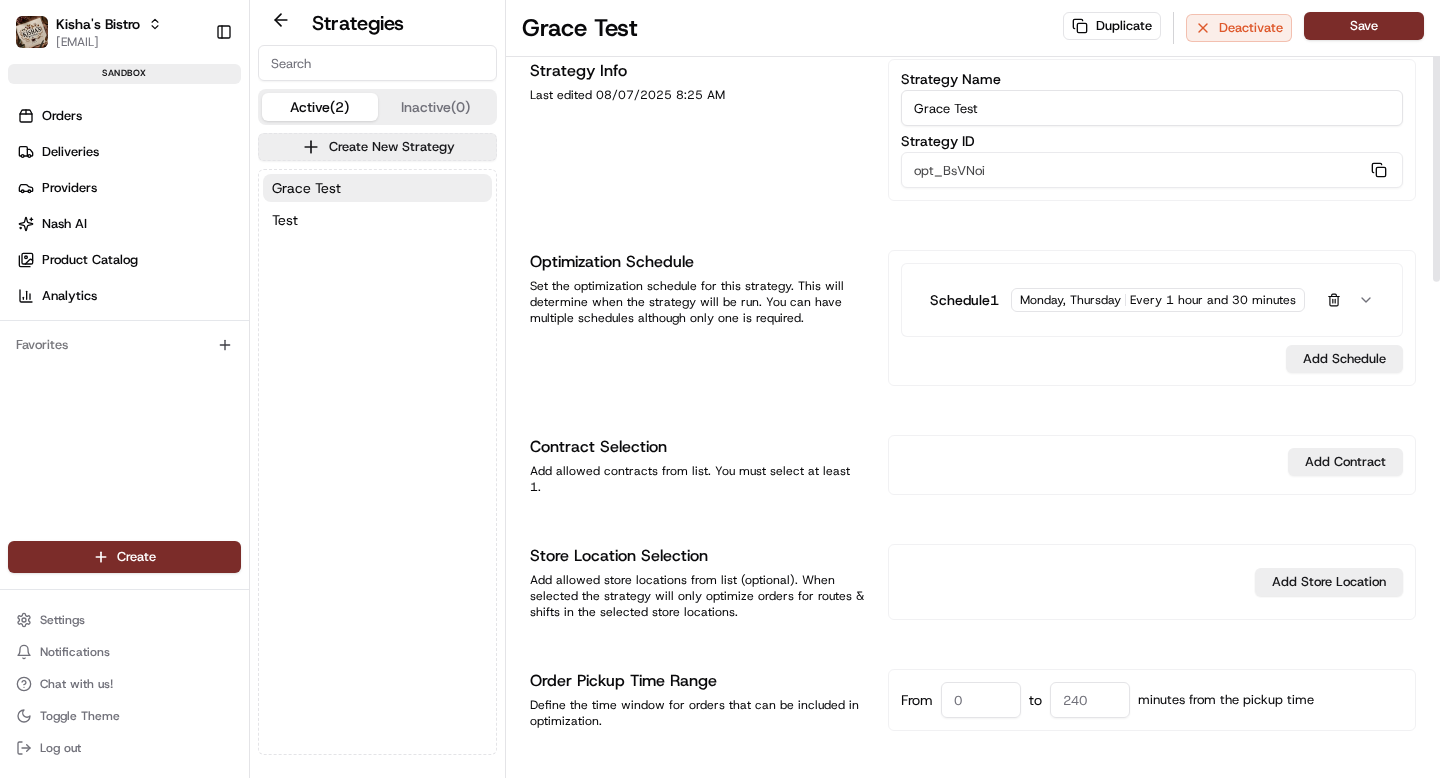 scroll, scrollTop: 36, scrollLeft: 0, axis: vertical 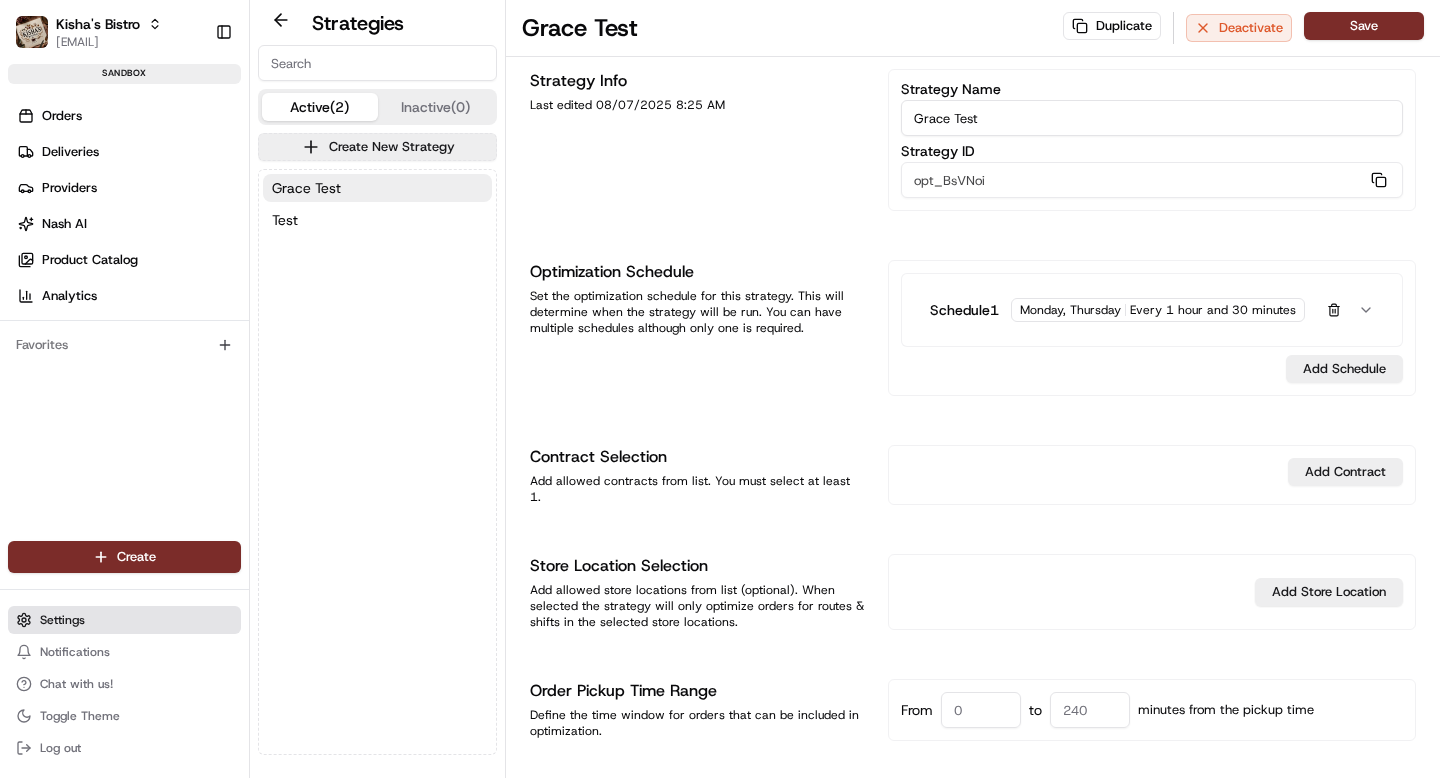 click on "Settings" at bounding box center (124, 620) 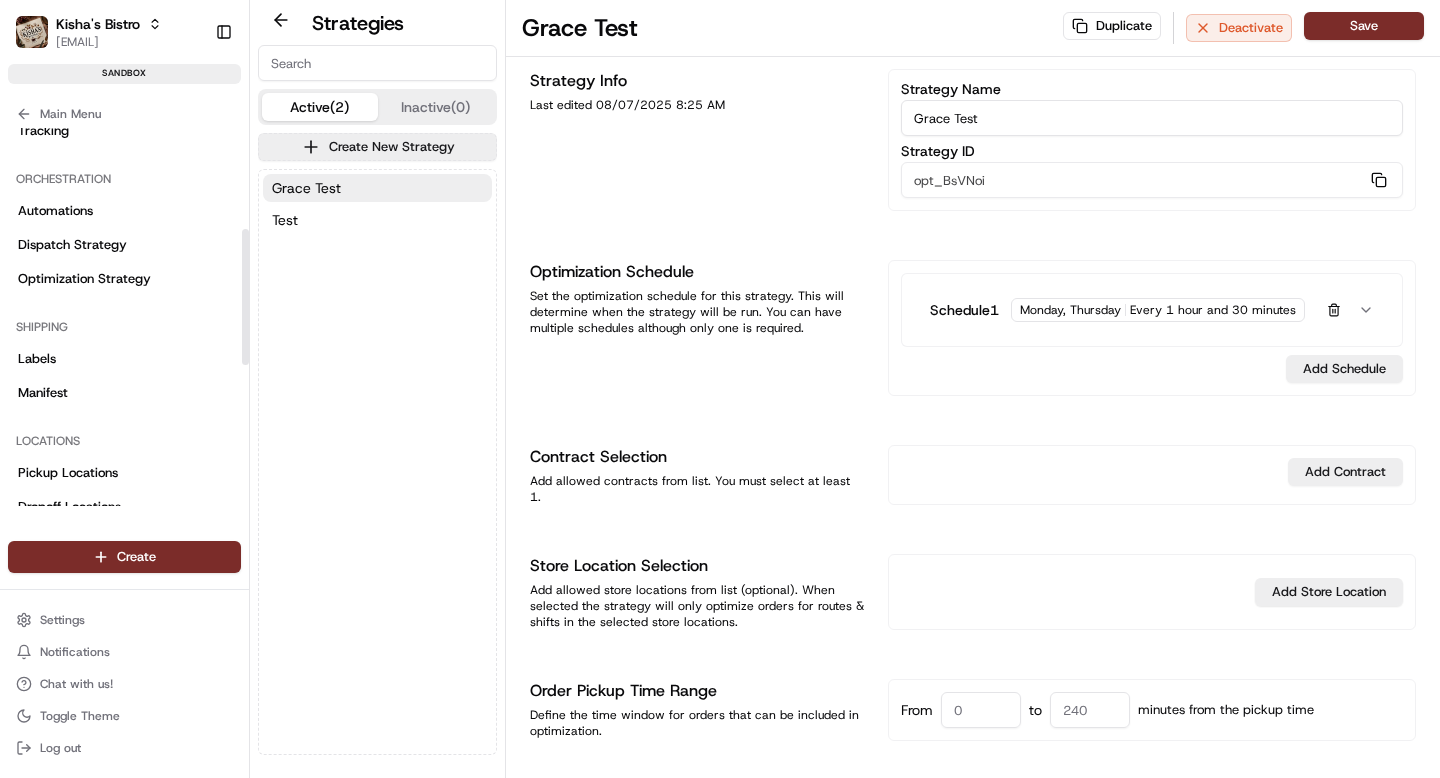 scroll, scrollTop: 282, scrollLeft: 0, axis: vertical 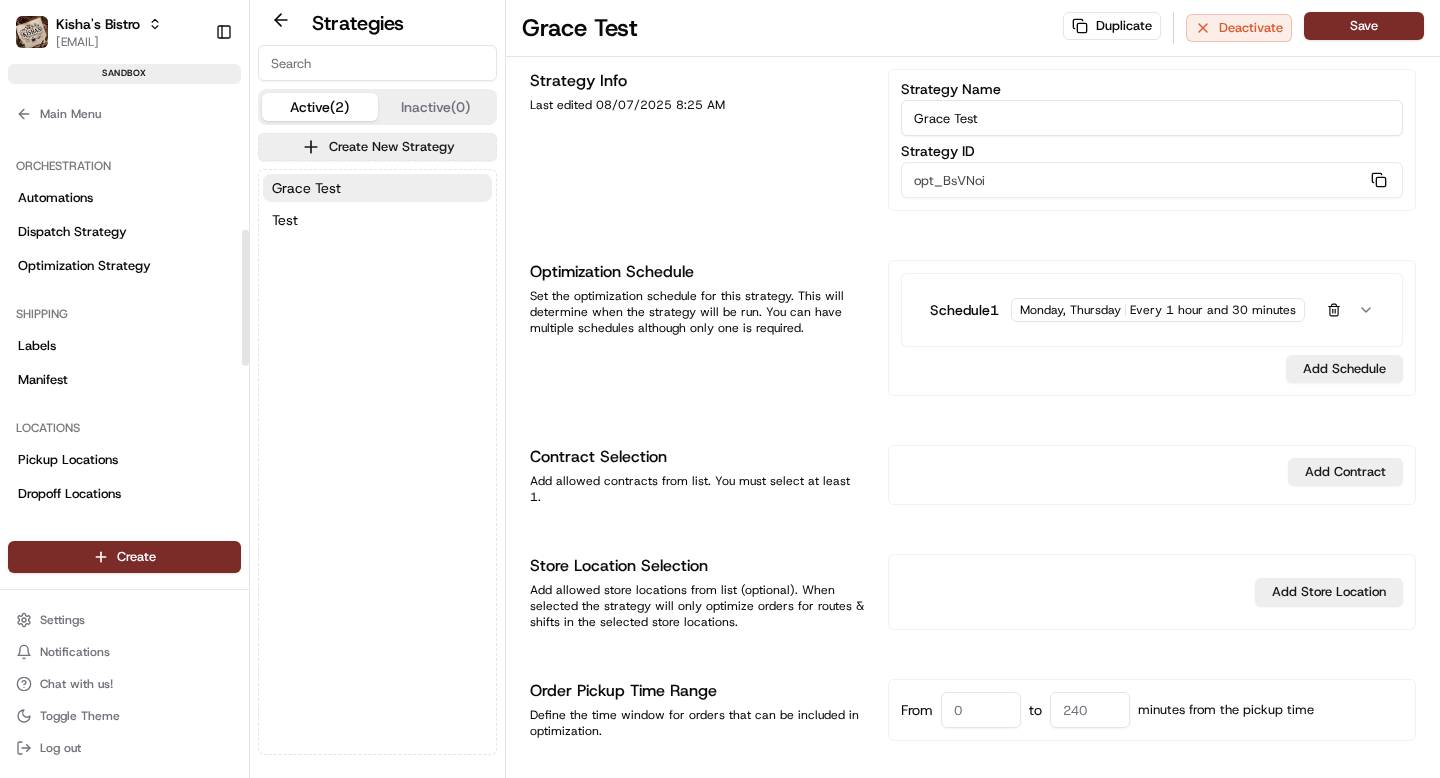 click on "Pickup Locations" at bounding box center [68, 460] 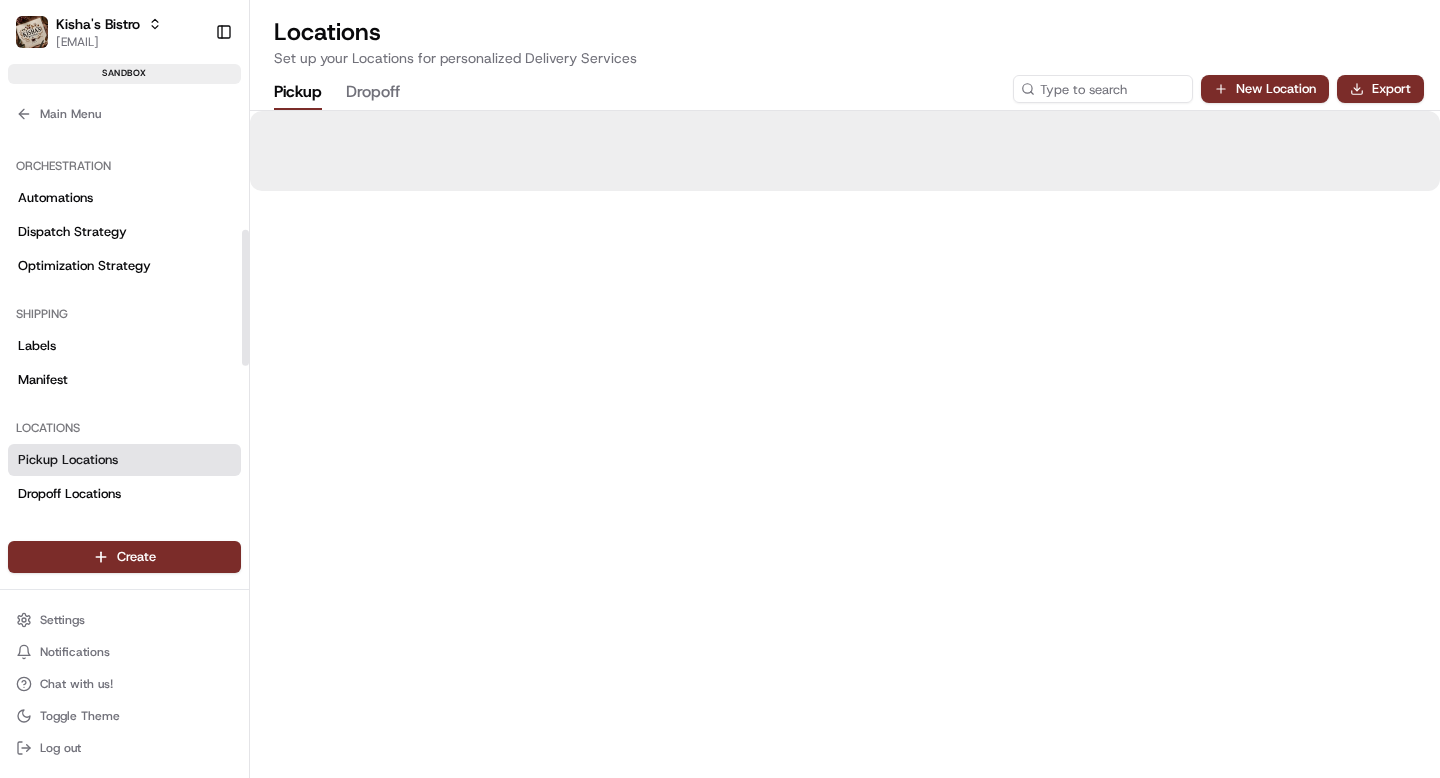 scroll, scrollTop: 0, scrollLeft: 0, axis: both 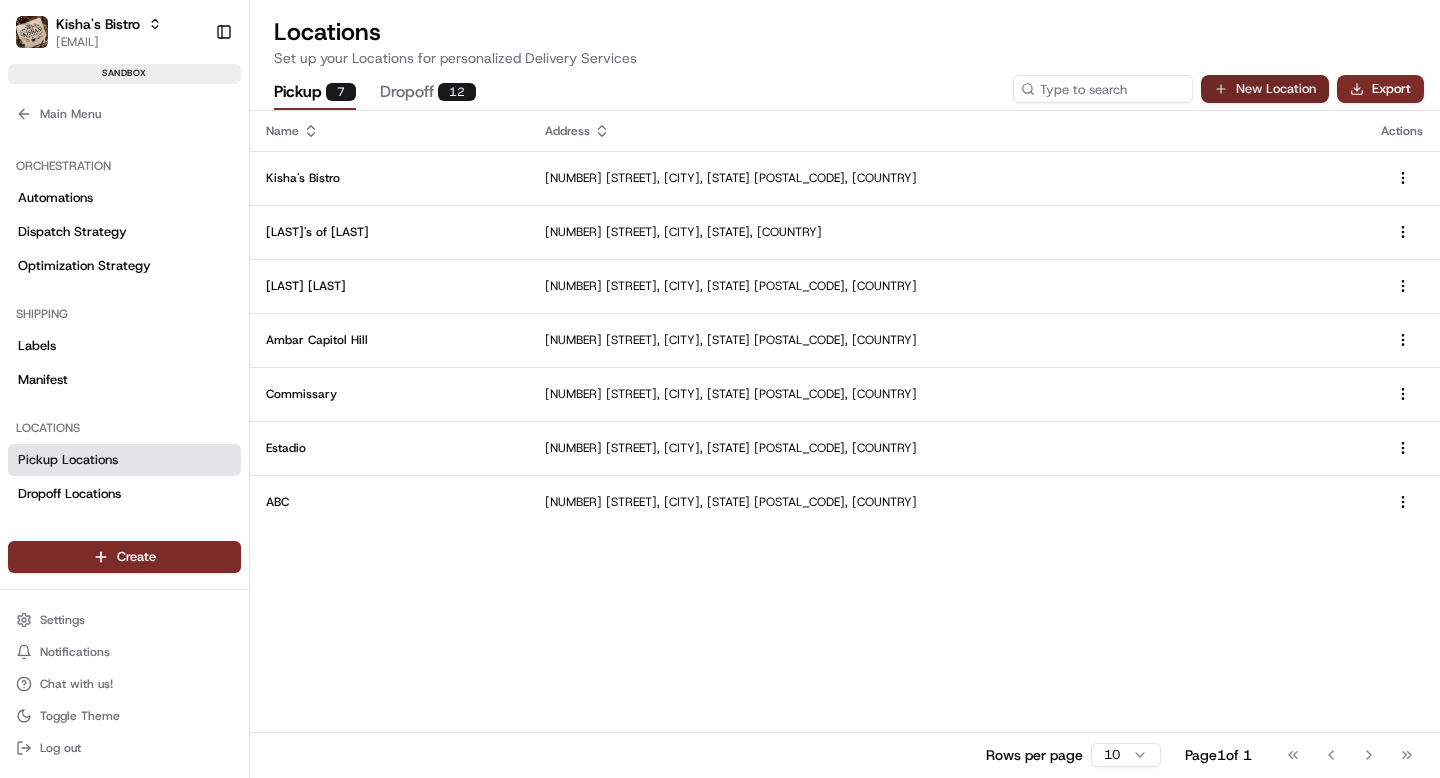 click on "New Location" at bounding box center (1265, 89) 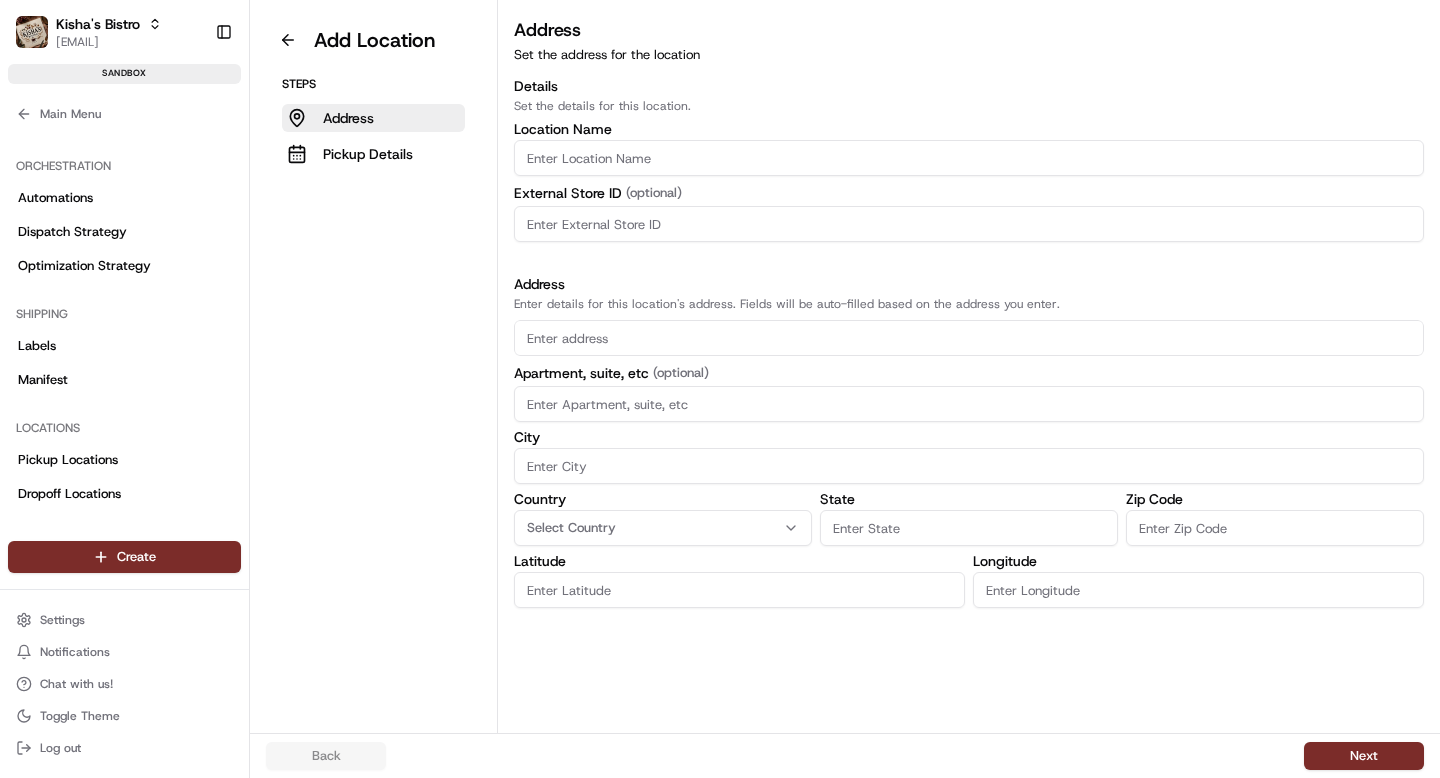 click at bounding box center [969, 158] 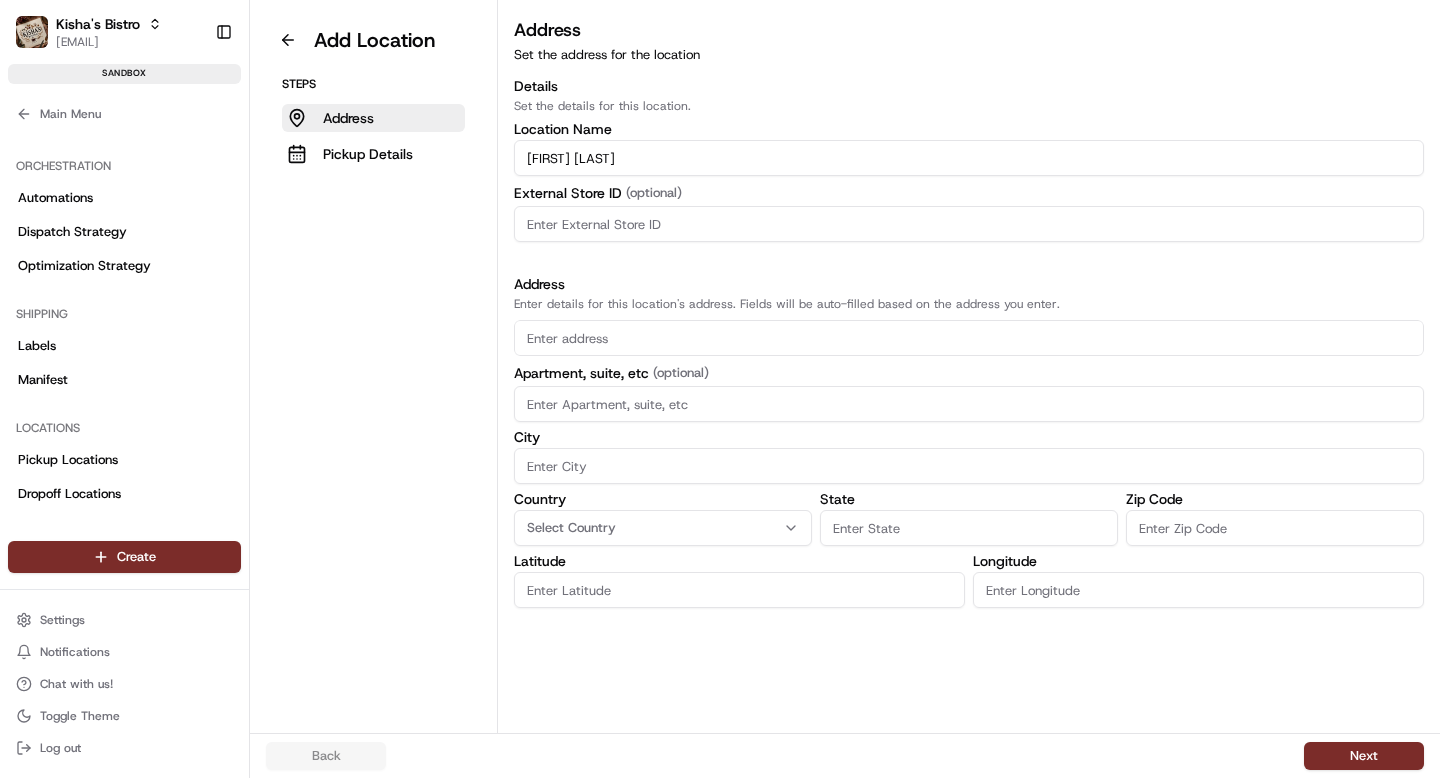 type on "[FIRST] [LAST]" 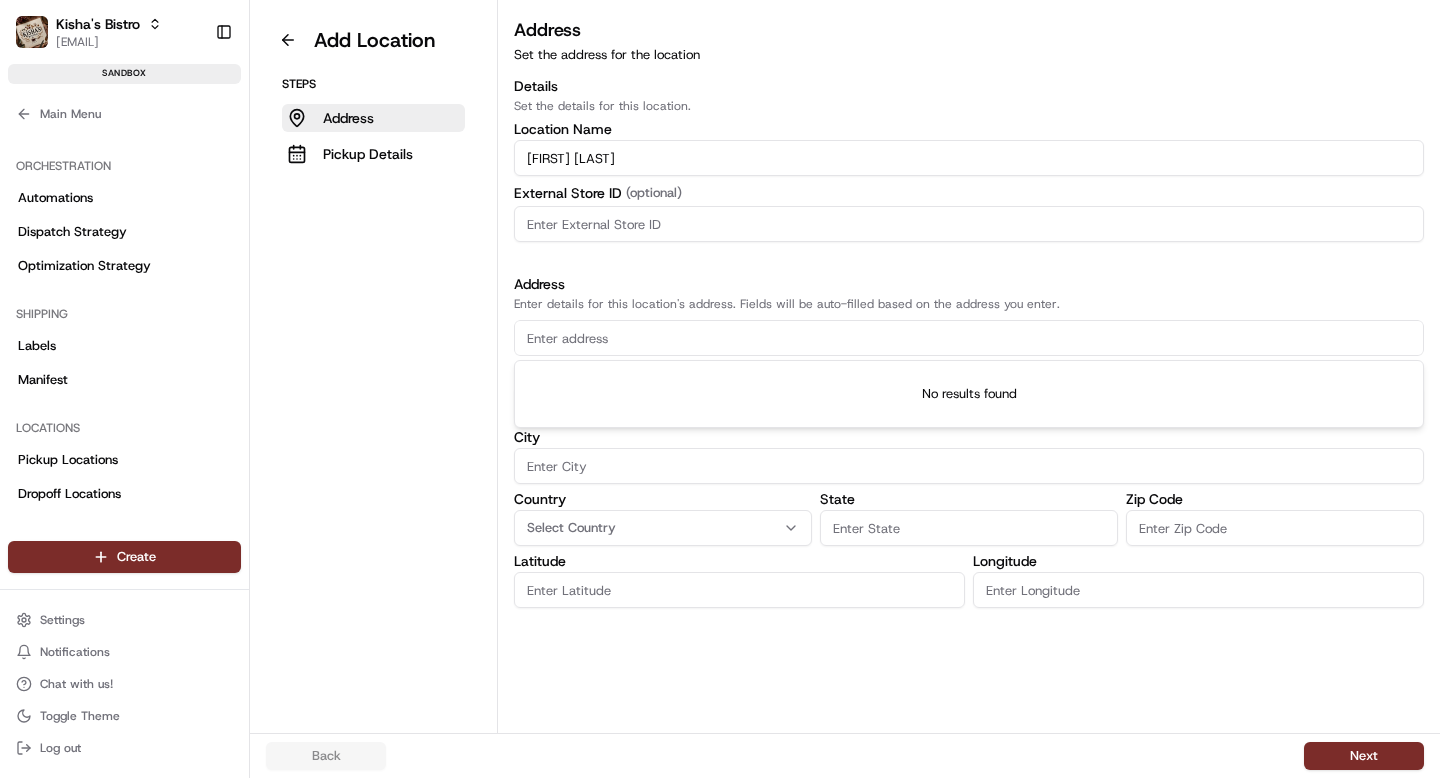 paste on "[NUMBER] [STREET], [CITY], [STATE] [POSTAL_CODE]" 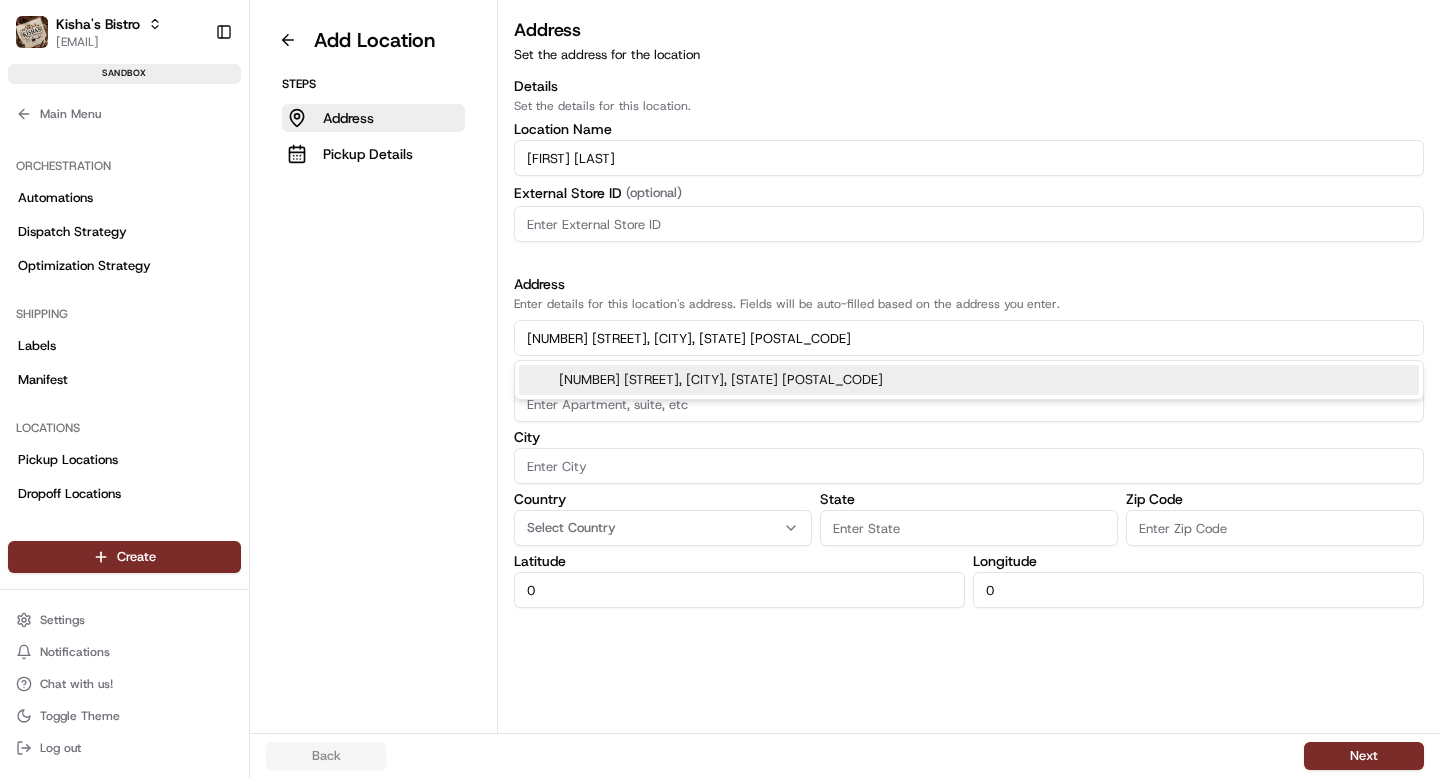 click on "[NUMBER] [STREET], [CITY], [STATE] [POSTAL_CODE]" at bounding box center (969, 380) 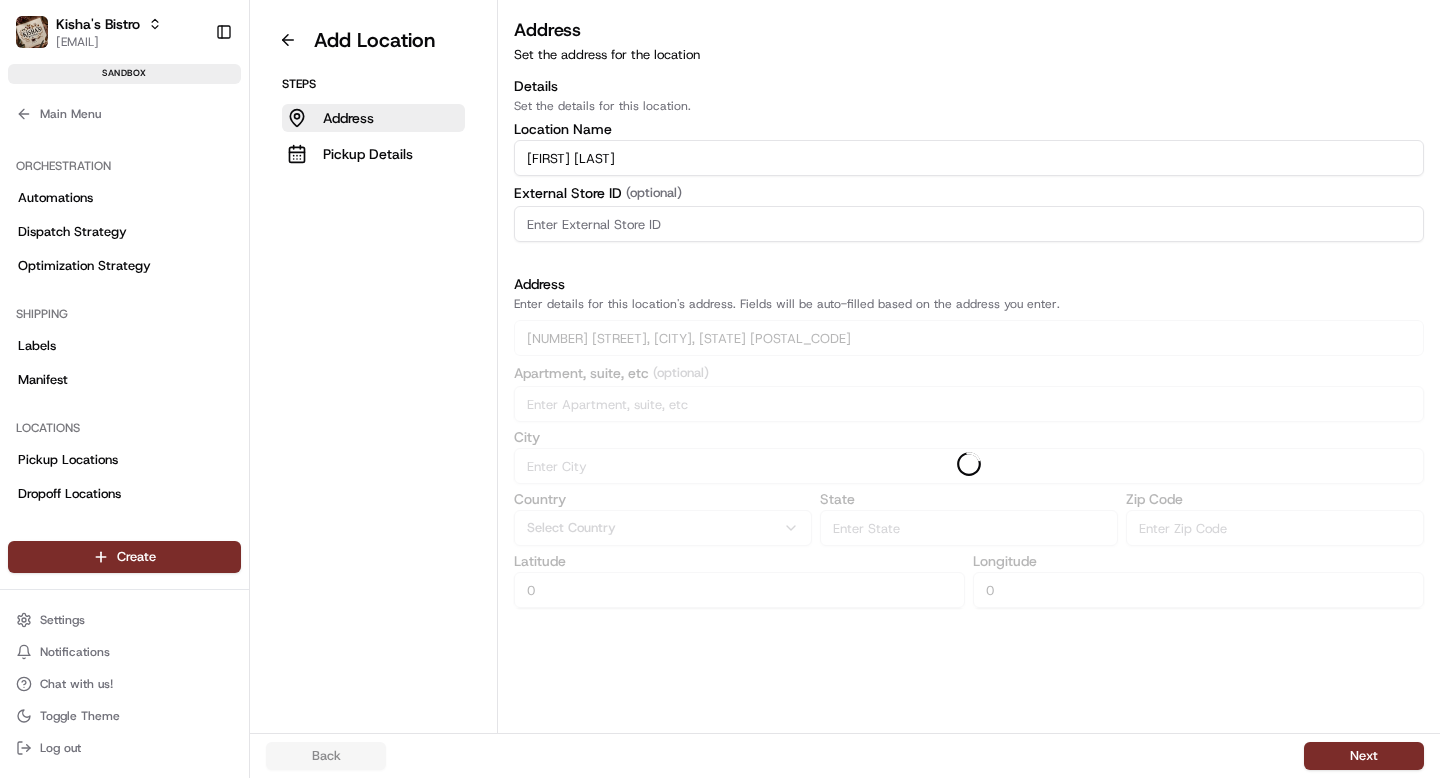 type on "[NUMBER] [STREET]" 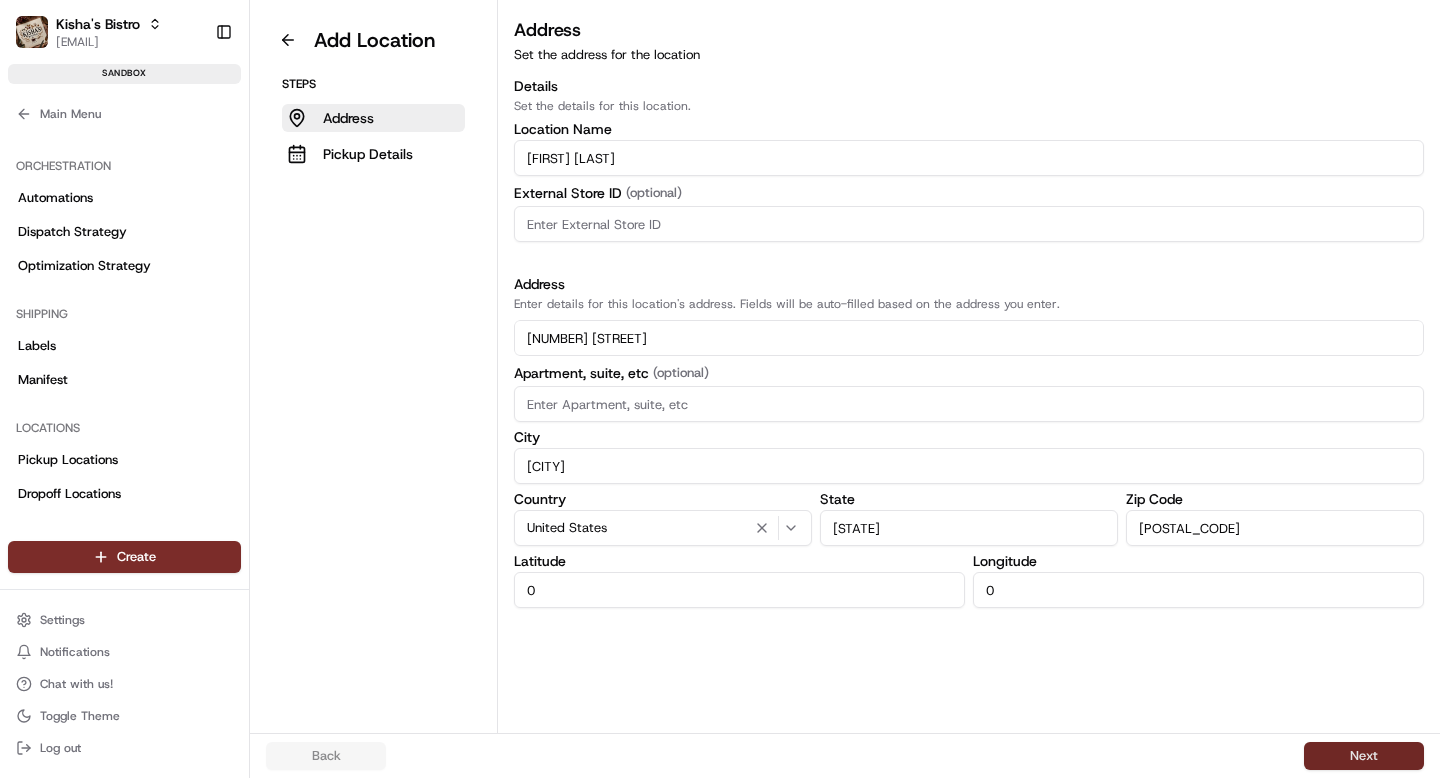 type on "[NUMBER] [STREET]" 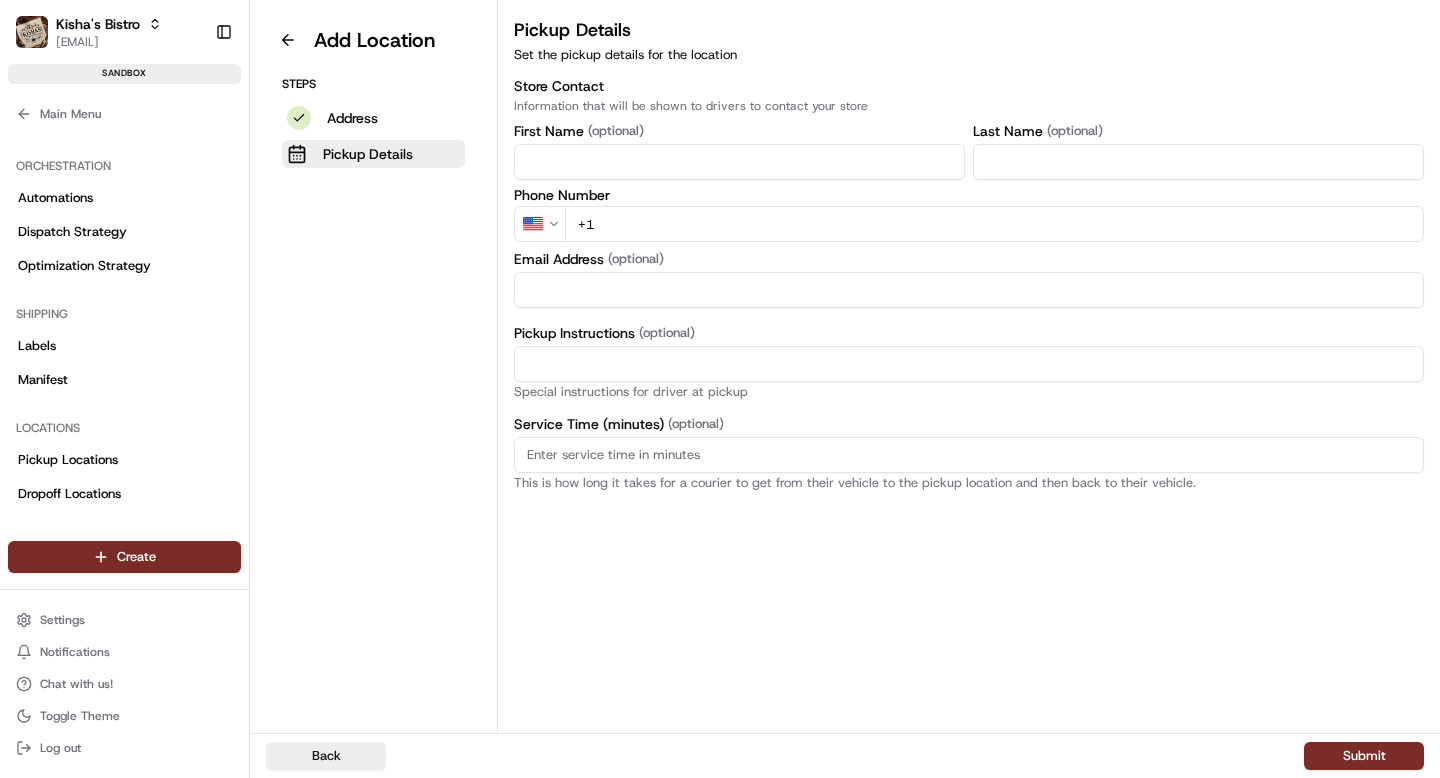 click on "+1" at bounding box center (994, 224) 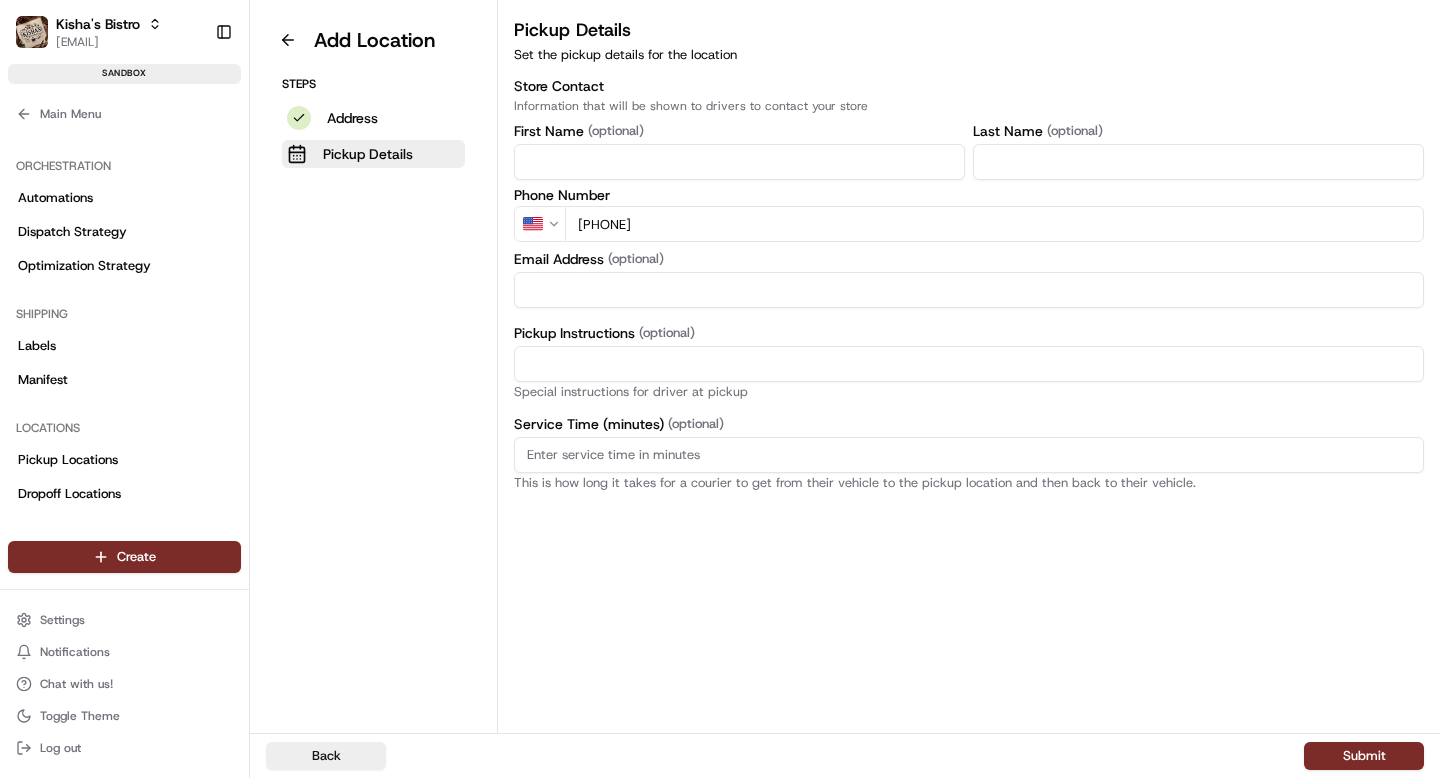 type on "[PHONE]" 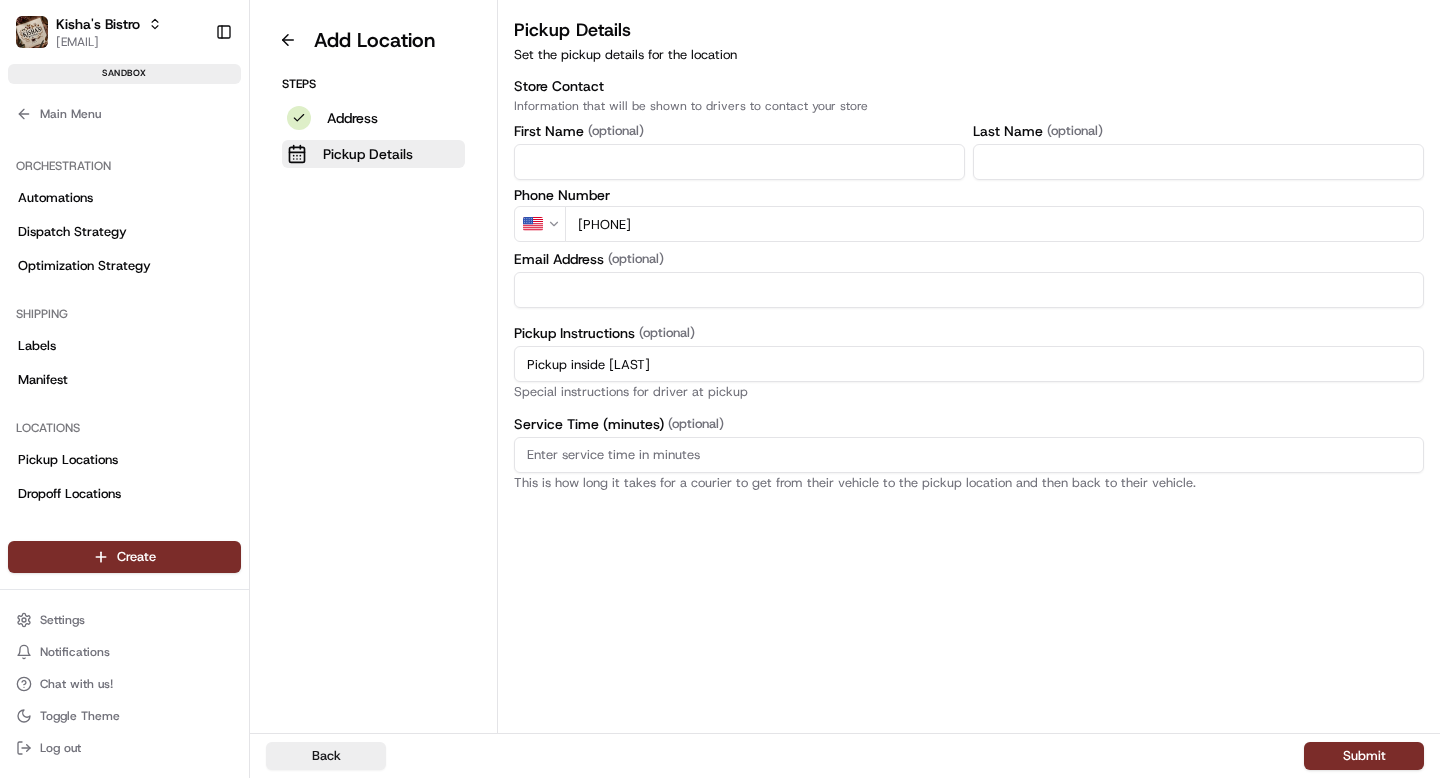 type on "Pickup inside [LAST]" 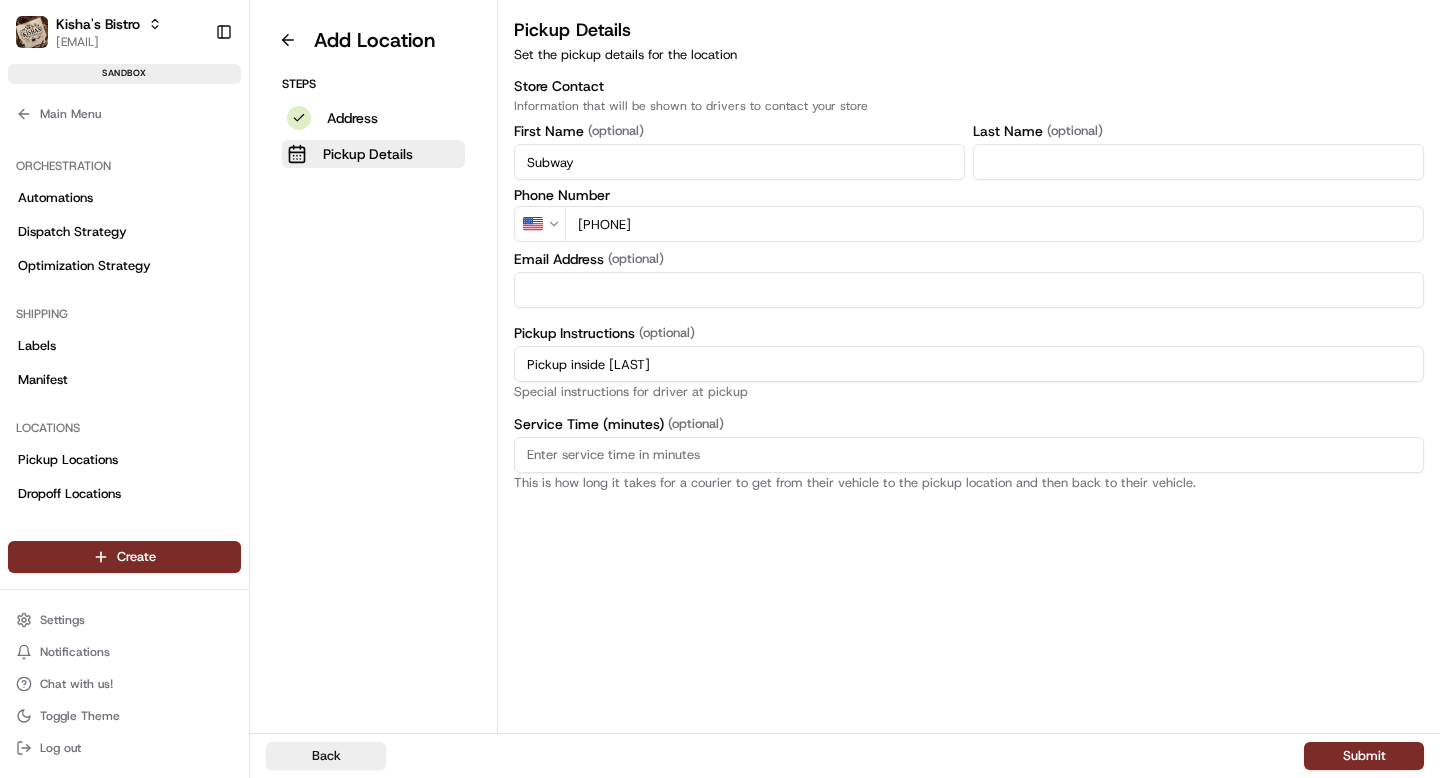 type on "Subway" 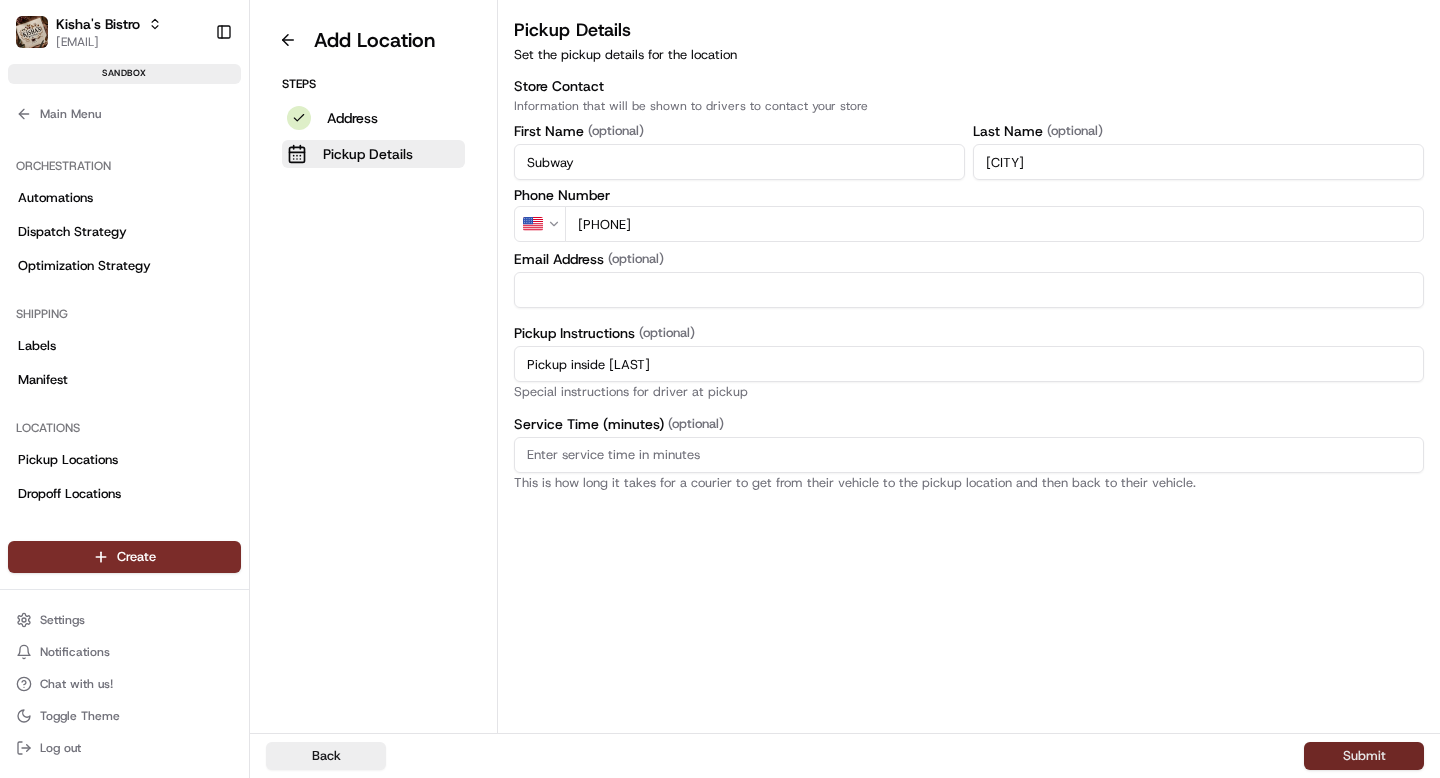 type on "[CITY]" 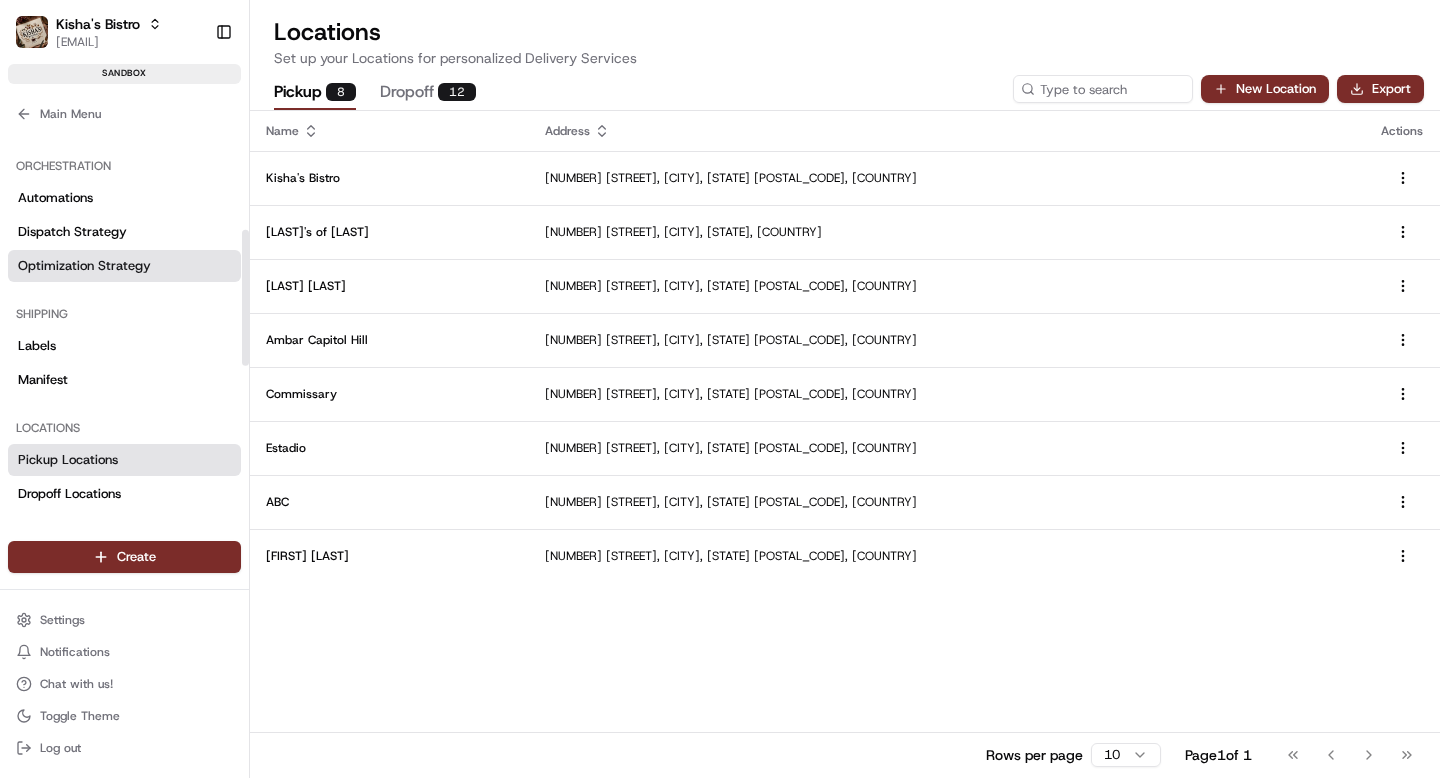 click on "Optimization Strategy" at bounding box center [84, 266] 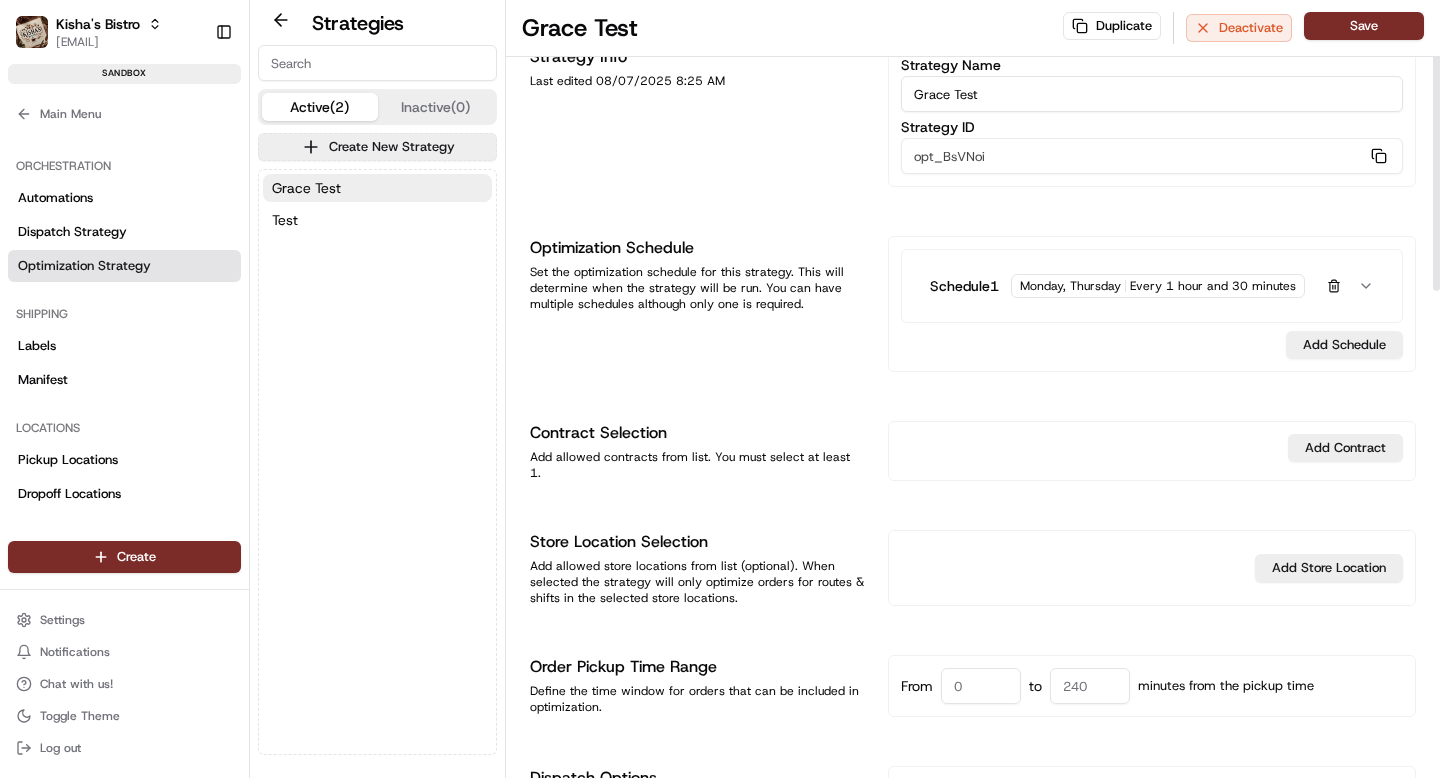 scroll, scrollTop: 85, scrollLeft: 0, axis: vertical 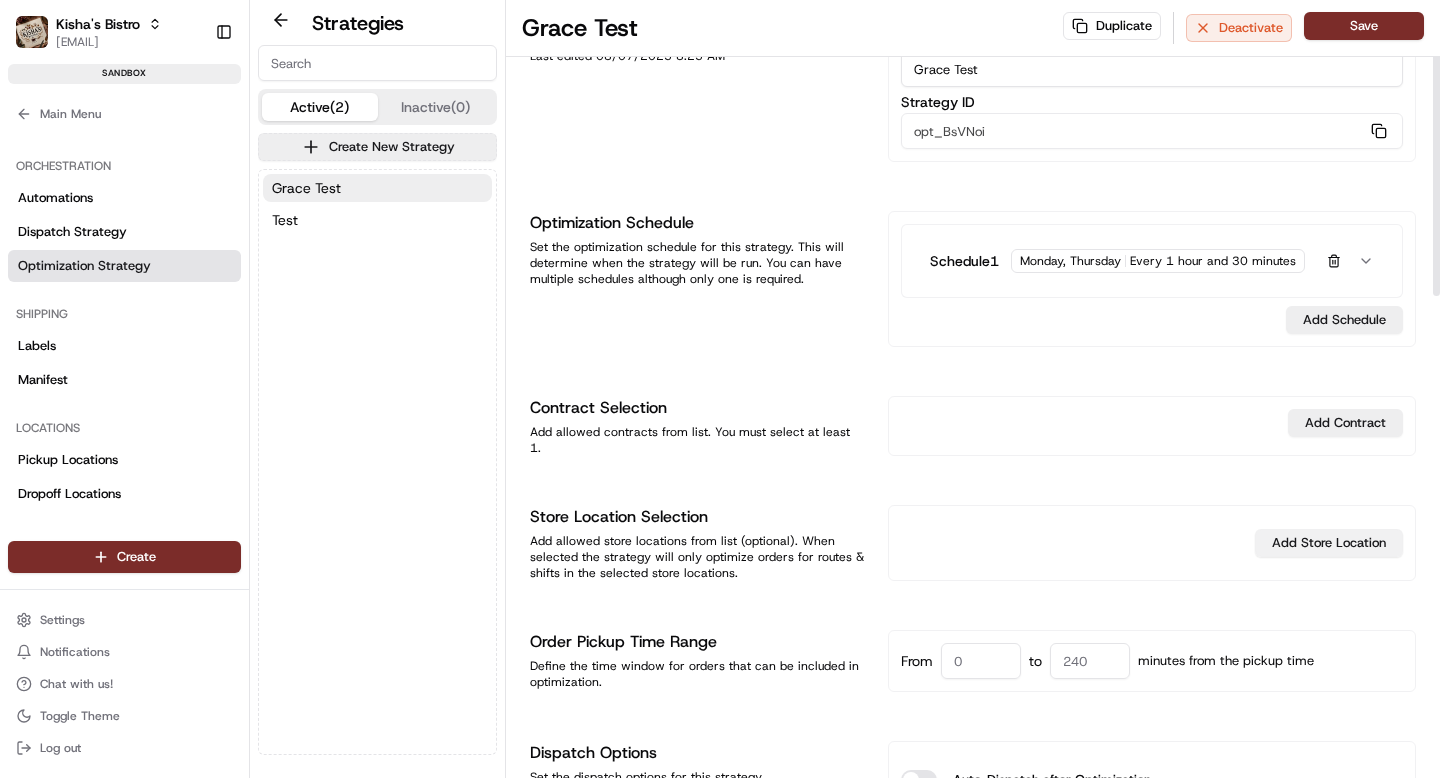 click on "Add Store Location" at bounding box center (1329, 543) 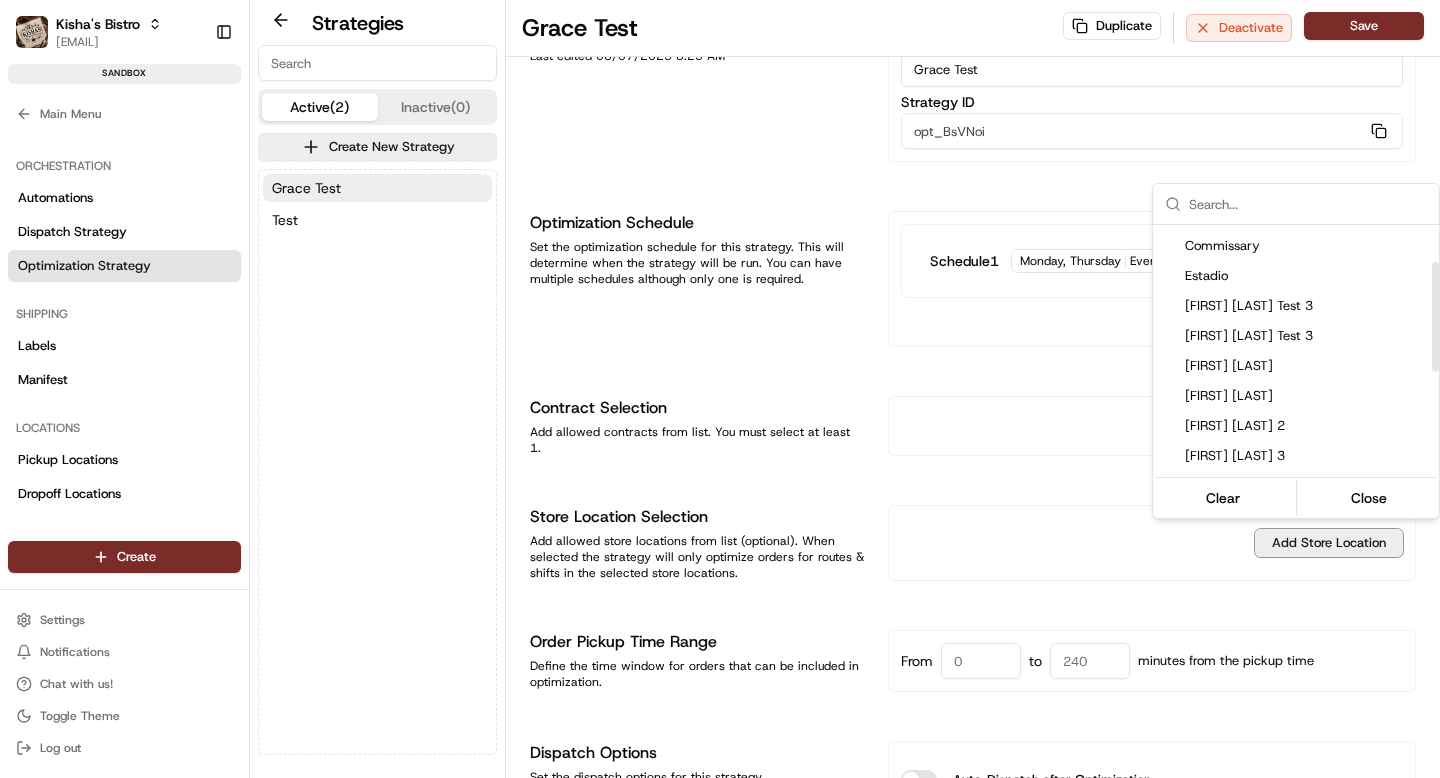 scroll, scrollTop: 320, scrollLeft: 0, axis: vertical 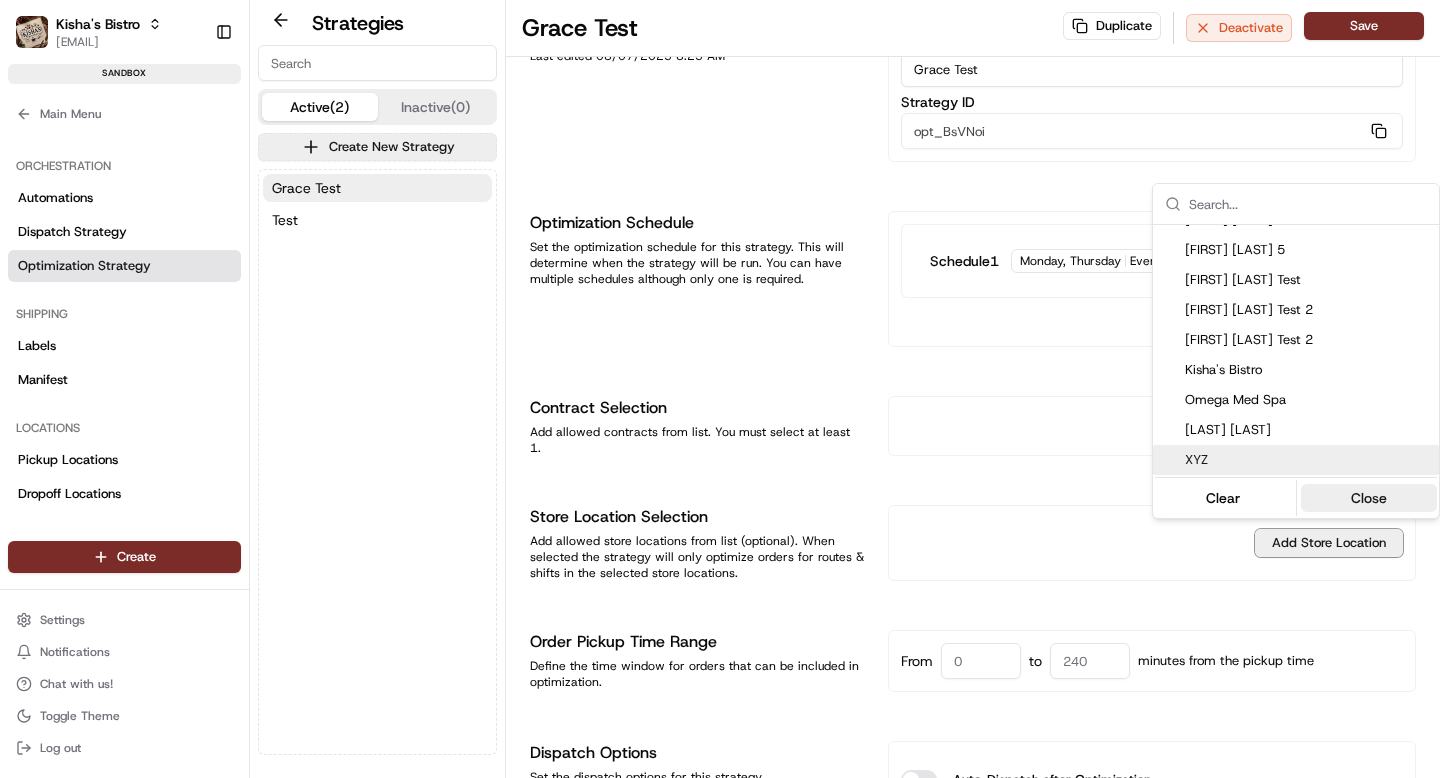 click on "Close" at bounding box center (1369, 498) 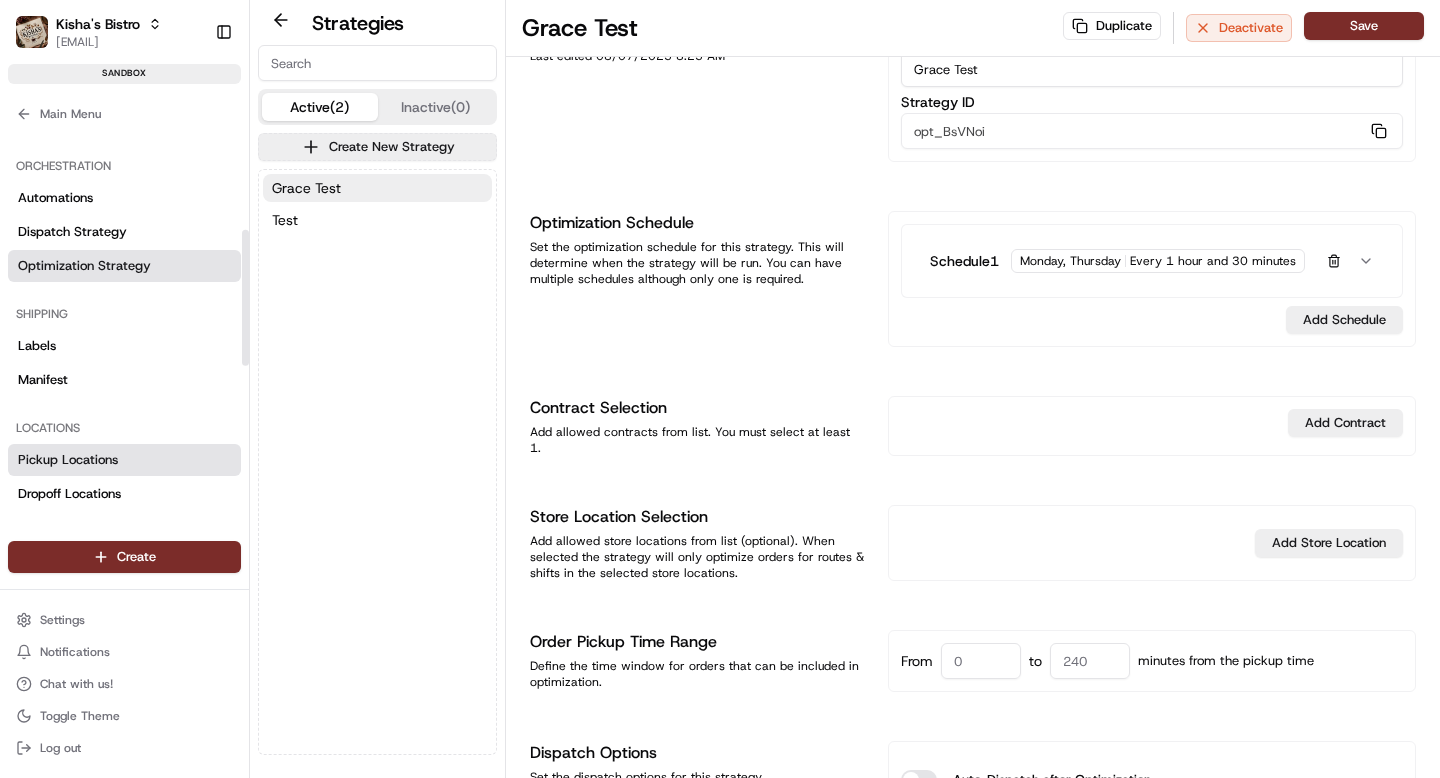 click on "Pickup Locations" at bounding box center (68, 460) 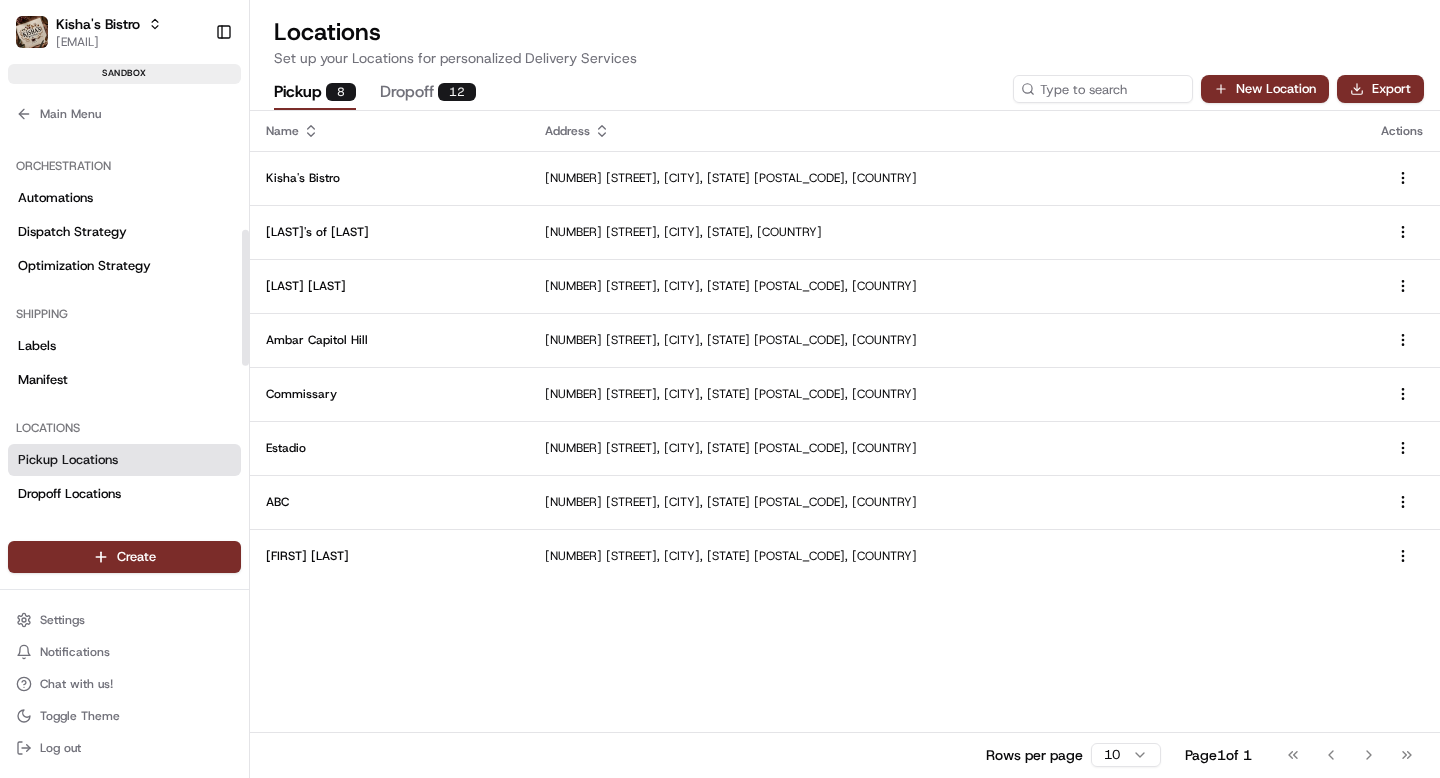 click on "Dropoff 12" at bounding box center [428, 93] 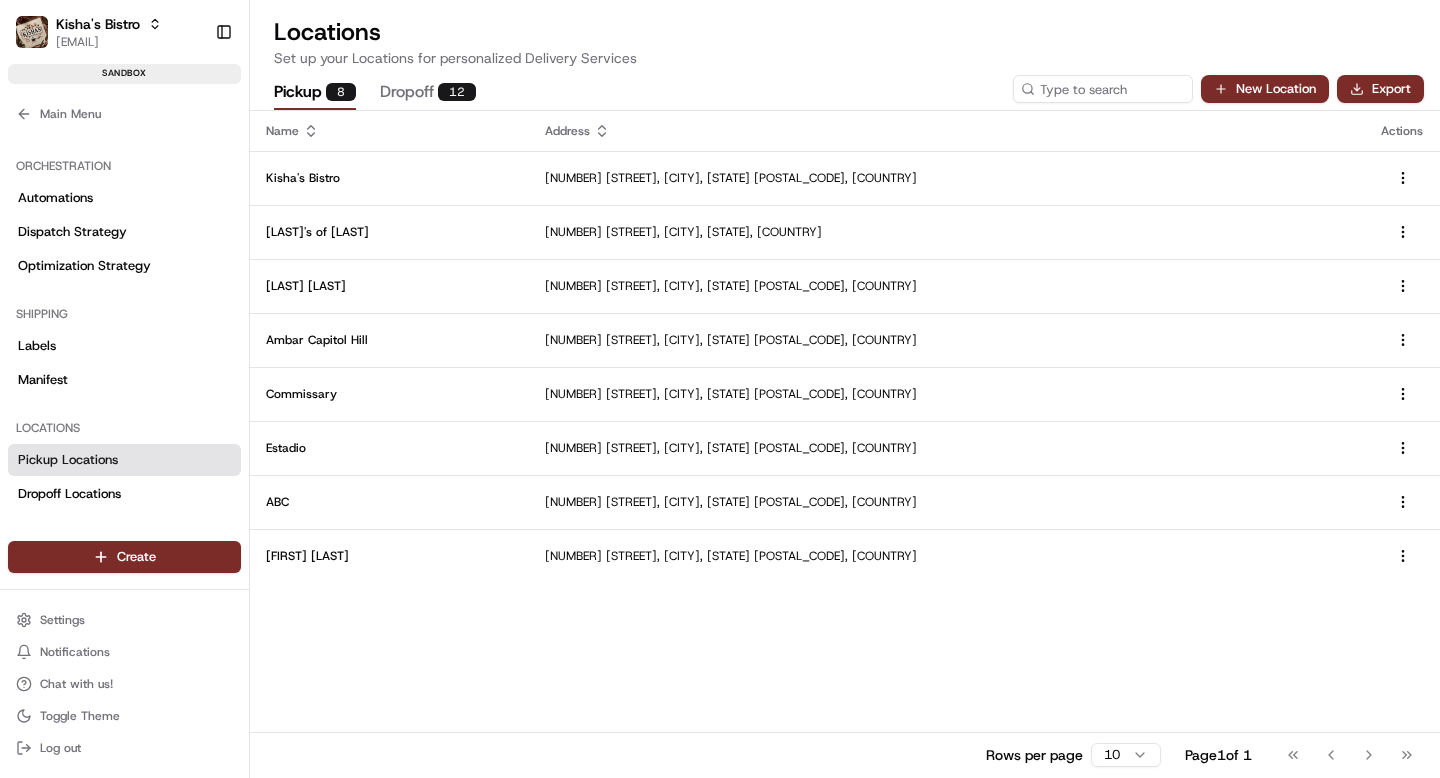 click on "Pickup 8" at bounding box center (315, 93) 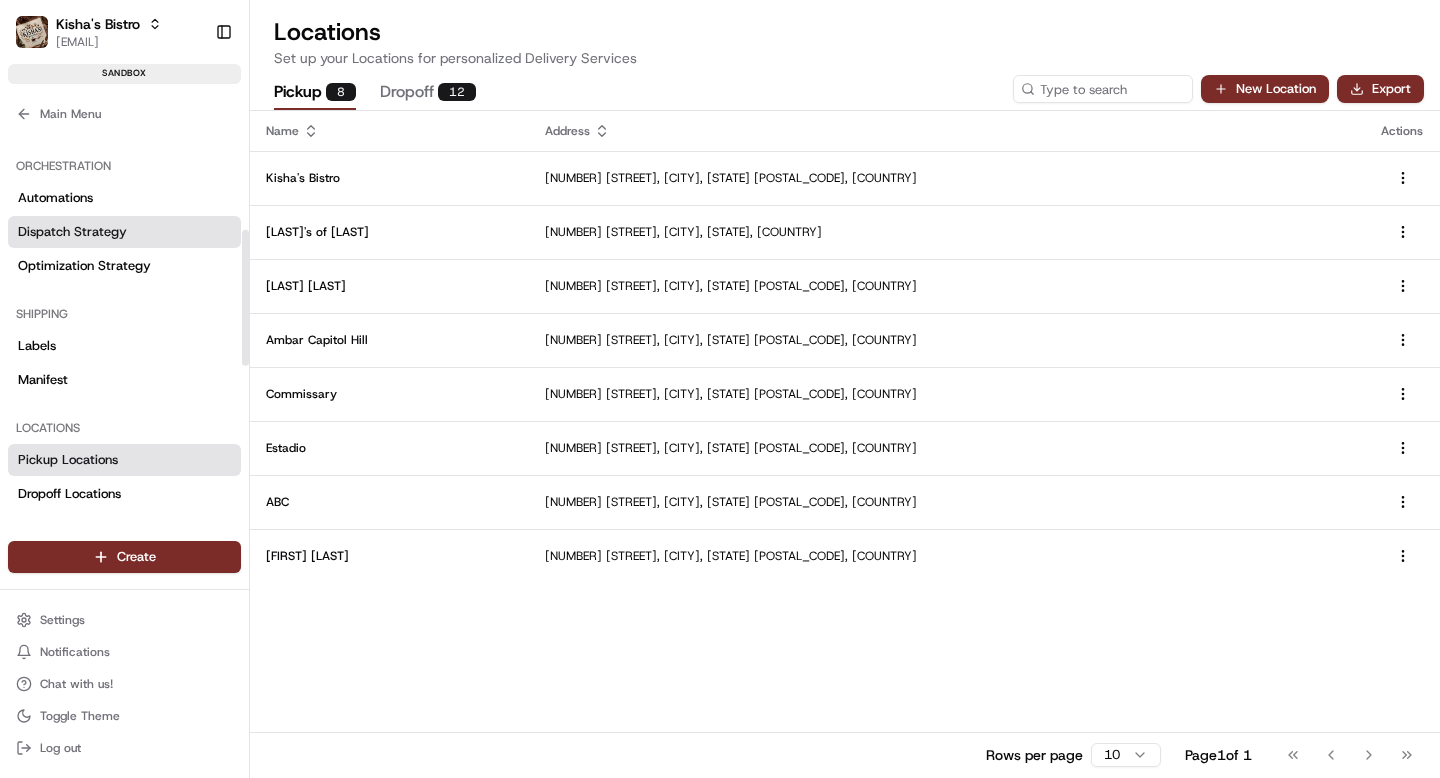 click on "Dispatch Strategy" at bounding box center [72, 232] 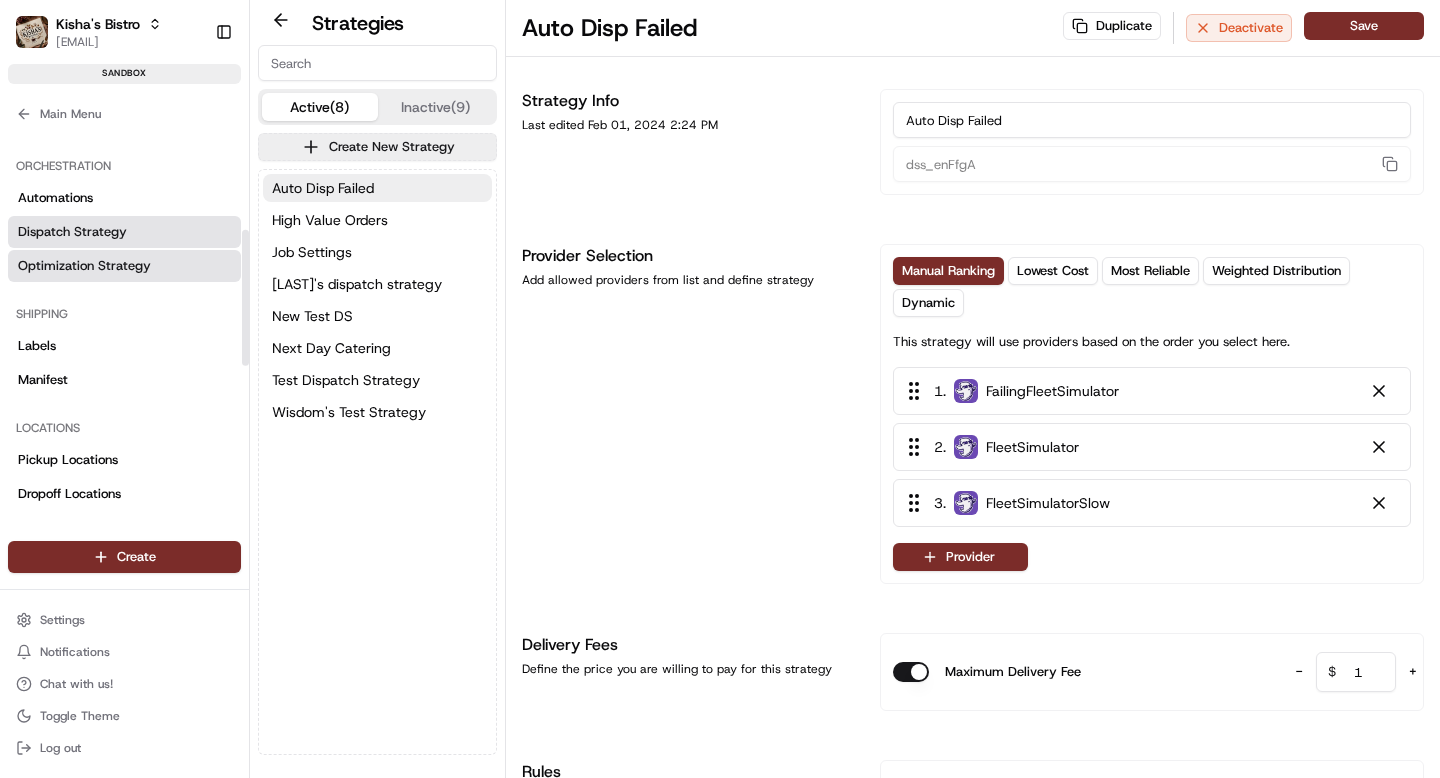 click on "Optimization Strategy" at bounding box center [84, 266] 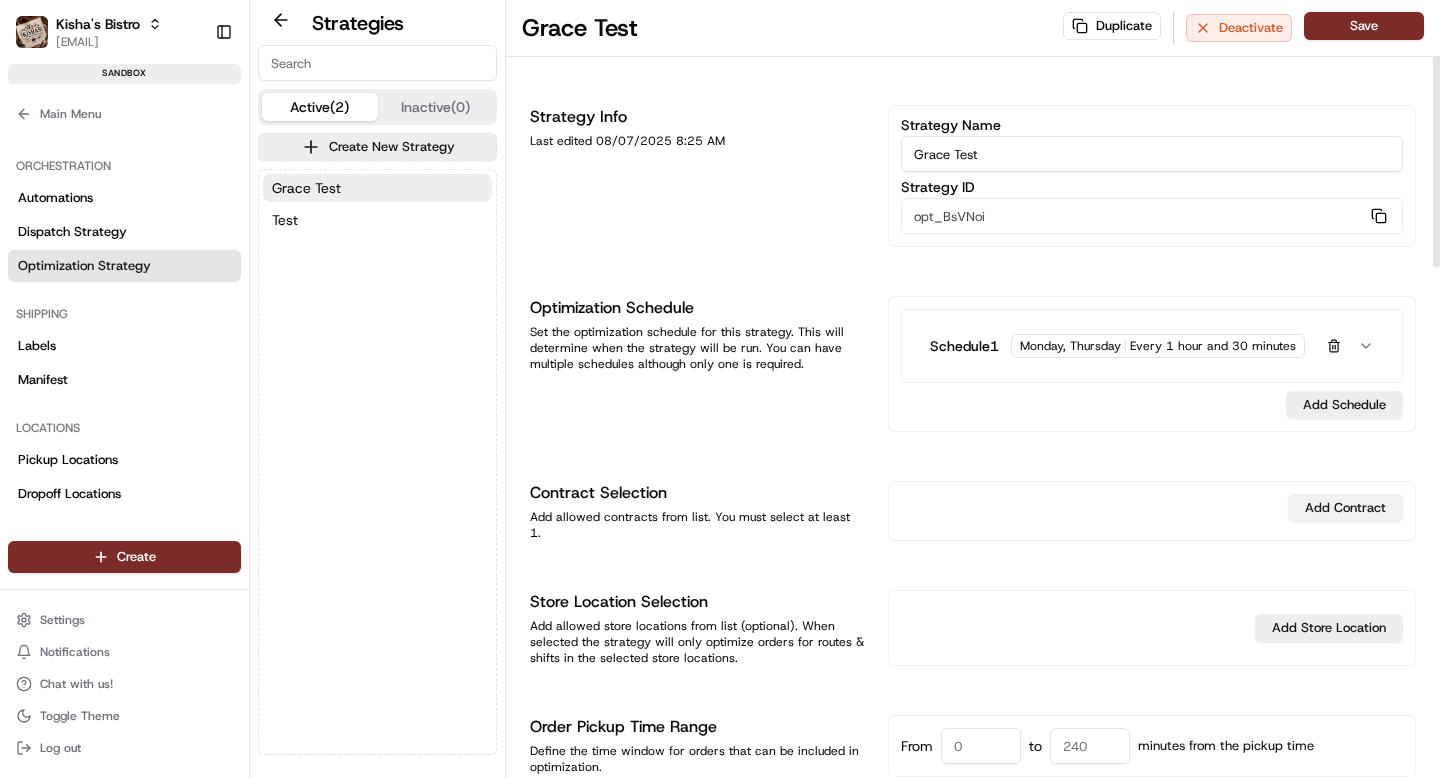 click on "Add Contract" at bounding box center [1345, 508] 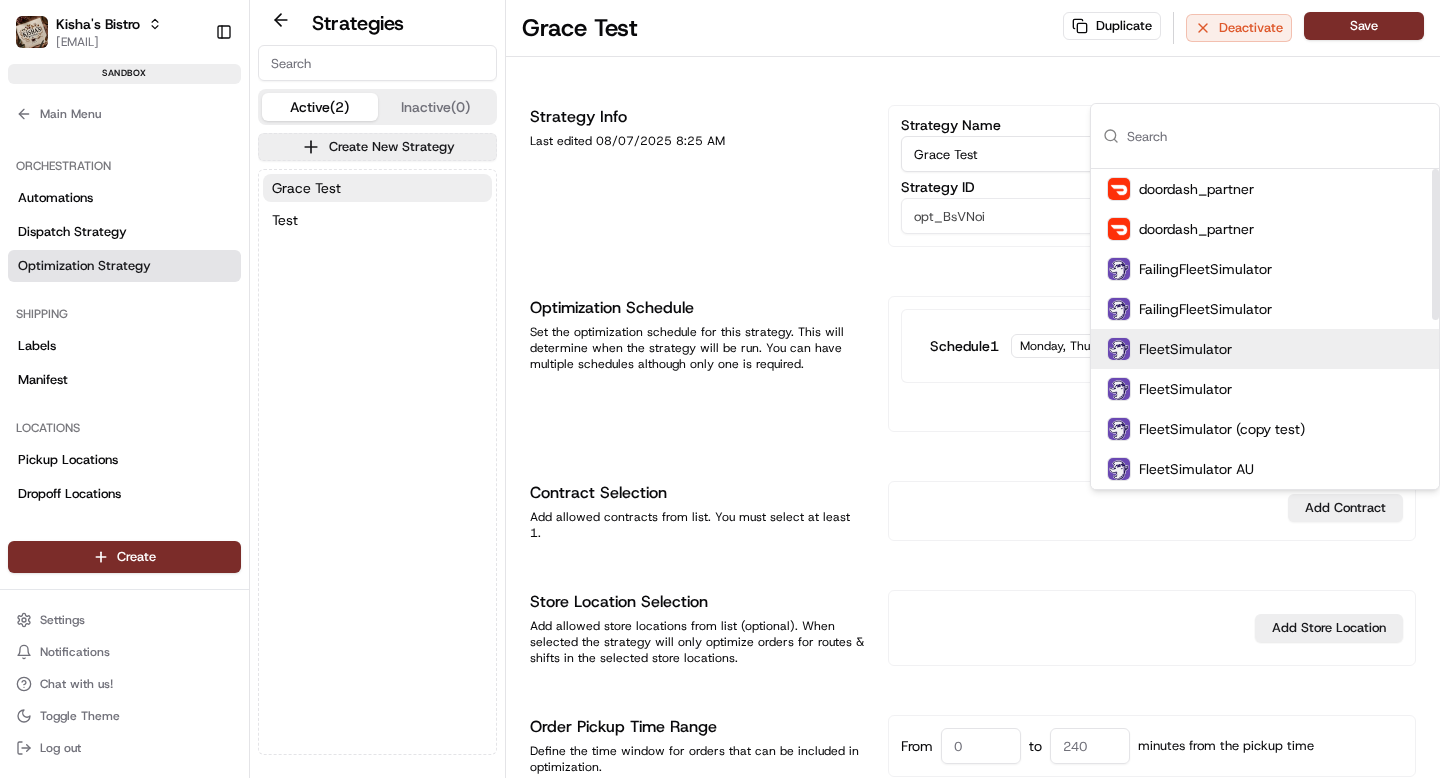 click on "FleetSimulator" at bounding box center [1185, 349] 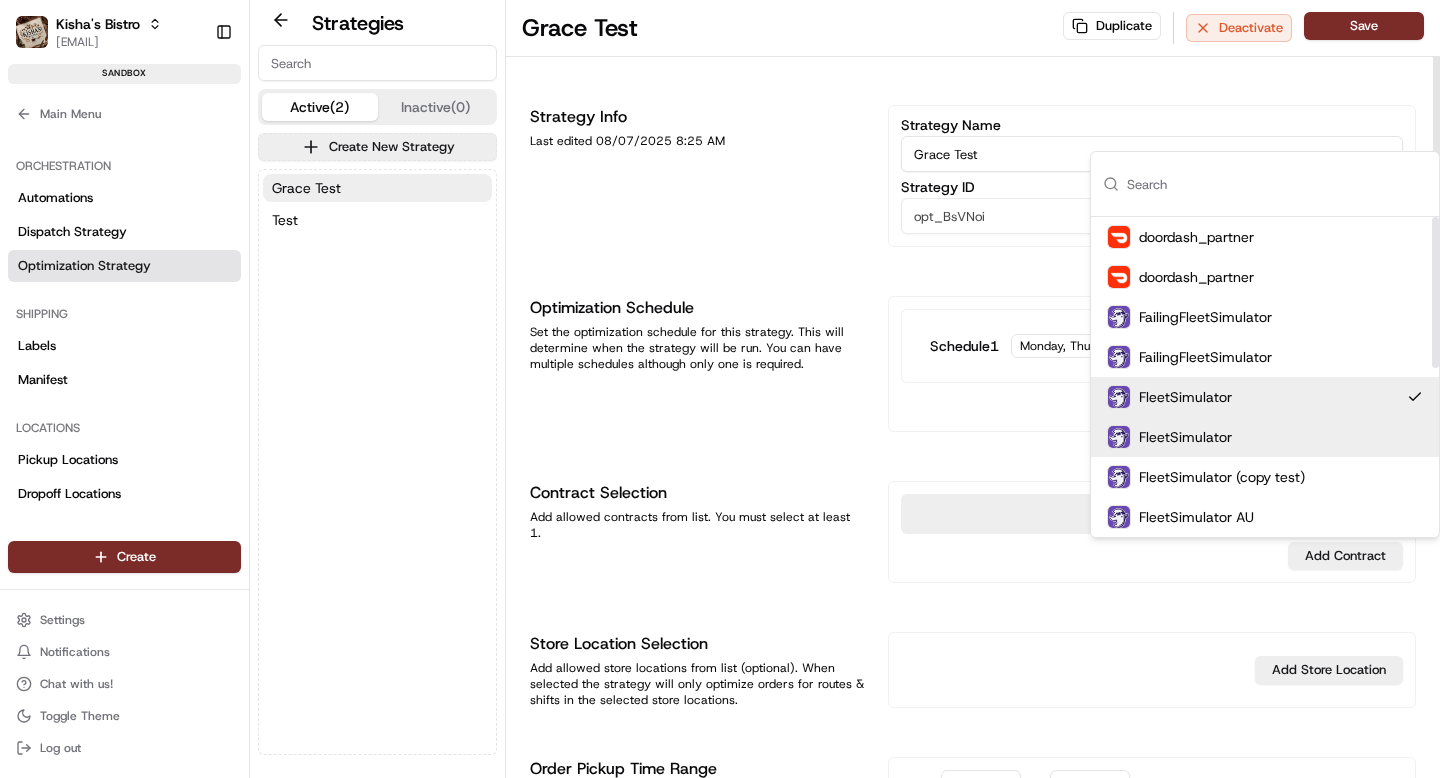 click on "Strategy Info Last edited 08/07/2025 8:25 AM Strategy Name [FIRST] Test Strategy ID opt_BsVNoi Copy  opt_BsVNoi Optimization Schedule Set the optimization schedule for this strategy. This will determine when the strategy will be run. You can have multiple schedules although only one is required. Schedule  1 Monday, Thursday Every 1 hour
and
30 minutes Add Schedule Contract Selection Add allowed contracts from list. You must select at least 1. Add Contract Store Location Selection Add allowed store locations from list (optional). When selected the strategy will only optimize orders for routes & shifts in the selected store locations. Add Store Location Order Pickup Time Range Define the time window for orders that can be included in optimization. From to minutes from the pickup time Dispatch Options Set the dispatch options for this strategy. Auto-Dispatch after Optimization Dispatch Unassigned Orders Service & Route Settings Pickup Service Time 0 0 0 None" at bounding box center [973, 1196] 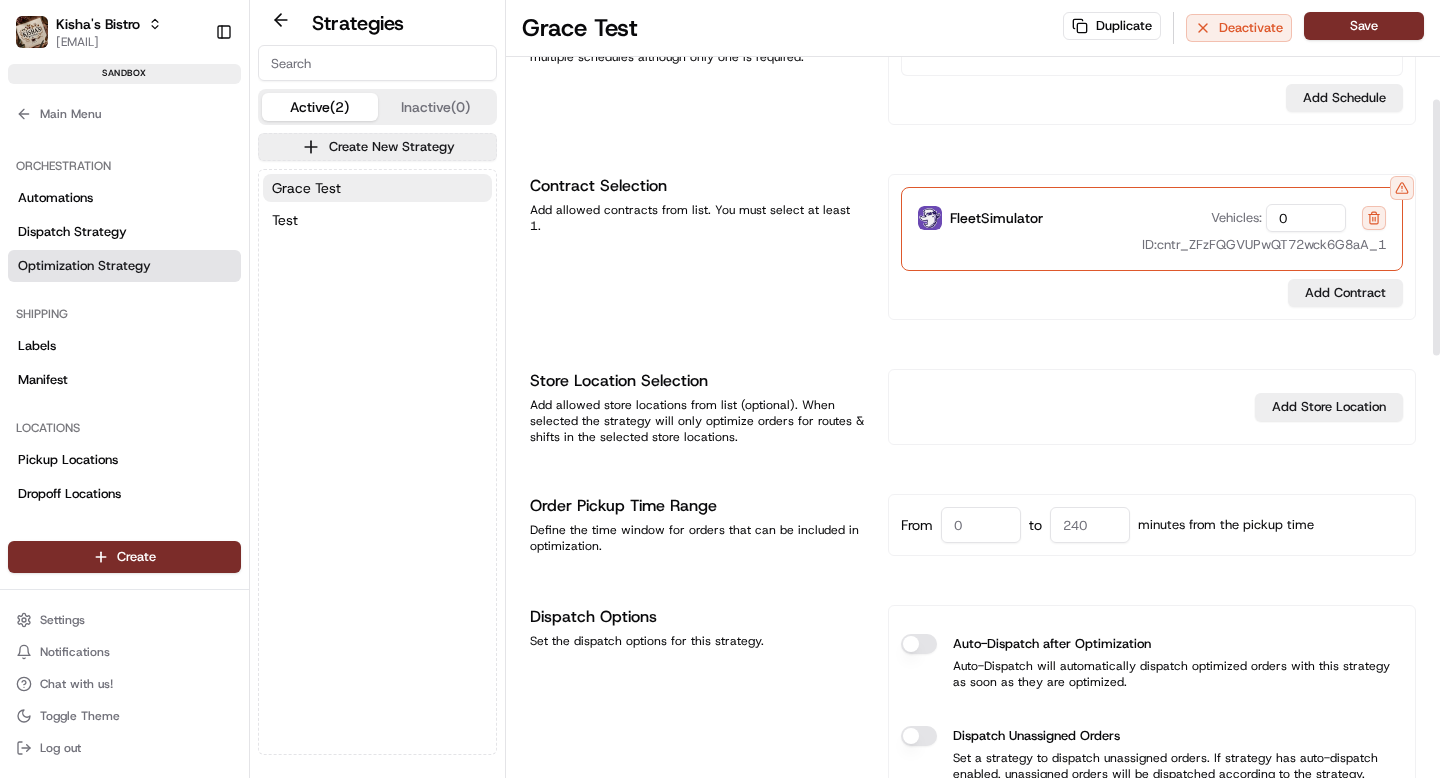 scroll, scrollTop: 314, scrollLeft: 0, axis: vertical 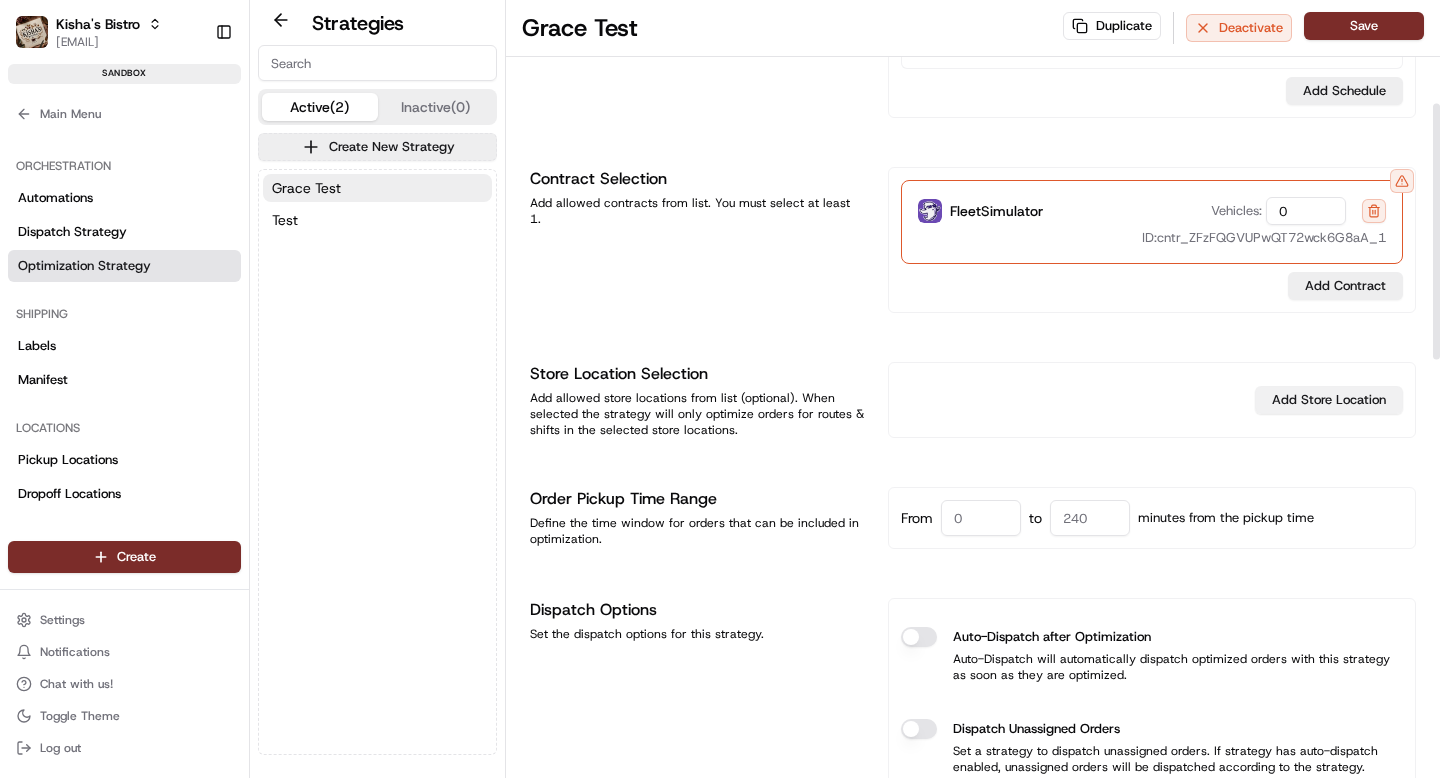 click on "Add Store Location" at bounding box center (1329, 400) 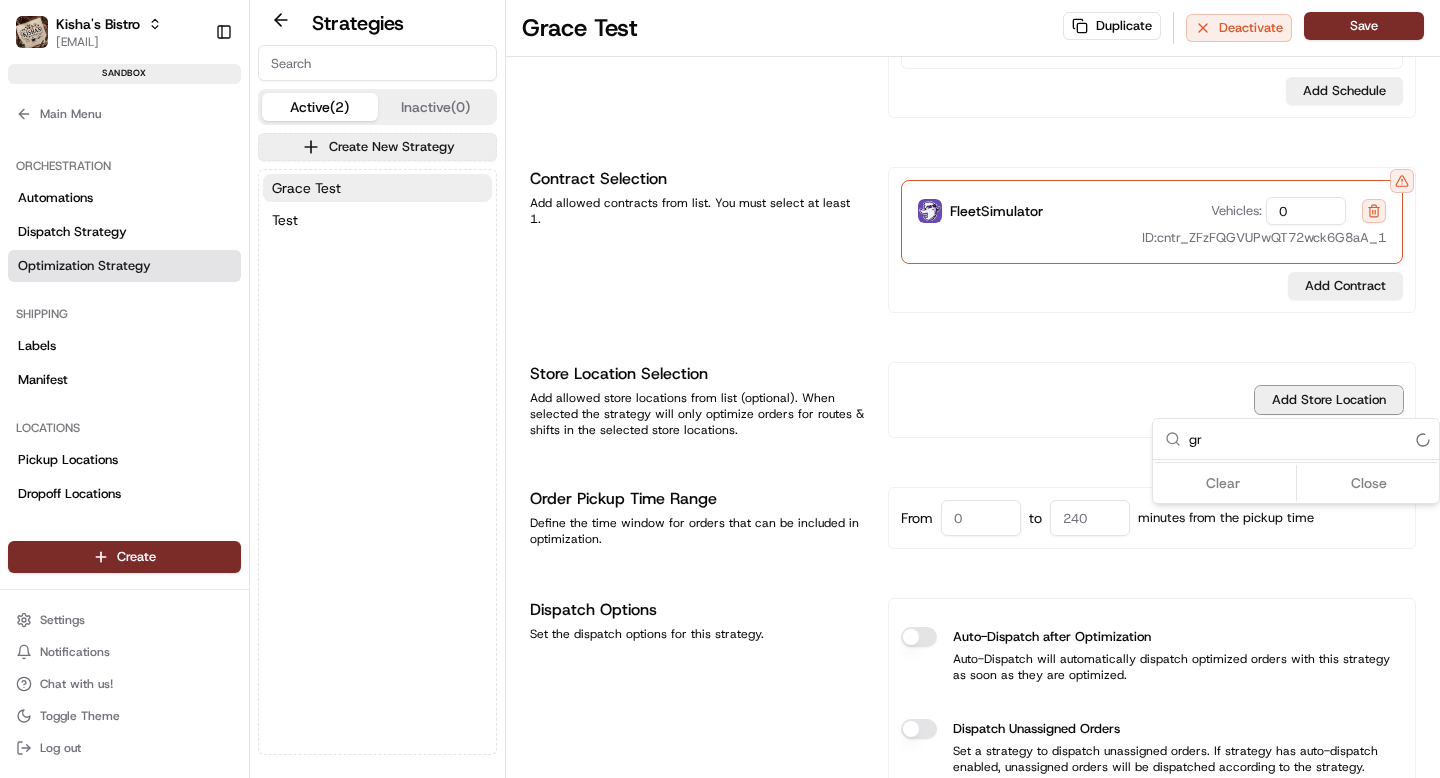 type on "g" 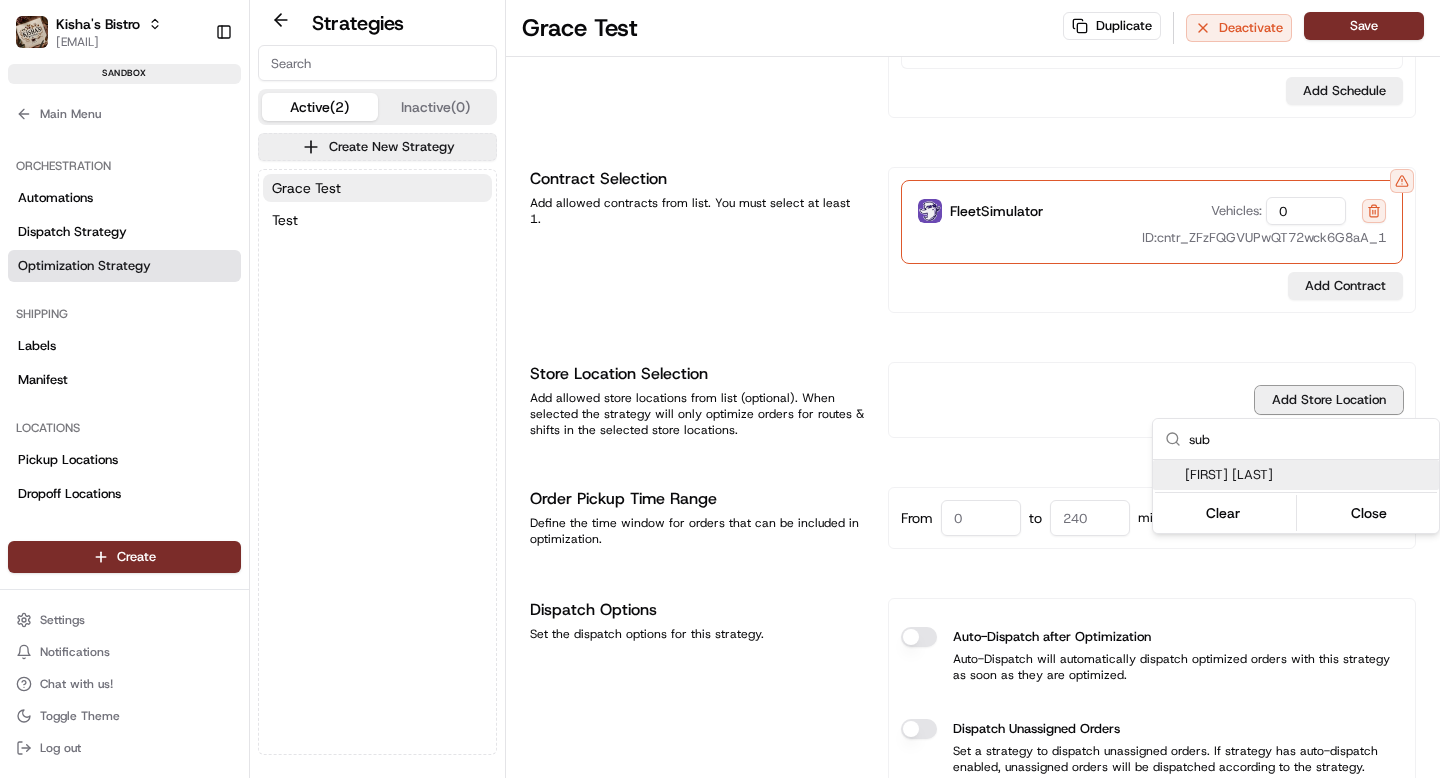 type on "sub" 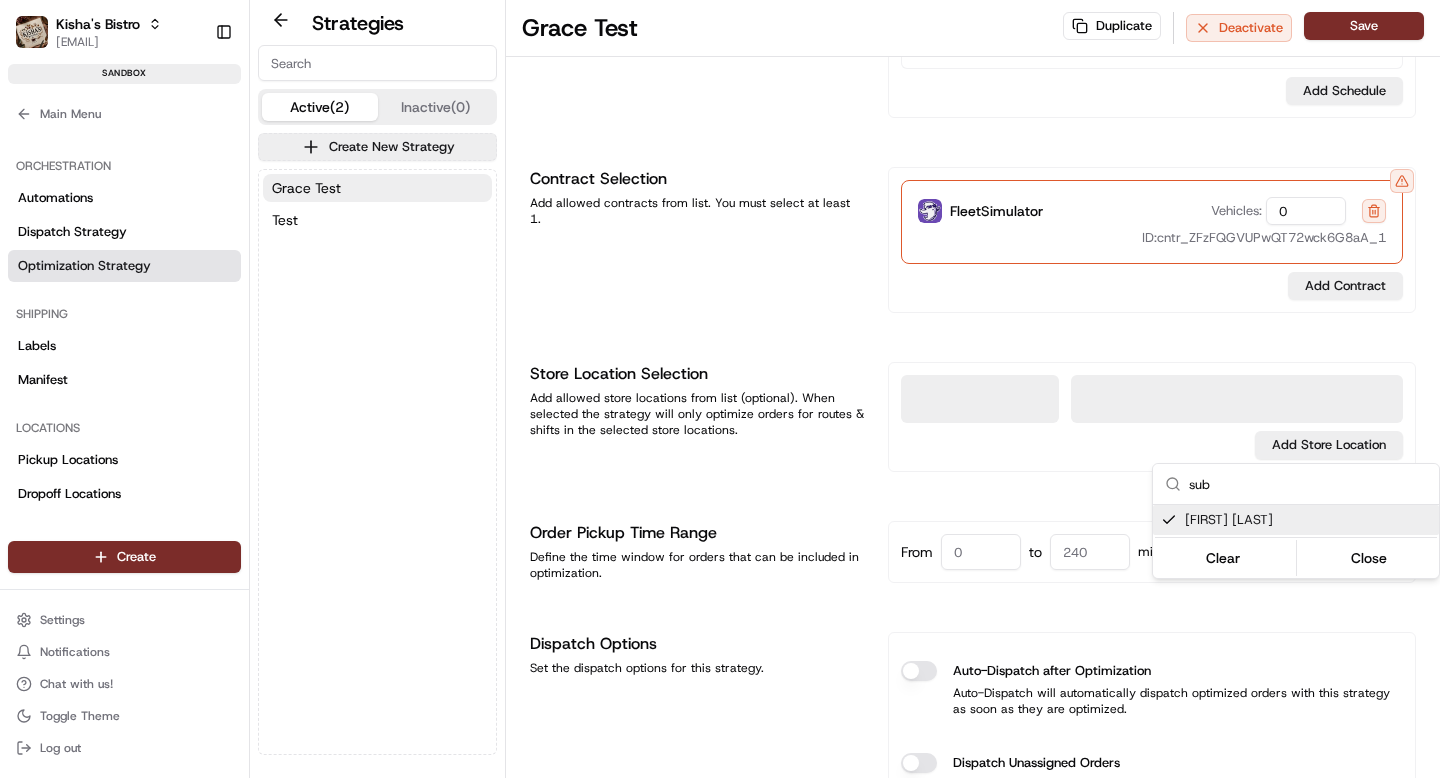click on "[LAST]'s Bistro [EMAIL] Toggle Sidebar sandbox Orders Deliveries Providers Nash AI Product Catalog Analytics Favorites Main Menu Members & Organization Organization Users Roles Preferences Customization Portal Tracking Orchestration Automations Dispatch Strategy Optimization Strategy Shipping Labels Manifest Locations Pickup Locations Dropoff Locations Billing Billing Refund Requests Integrations Notification Triggers Webhooks API Keys Request Logs Other Feature Flags Create Settings Notifications Chat with us! Toggle Theme Log out Strategies Active  (2) Inactive  (0) Create New Strategy [FIRST] Test Test [FIRST] Test Duplicate Deactivate Save Strategy Info Last edited 08/07/2025 8:25 AM Strategy Name [FIRST] Test Strategy ID opt_BsVNoi Copy  opt_BsVNoi Optimization Schedule Set the optimization schedule for this strategy. This will determine when the strategy will be run. You can have multiple schedules although only one is required. Schedule  1 Monday, Thursday Add Schedule FleetSimulator" at bounding box center [720, 389] 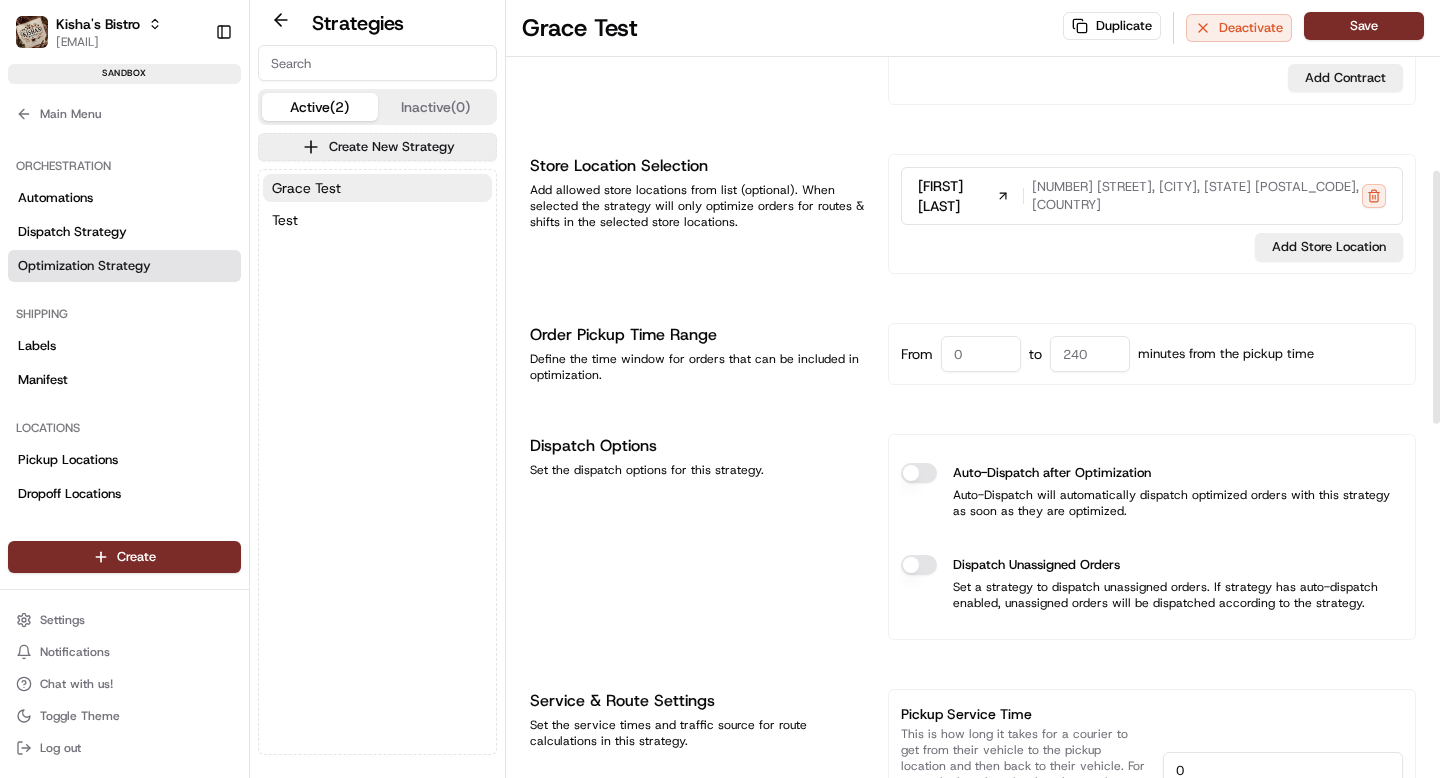 scroll, scrollTop: 543, scrollLeft: 0, axis: vertical 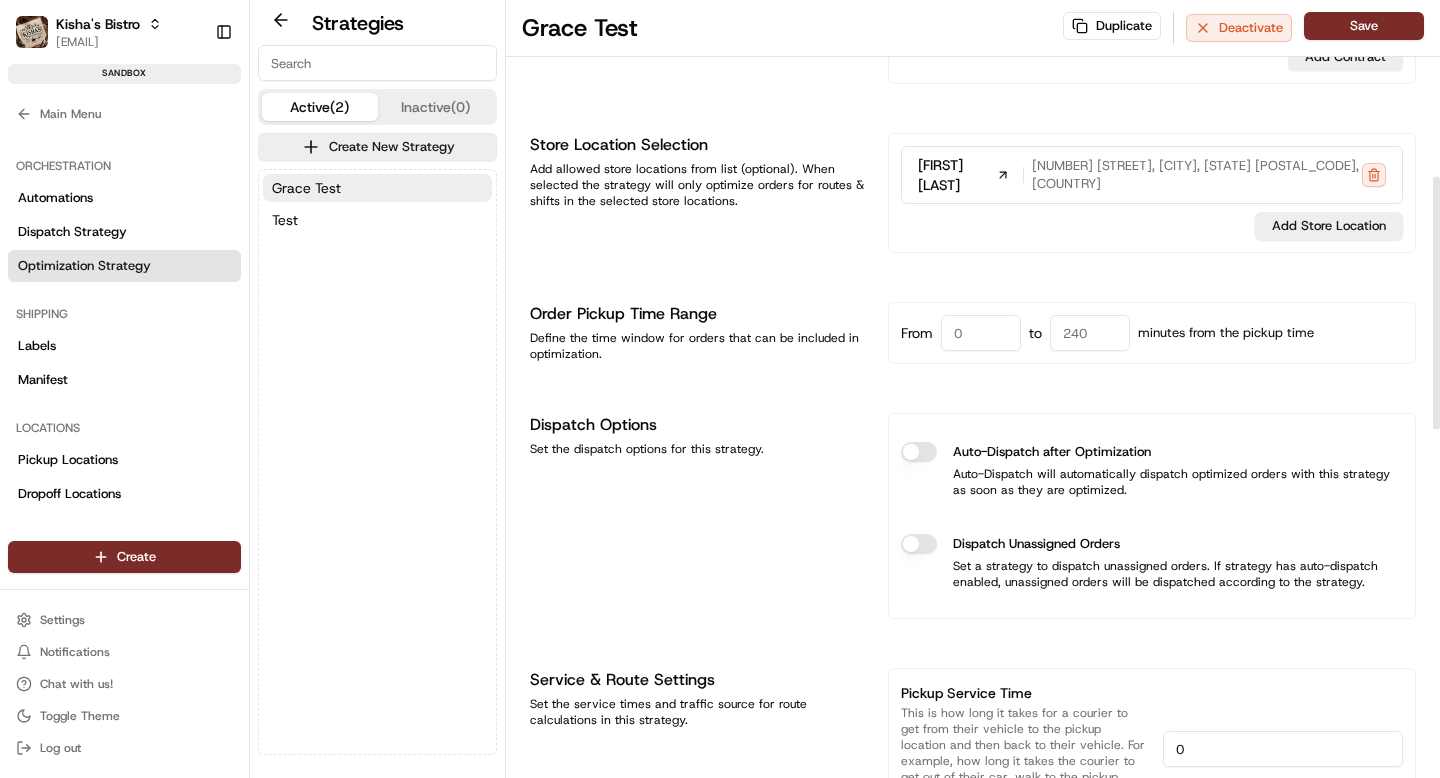 click on "Auto-Dispatch after Optimization" at bounding box center [919, 452] 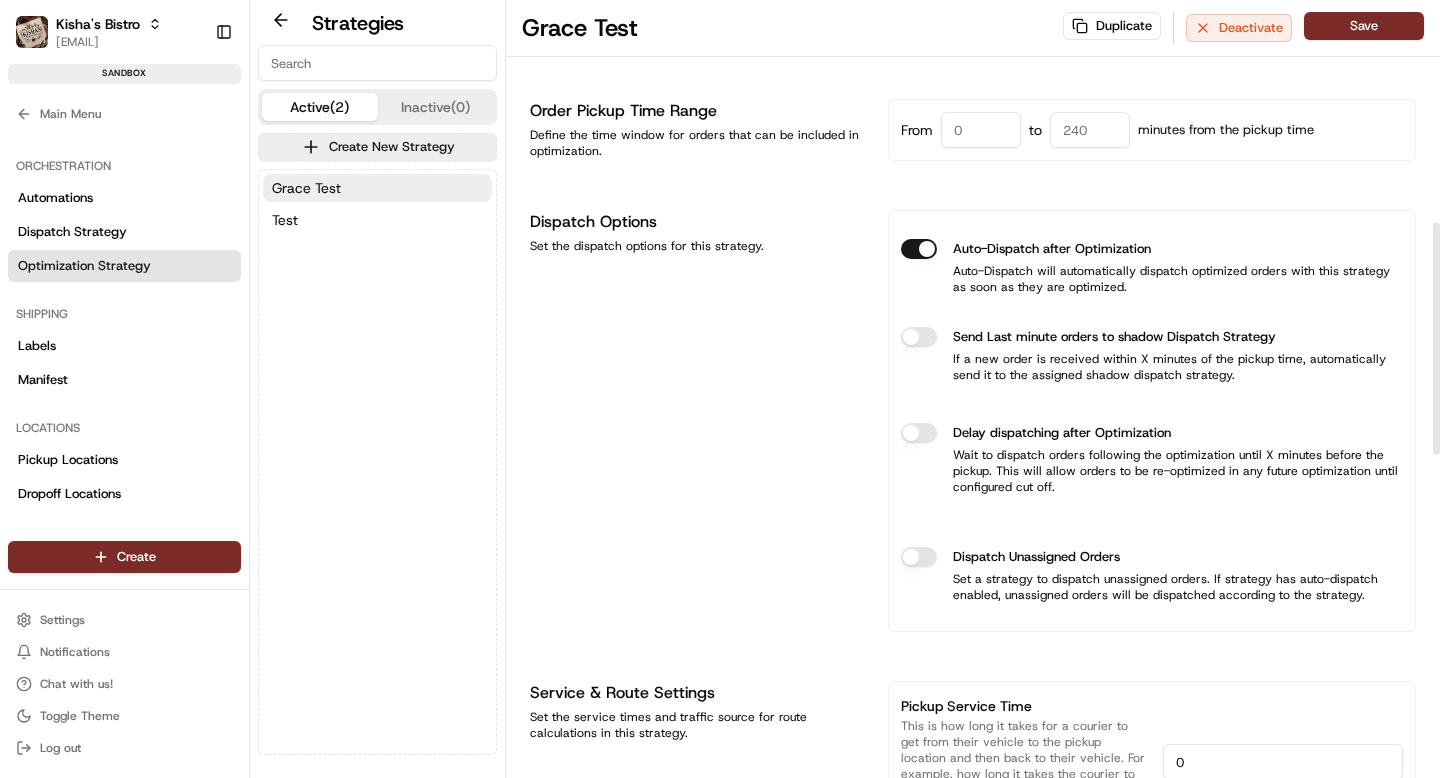 scroll, scrollTop: 747, scrollLeft: 0, axis: vertical 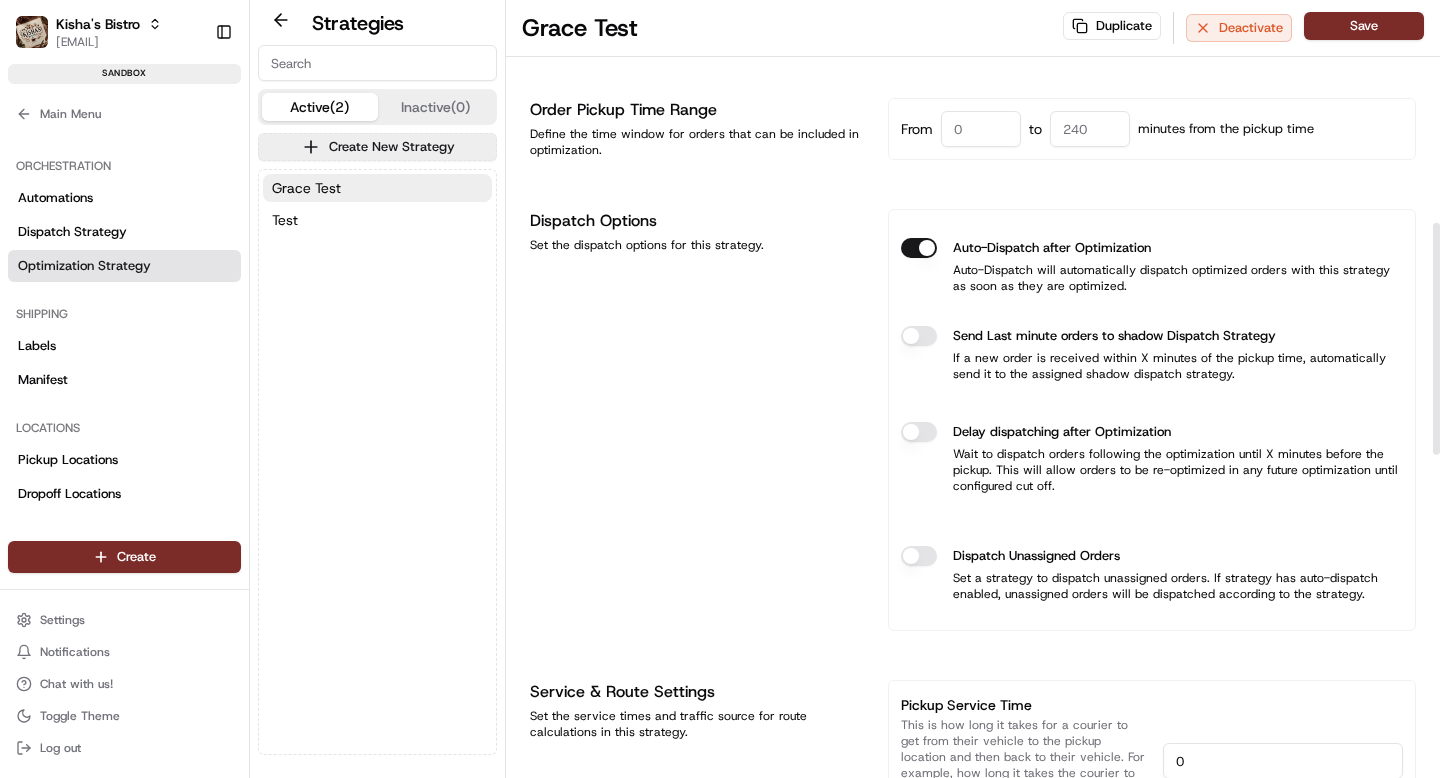click on "Delay dispatching after Optimization" at bounding box center (919, 432) 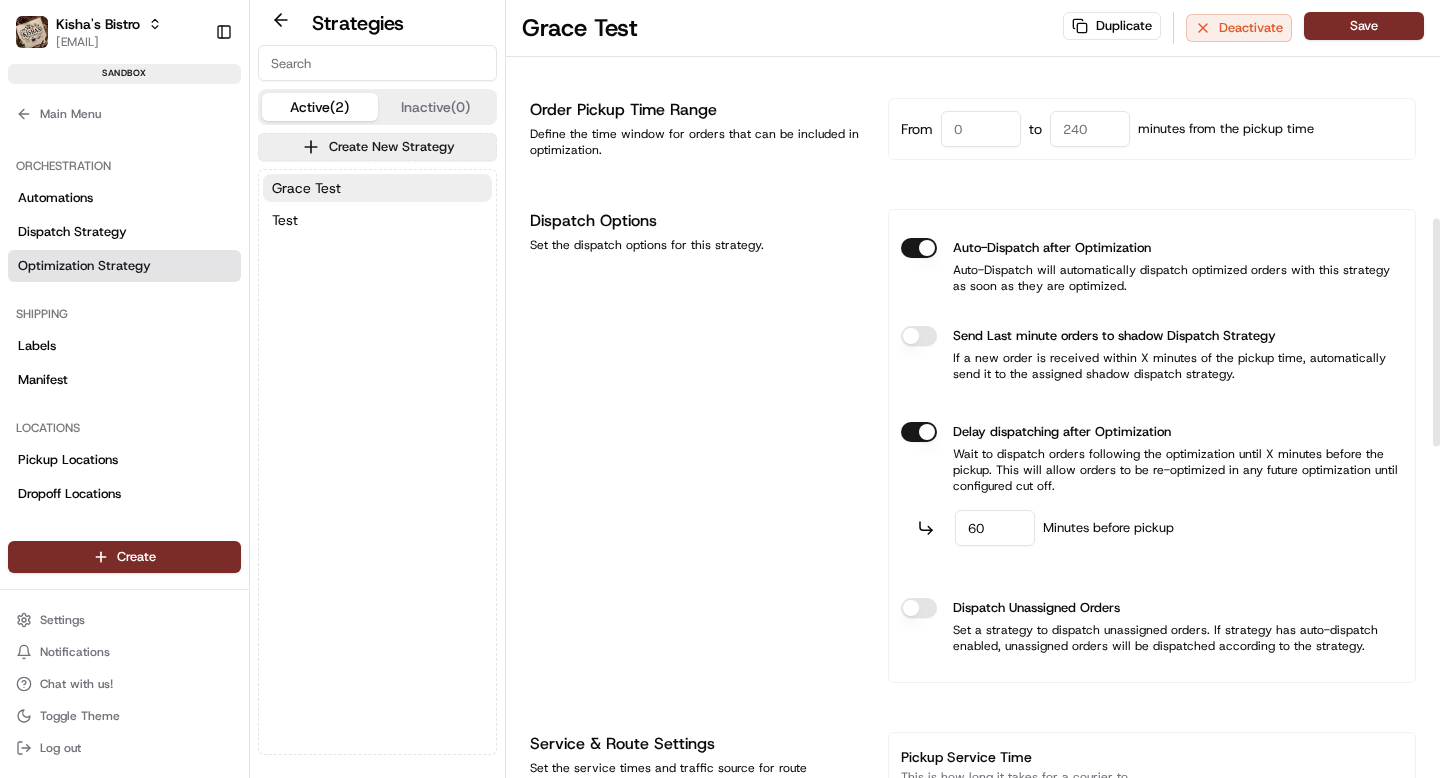 click on "60" at bounding box center (995, 528) 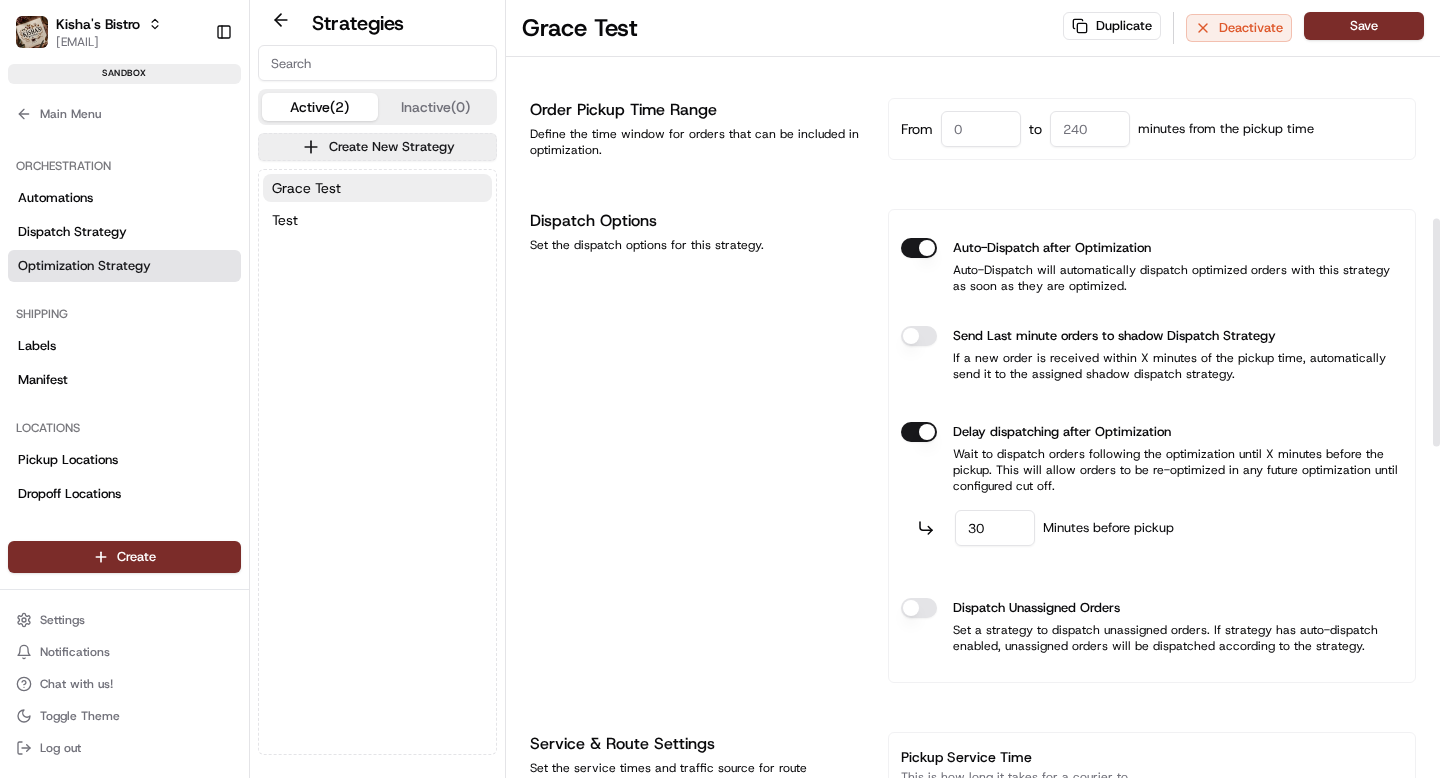 click on "30 Minutes before pickup" at bounding box center [1152, 536] 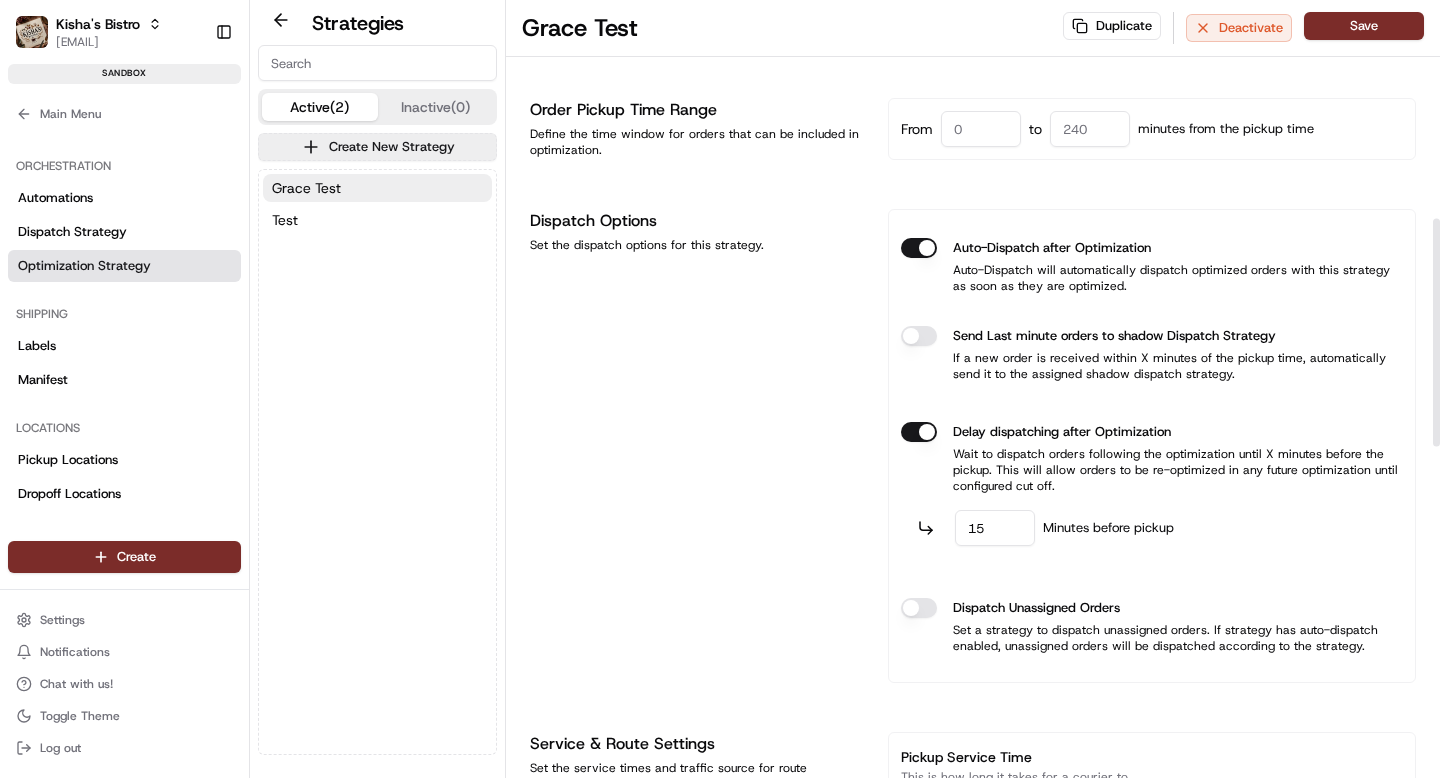 type on "15" 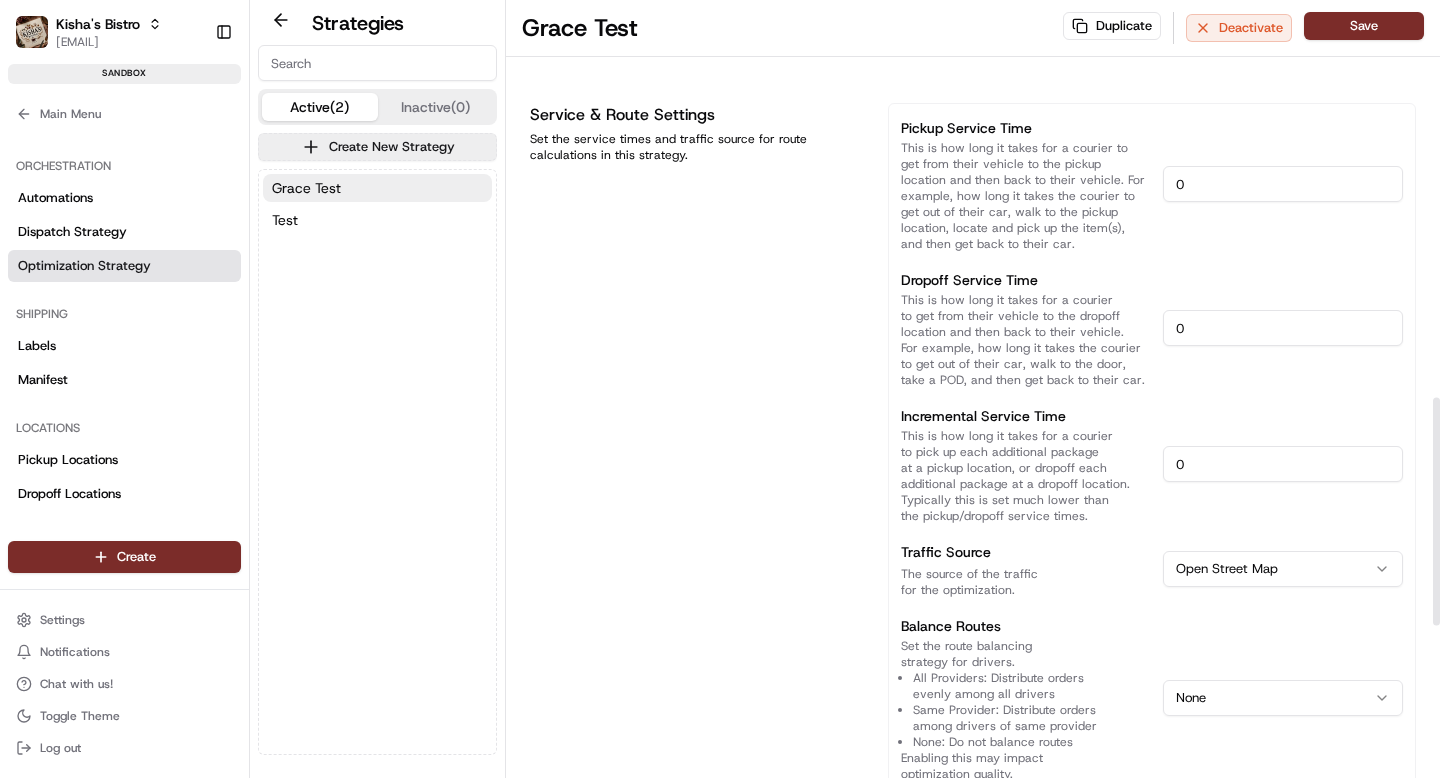 scroll, scrollTop: 1351, scrollLeft: 0, axis: vertical 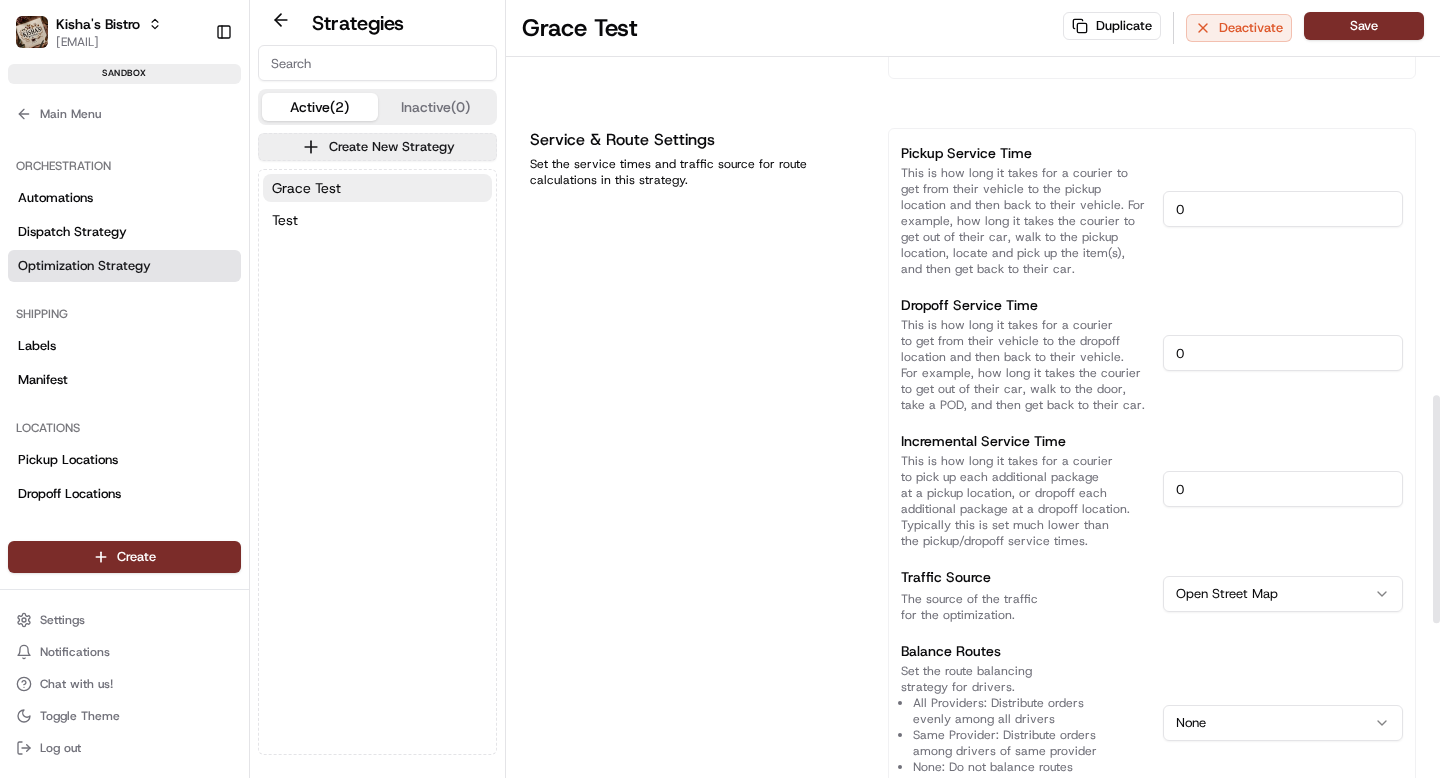 click on "0" at bounding box center [1283, 209] 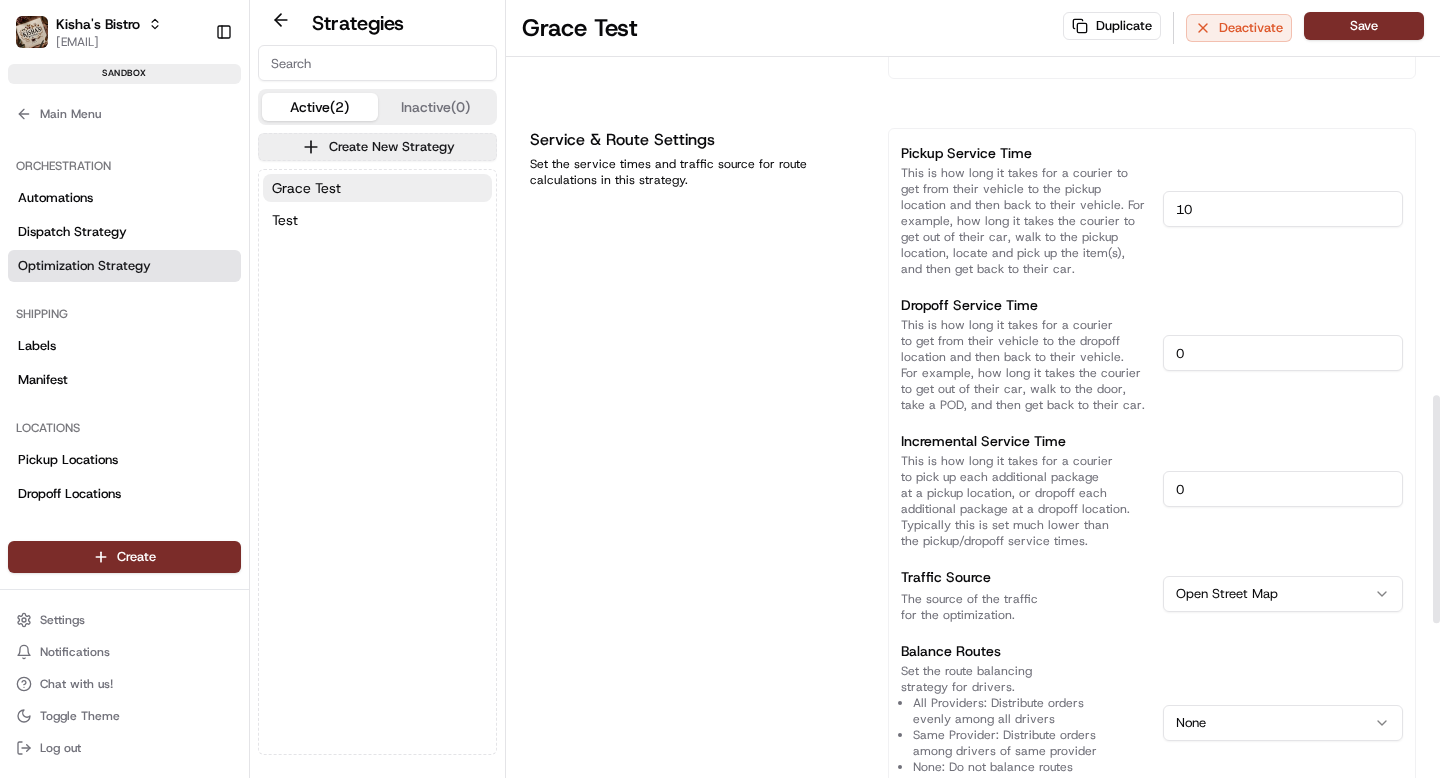 click on "0" at bounding box center [1283, 353] 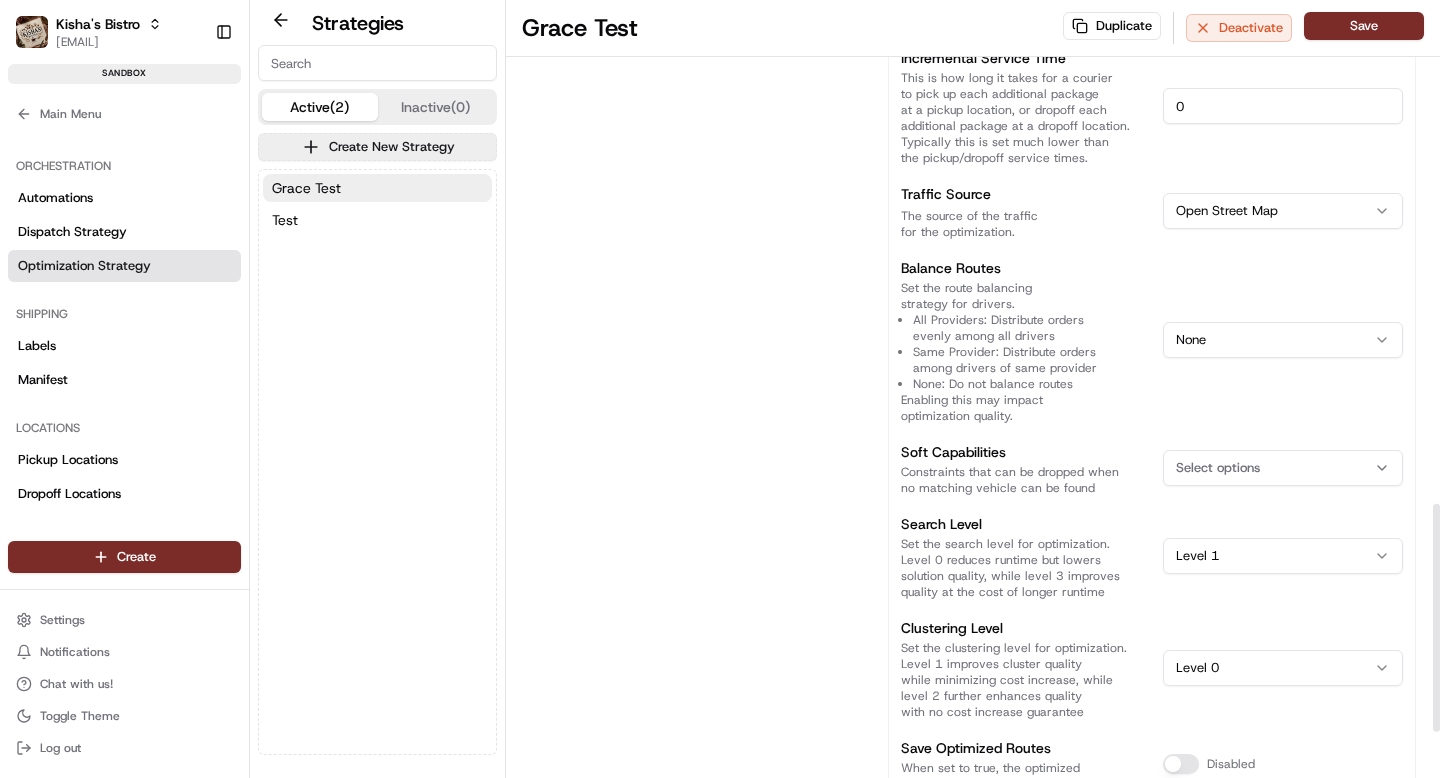 scroll, scrollTop: 1738, scrollLeft: 0, axis: vertical 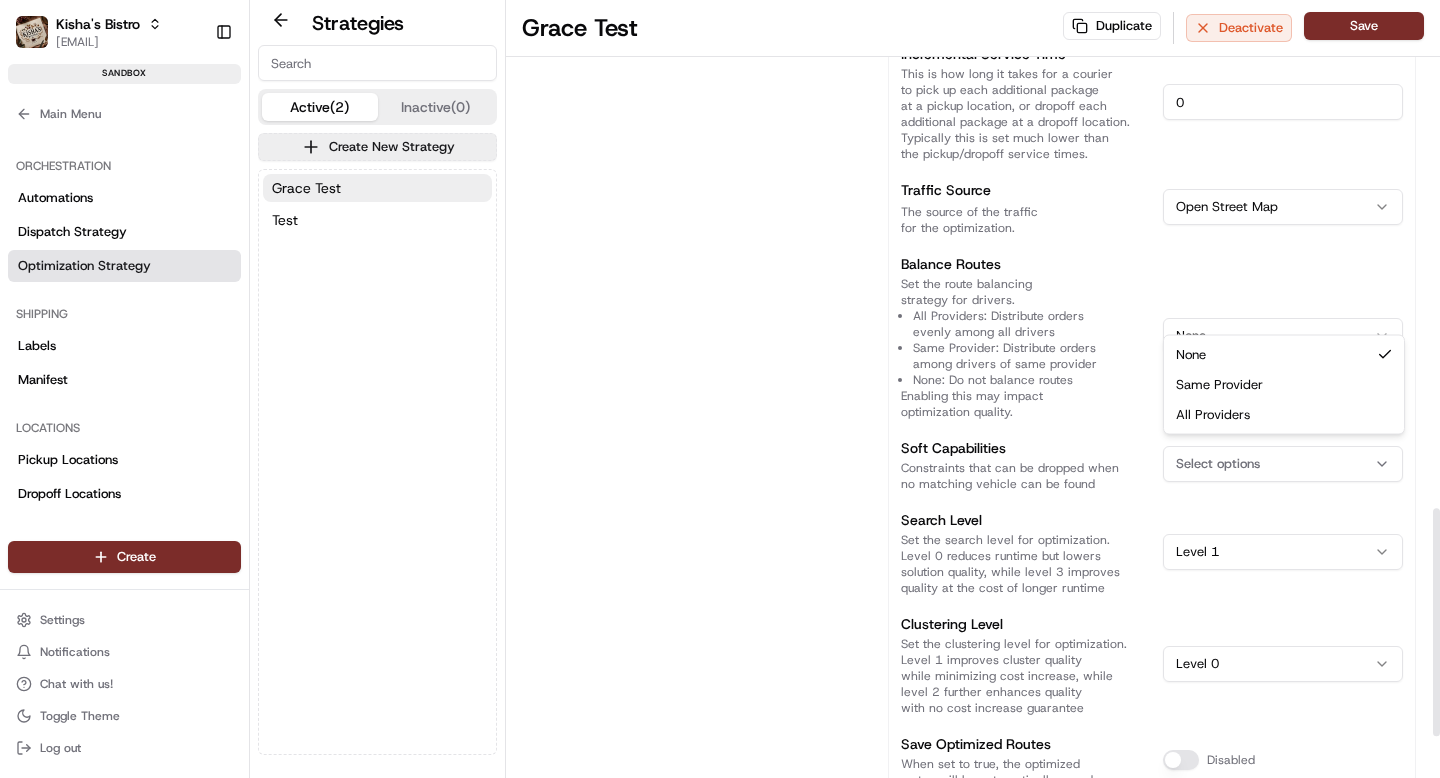 click on "[LAST]'s Bistro [EMAIL] Toggle Sidebar sandbox Orders Deliveries Providers Nash AI Product Catalog Analytics Favorites Main Menu Members & Organization Organization Users Roles Preferences Customization Portal Tracking Orchestration Automations Dispatch Strategy Optimization Strategy Shipping Labels Manifest Locations Pickup Locations Dropoff Locations Billing Billing Refund Requests Integrations Notification Triggers Webhooks API Keys Request Logs Other Feature Flags Create Settings Notifications Chat with us! Toggle Theme Log out Strategies Active  (2) Inactive  (0) Create New Strategy [FIRST] Test Test [FIRST] Test Duplicate Deactivate Save Strategy Info Last edited 08/07/2025 8:25 AM Strategy Name [FIRST] Test Strategy ID opt_BsVNoi Copy  opt_BsVNoi Optimization Schedule Set the optimization schedule for this strategy. This will determine when the strategy will be run. You can have multiple schedules although only one is required. Schedule  1 Monday, Thursday Add Schedule FleetSimulator" at bounding box center [720, 389] 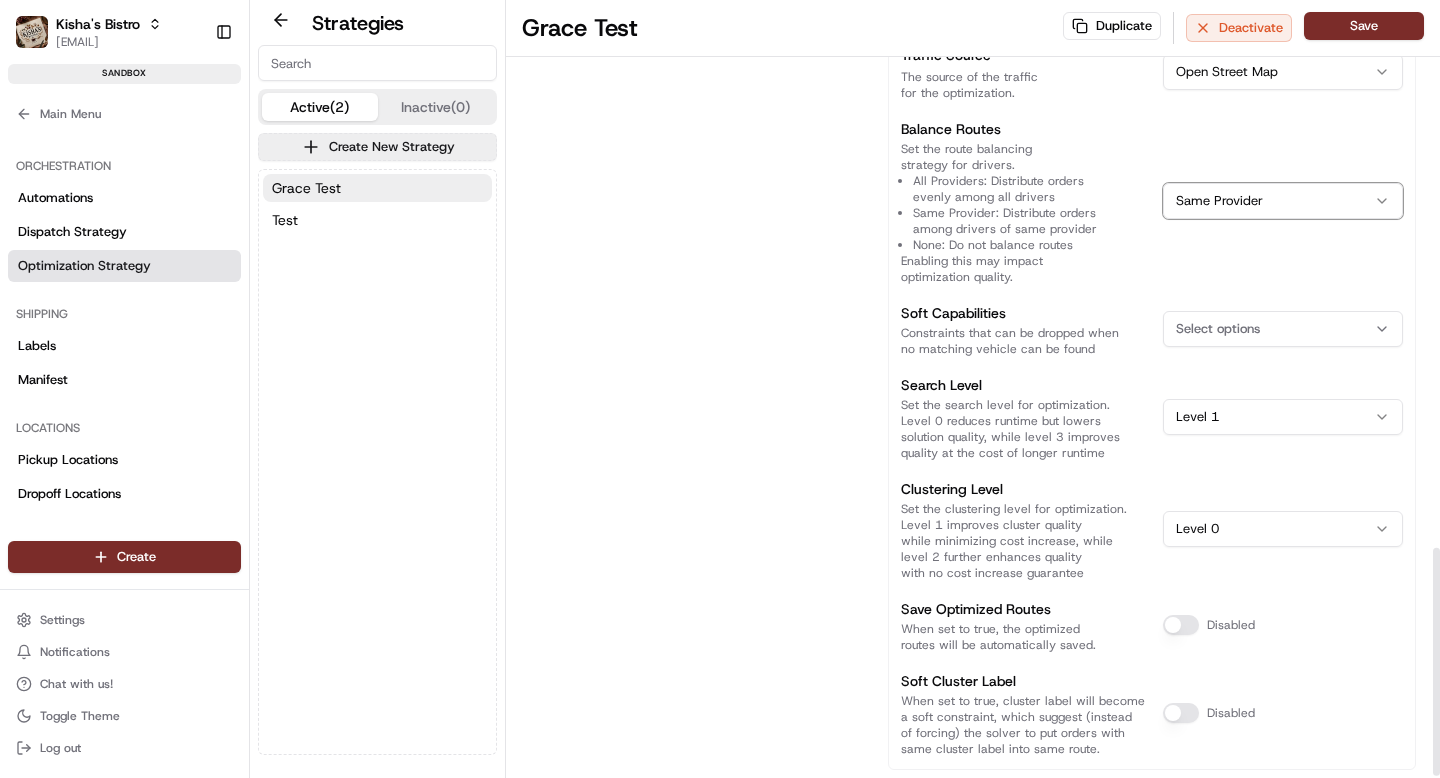 scroll, scrollTop: 1881, scrollLeft: 0, axis: vertical 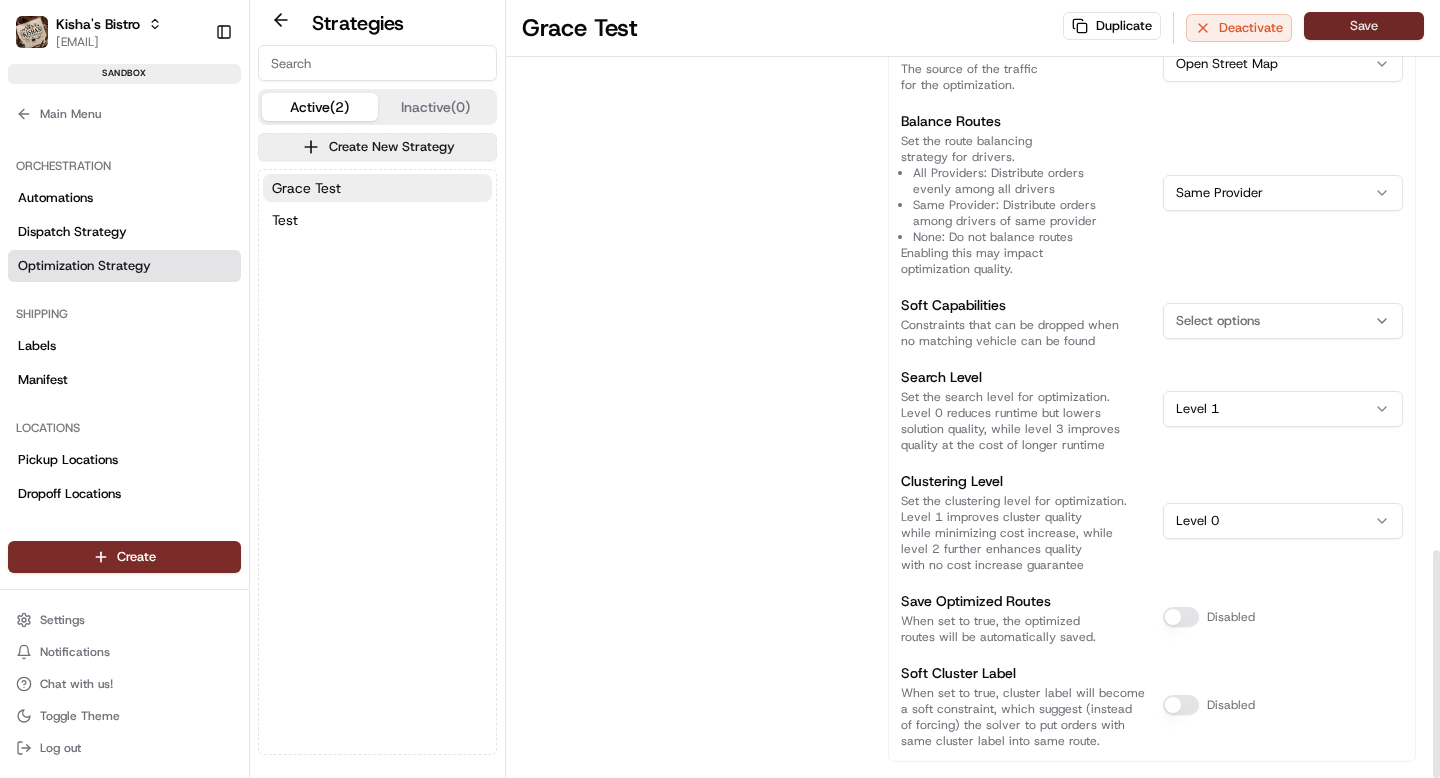 click on "Save" at bounding box center [1364, 26] 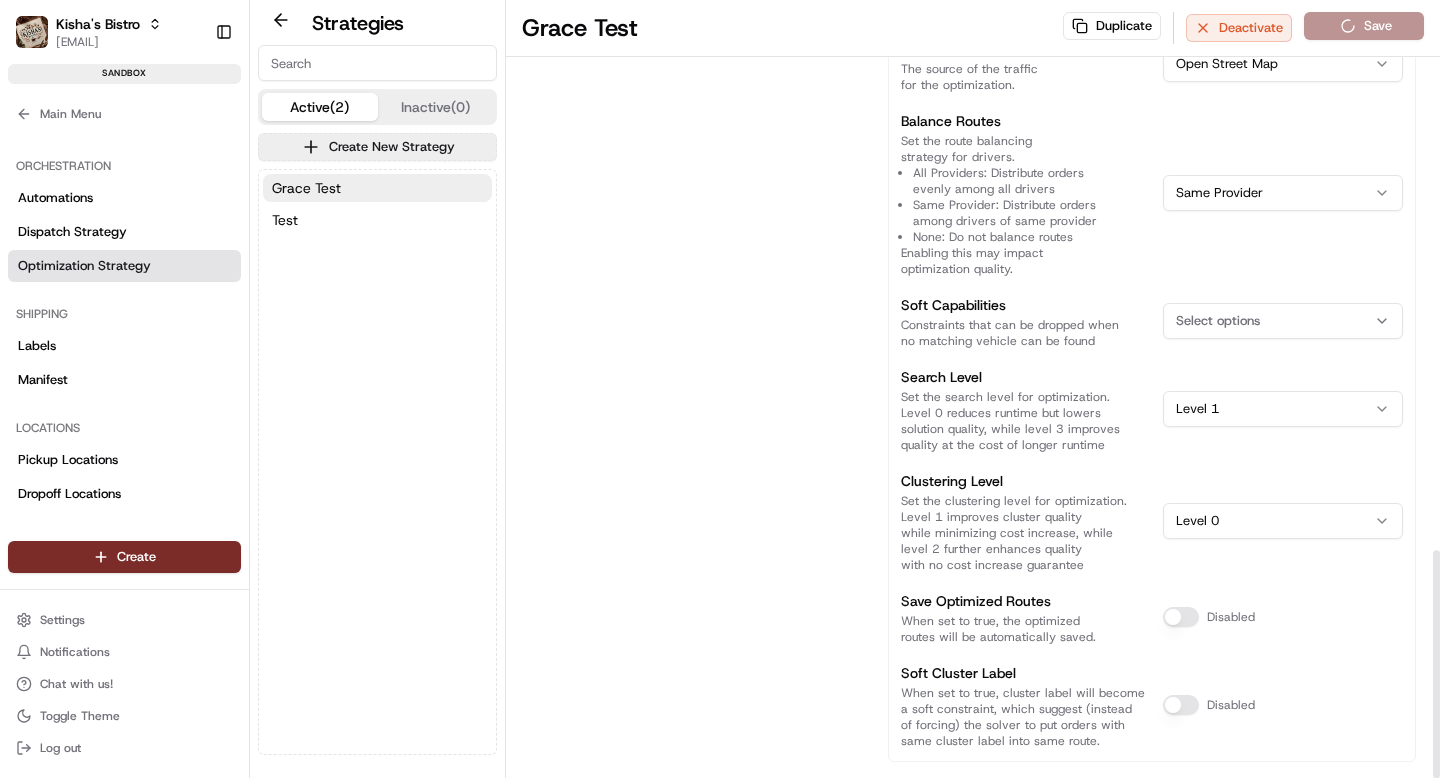 type on "0" 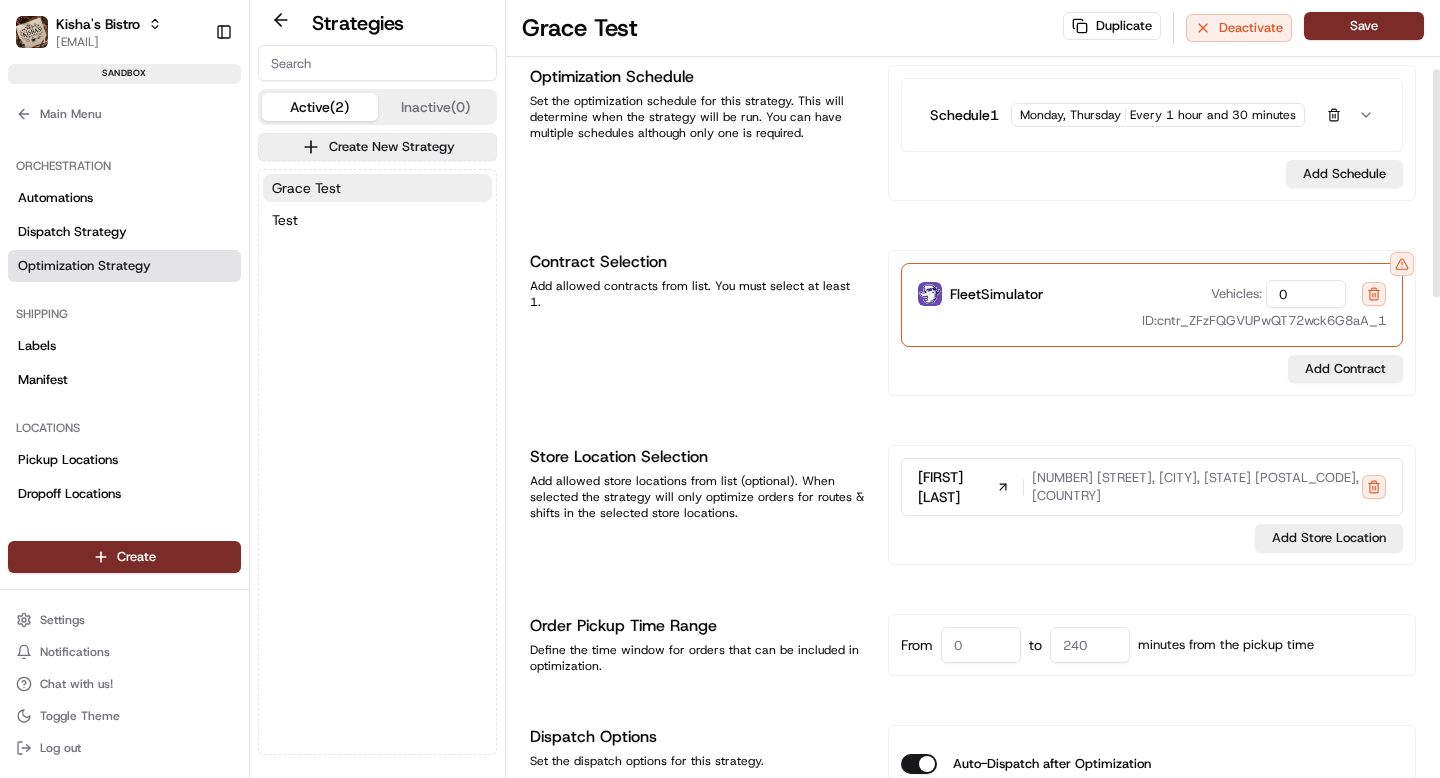 scroll, scrollTop: 229, scrollLeft: 0, axis: vertical 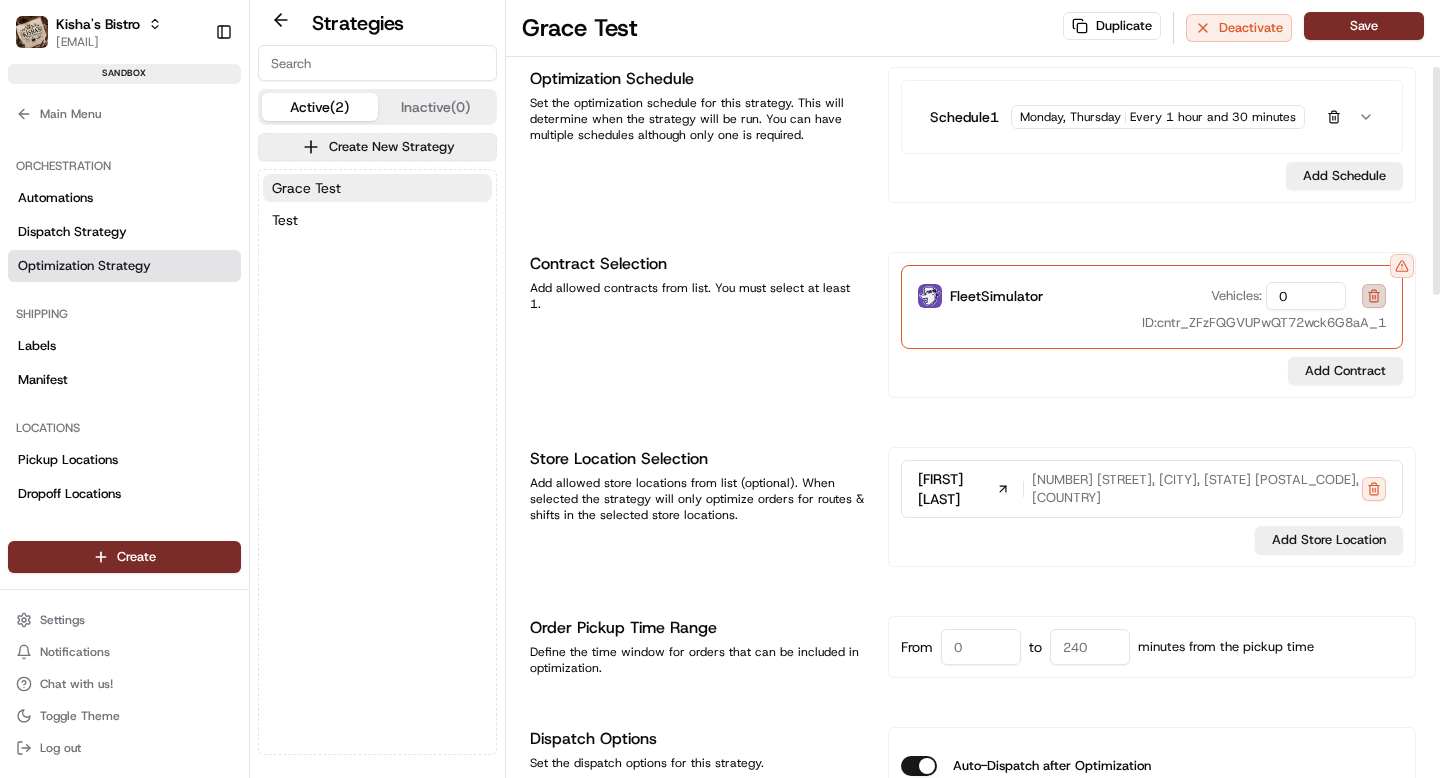 click at bounding box center (1374, 296) 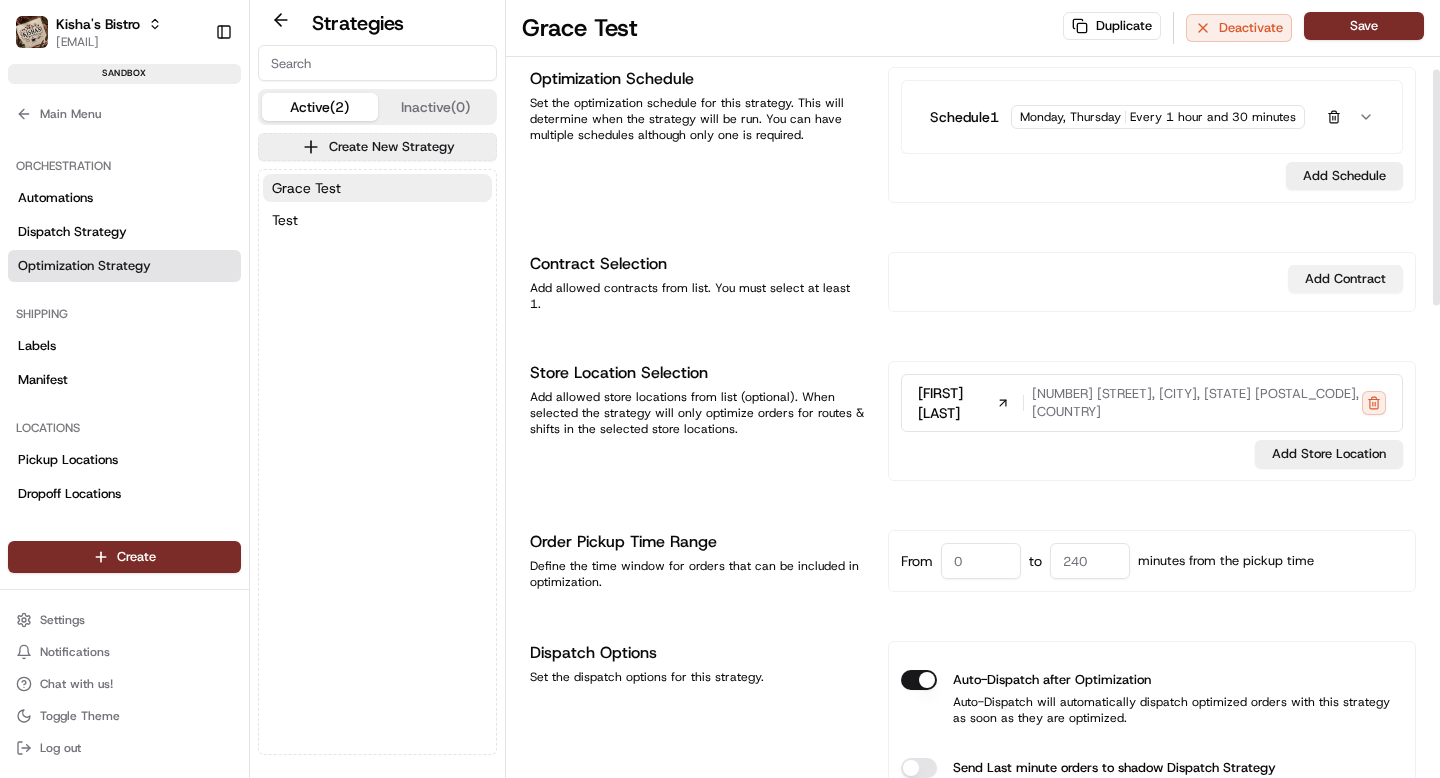 click on "Add Contract" at bounding box center (1345, 279) 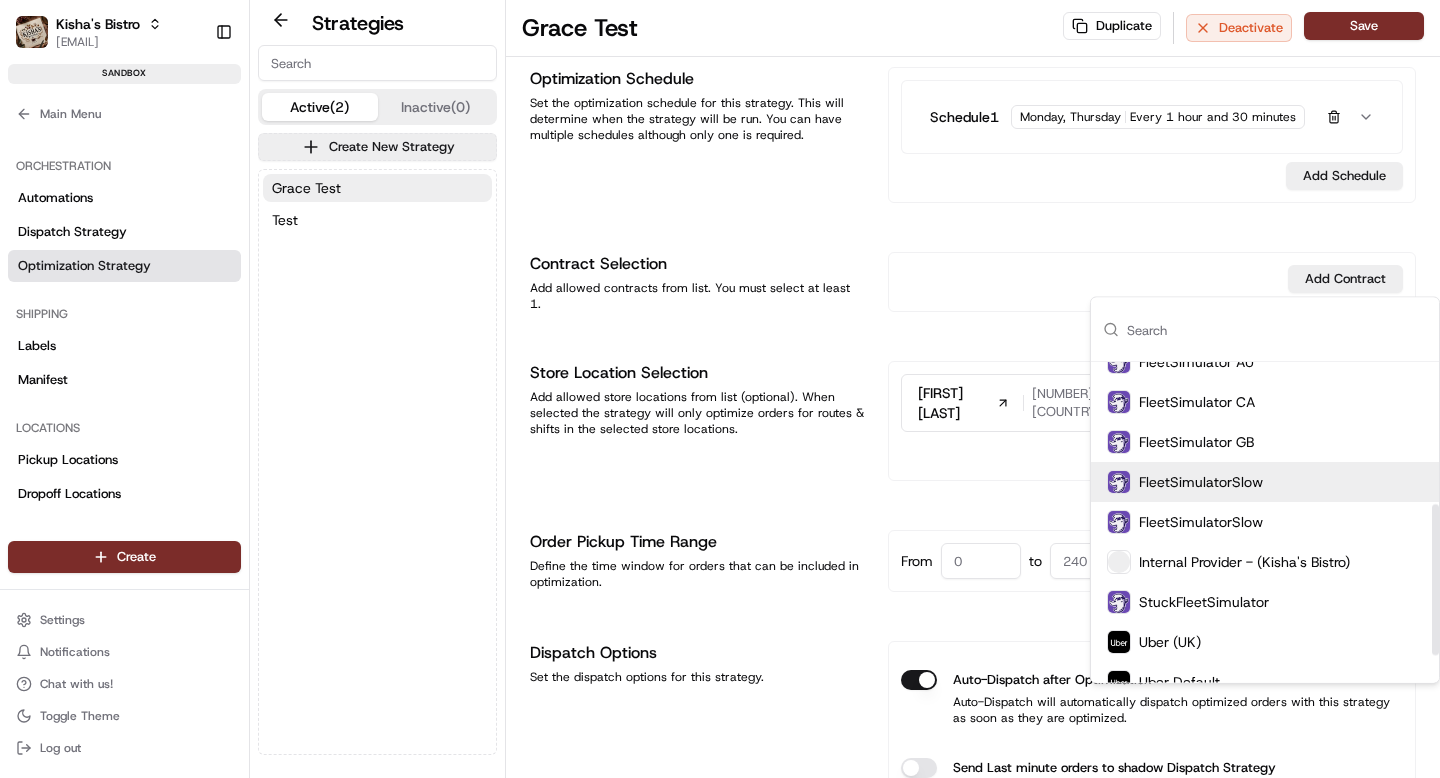 scroll, scrollTop: 360, scrollLeft: 0, axis: vertical 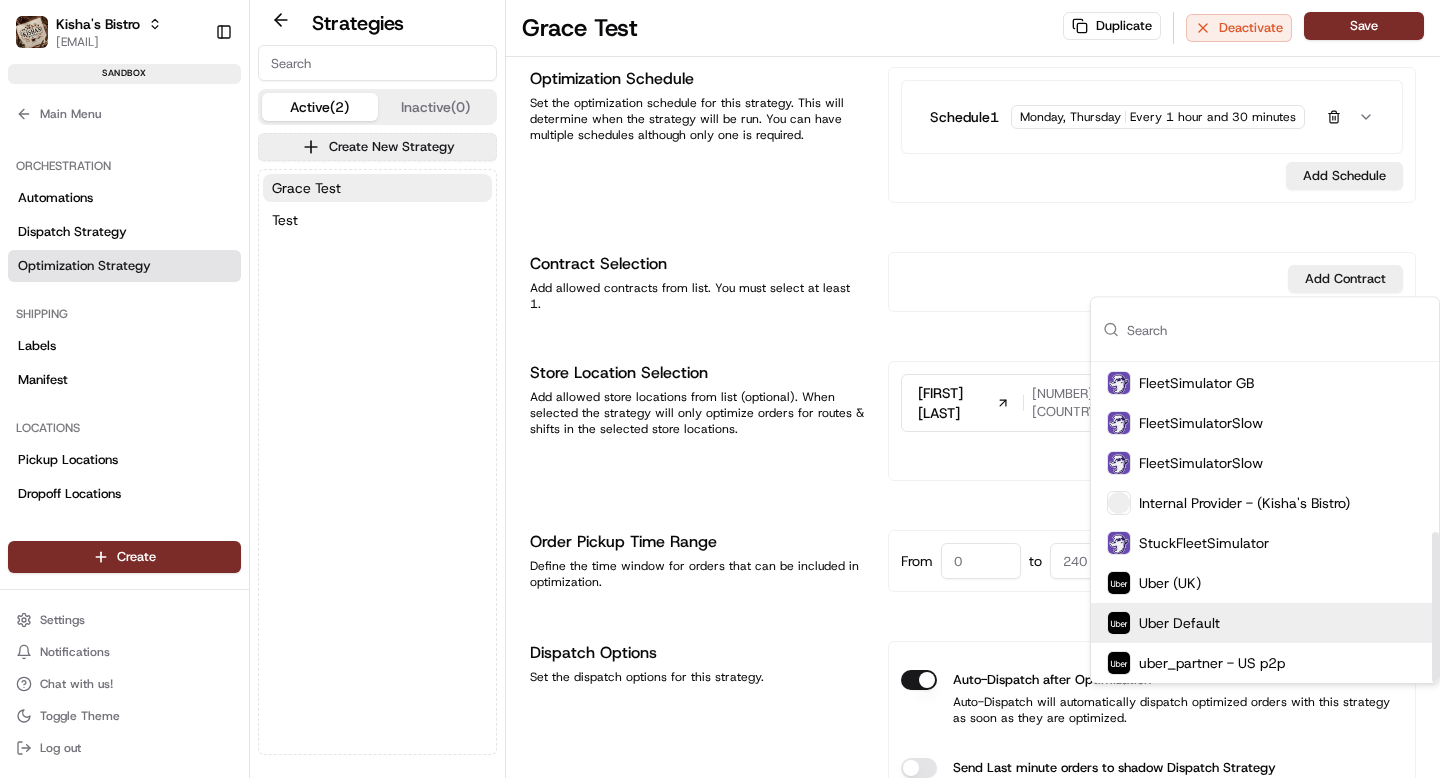 click on "Uber Default" at bounding box center [1179, 623] 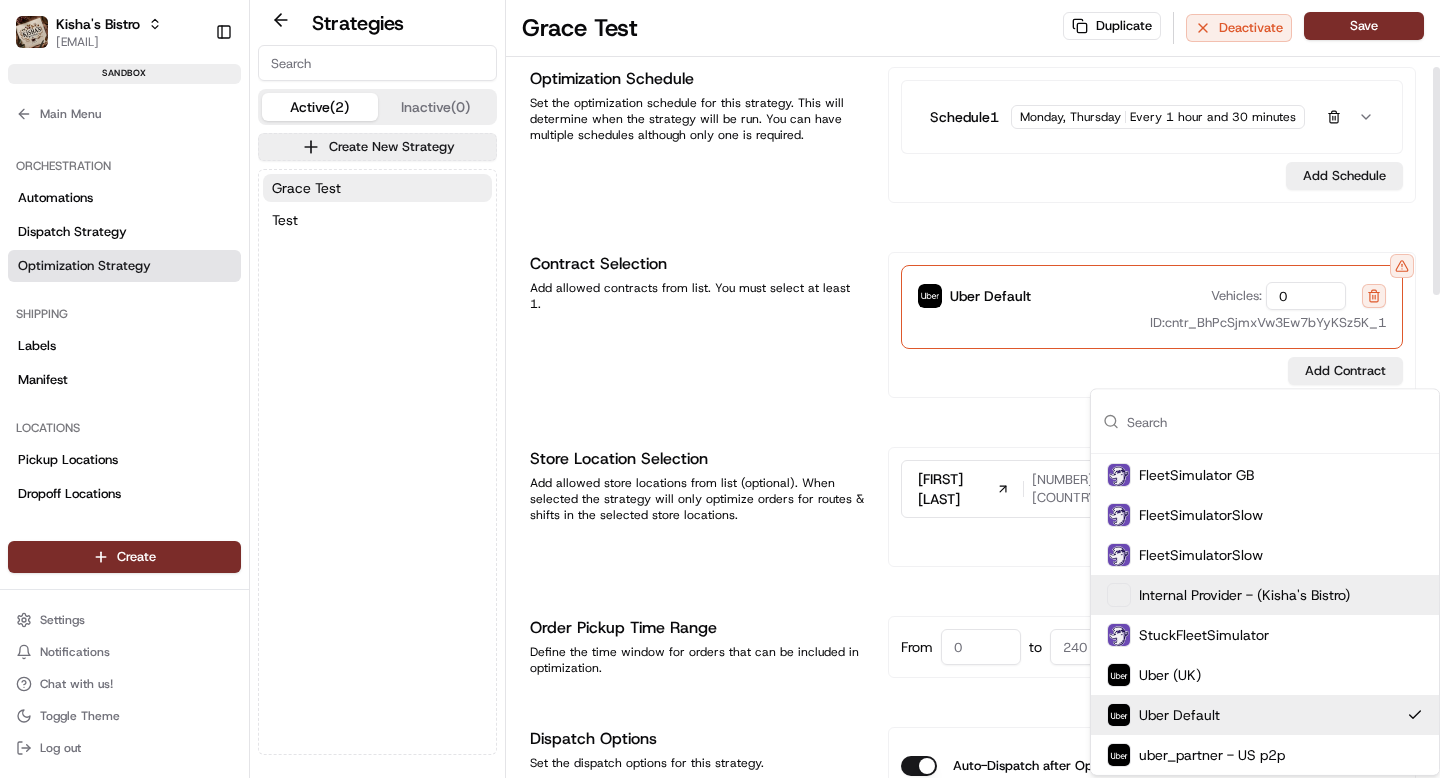 click on "Strategy Info Last edited 08/07/2025 8:32 AM Strategy Name [FIRST] Test Strategy ID opt_BsVNoi Copy  opt_BsVNoi Optimization Schedule Set the optimization schedule for this strategy. This will determine when the strategy will be run. You can have multiple schedules although only one is required. Schedule  1 Monday, Thursday Every 1 hour
and
30 minutes Add Schedule Contract Selection Add allowed contracts from list. You must select at least 1. Uber Default Vehicles: 0 ID:  cntr_BhPcSjmxVw3Ew7bYyKSz5K_1 Add Contract Store Location Selection Add allowed store locations from list (optional). When selected the strategy will only optimize orders for routes & shifts in the selected store locations. [FIRST] [LAST] [NUMBER] [STREET], [CITY], [STATE] [POSTAL_CODE], [COUNTRY] Add Store Location Order Pickup Time Range Define the time window for orders that can be included in optimization. From to minutes from the pickup time Dispatch Options Set the dispatch options for this strategy. 15 0 0" at bounding box center [973, 1145] 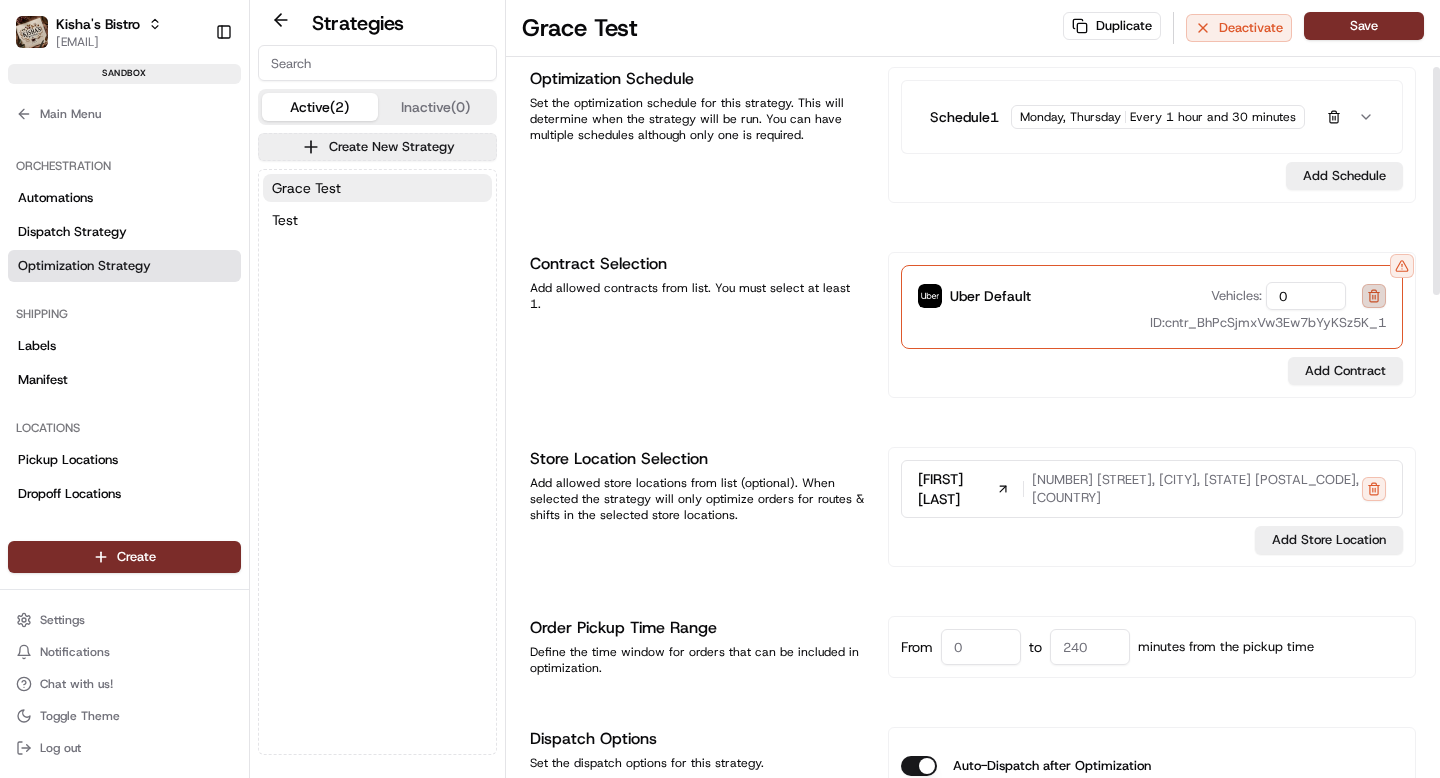 click at bounding box center (1374, 296) 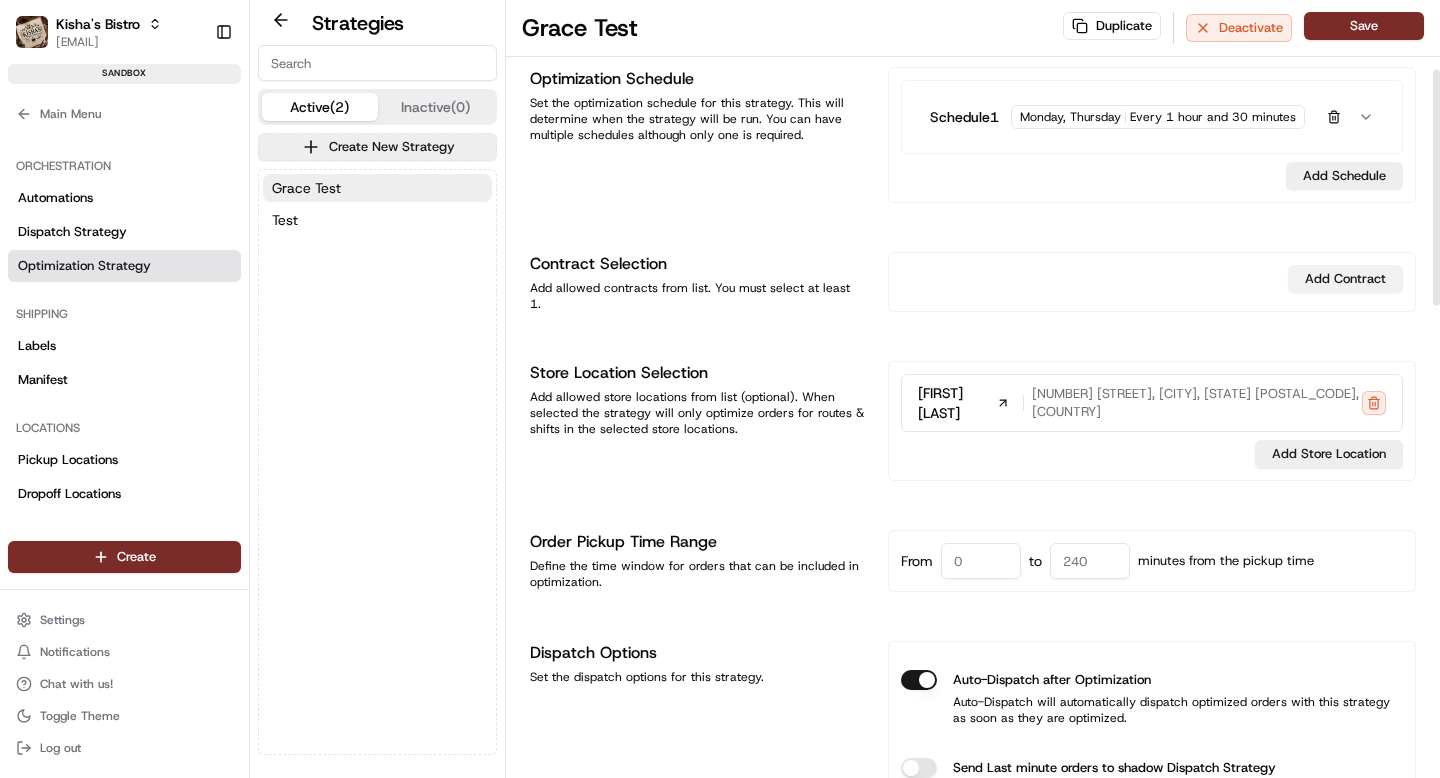 click on "Add Contract" at bounding box center [1345, 279] 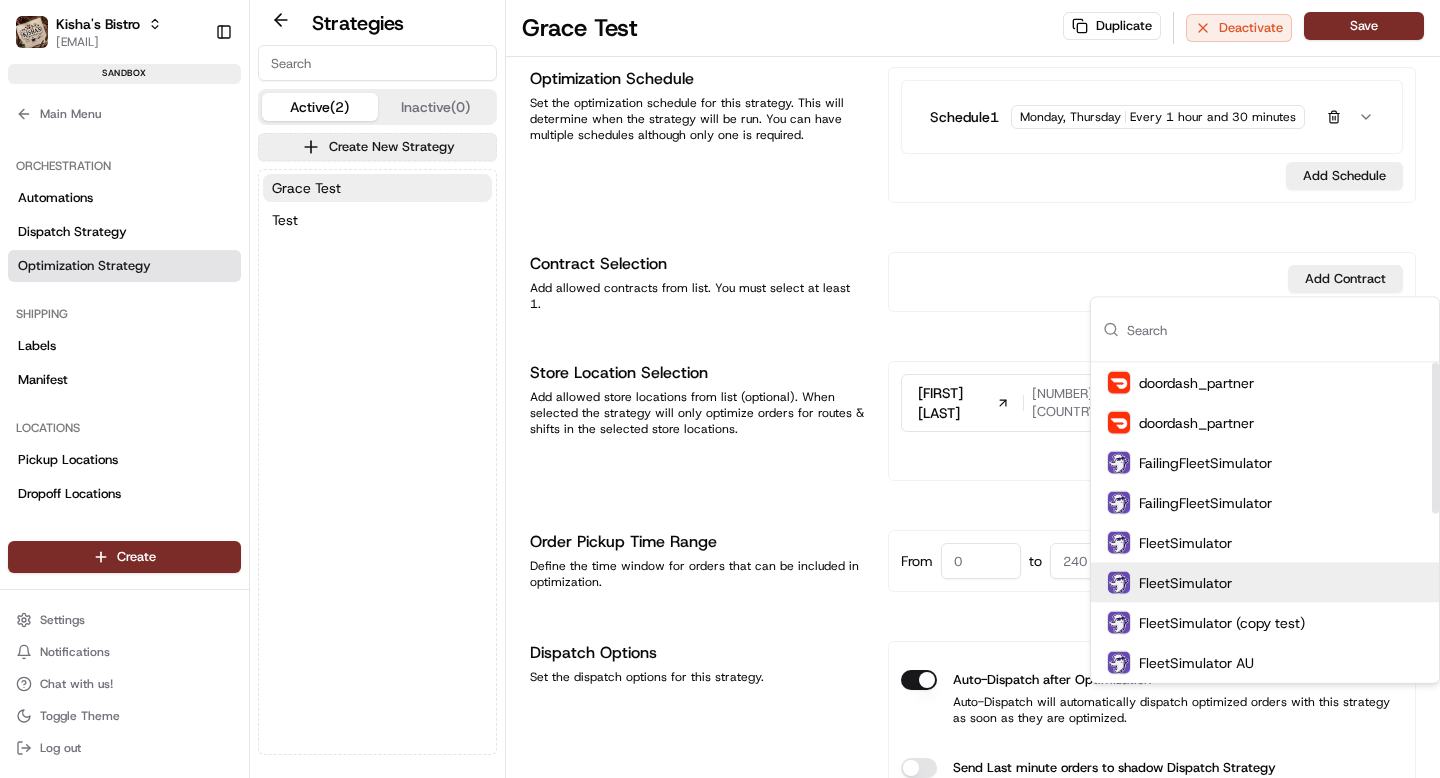 click on "FleetSimulator" at bounding box center [1185, 583] 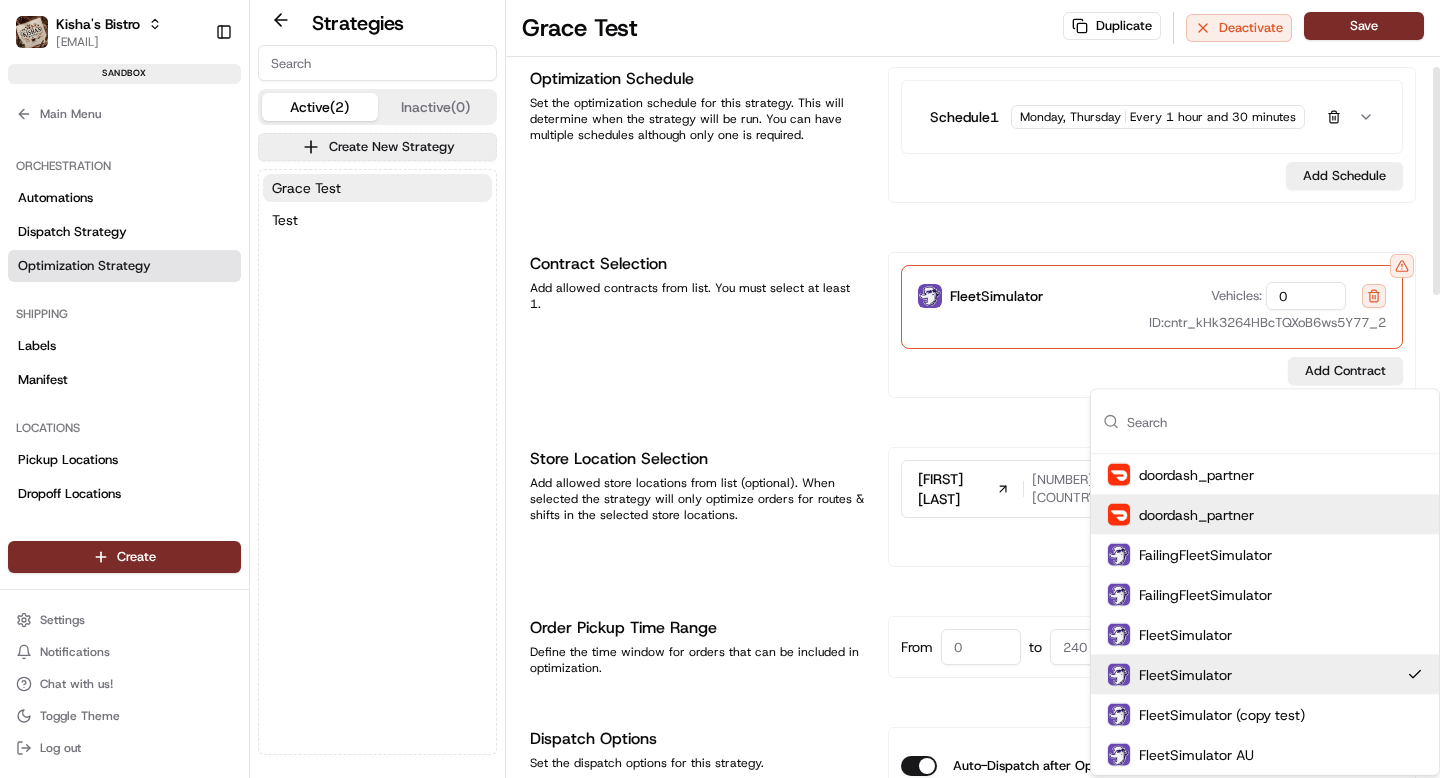 click on "Strategy Info Last edited 08/07/2025 8:32 AM Strategy Name [FIRST] Test Strategy ID opt_BsVNoi Copy  opt_BsVNoi Optimization Schedule Set the optimization schedule for this strategy. This will determine when the strategy will be run. You can have multiple schedules although only one is required. Schedule  1 Monday, Thursday Every 1 hour
and
30 minutes Add Schedule Contract Selection Add allowed contracts from list. You must select at least 1. FleetSimulator Vehicles: 0 ID:  cntr_kHk3264HBcTQXoB6ws5Y77_2 Add Contract Store Location Selection Add allowed store locations from list (optional). When selected the strategy will only optimize orders for routes & shifts in the selected store locations. [FIRST] [LAST] [NUMBER] [STREET], [CITY], [STATE] [POSTAL_CODE], [COUNTRY] Add Store Location Order Pickup Time Range Define the time window for orders that can be included in optimization. From to minutes from the pickup time Dispatch Options Set the dispatch options for this strategy. 15 0" at bounding box center (973, 1145) 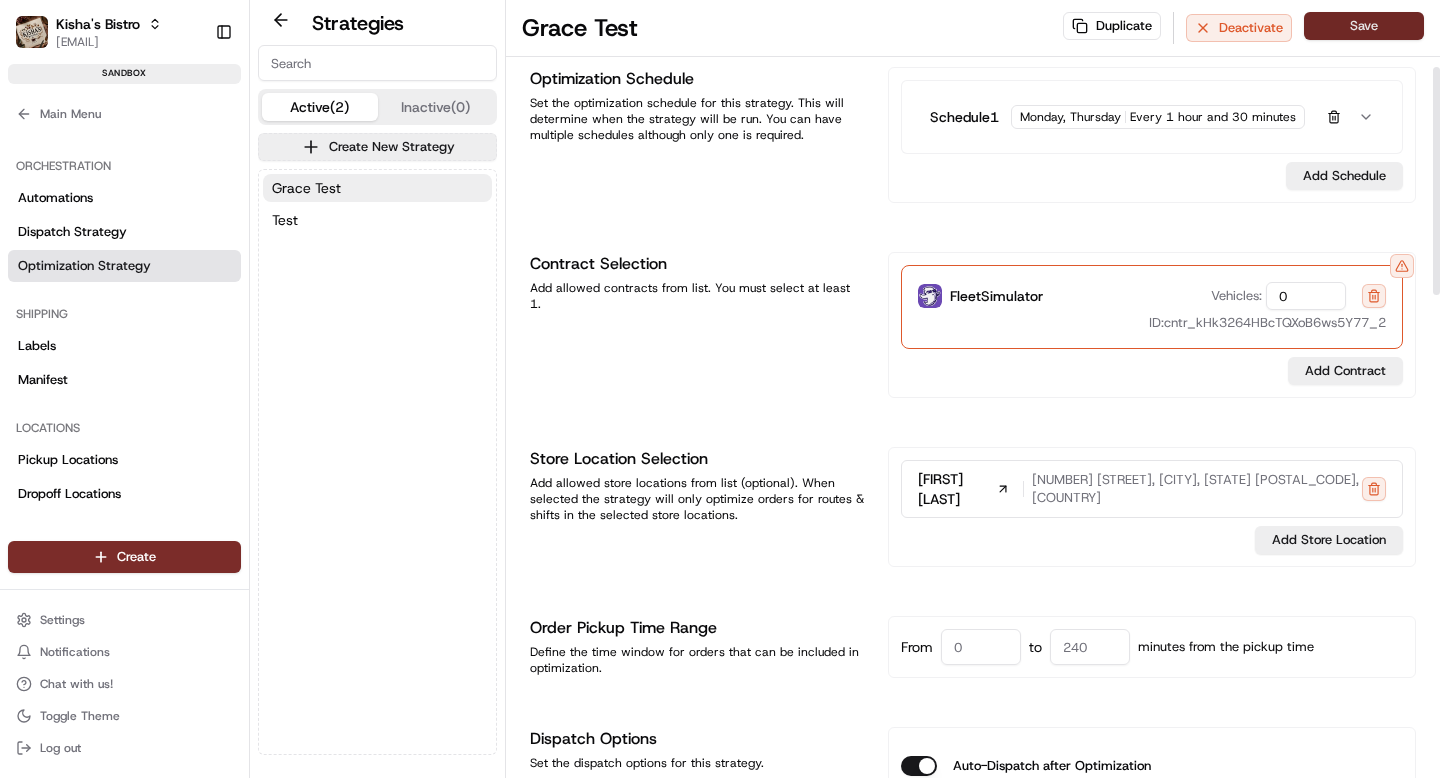 click on "Save" at bounding box center (1364, 26) 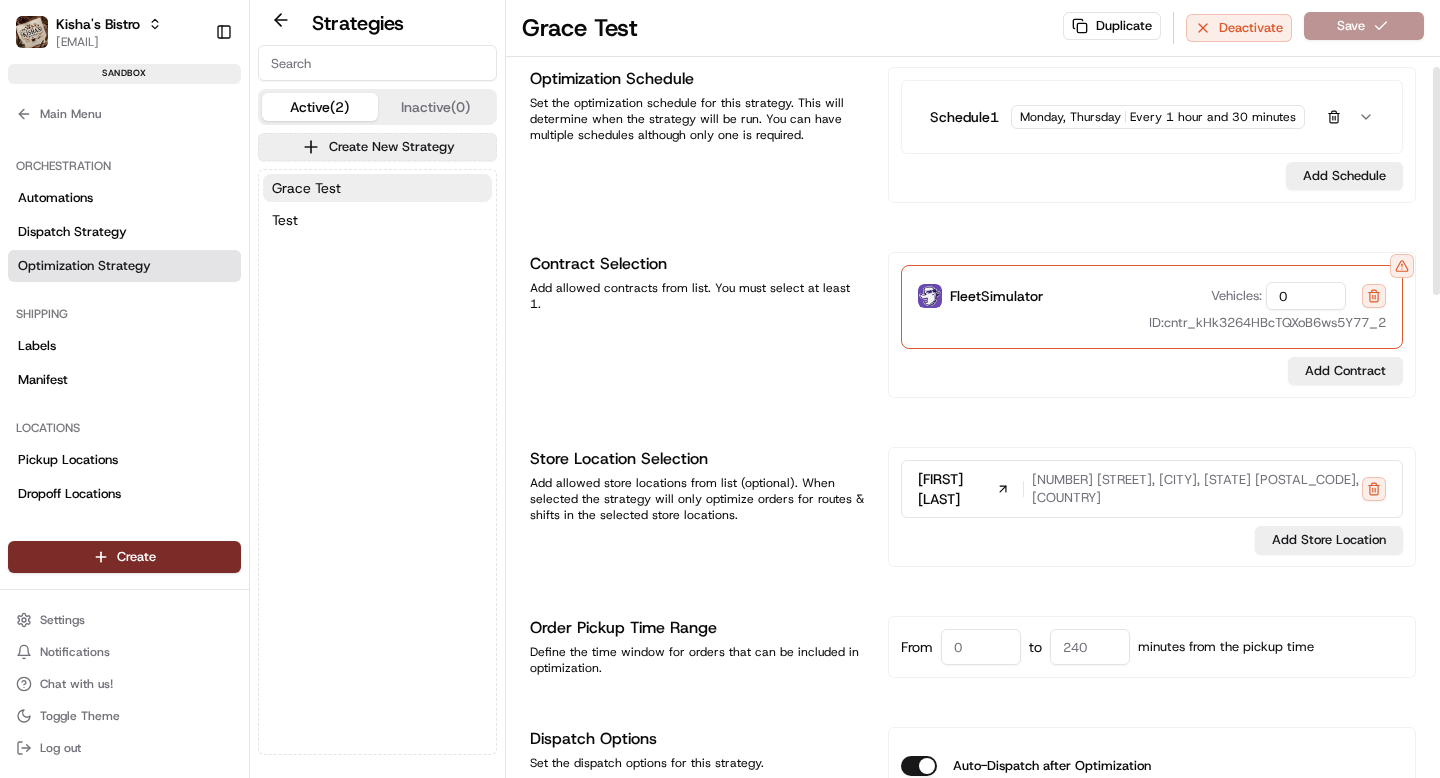 click on "Contract Selection Add allowed contracts from list. You must select at least 1." at bounding box center (697, 325) 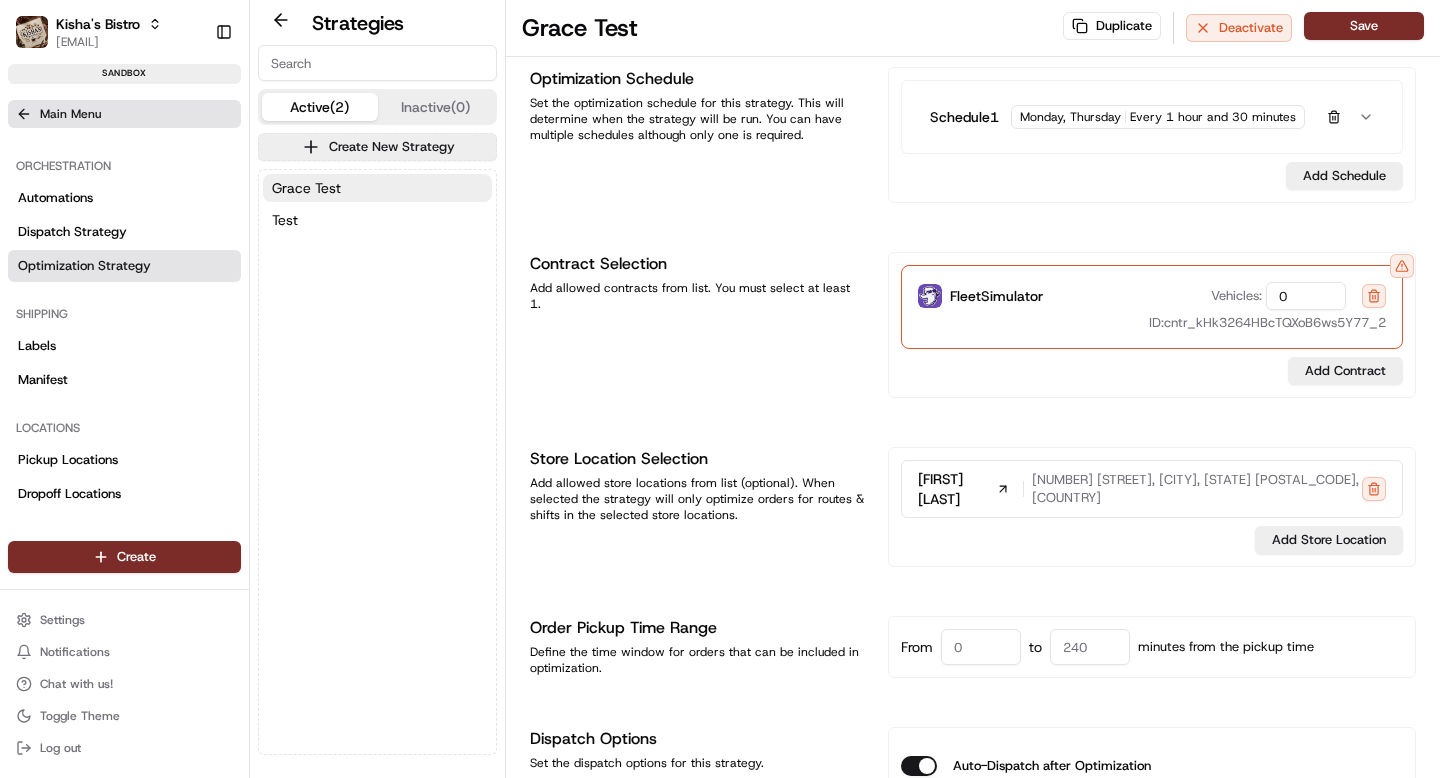 click 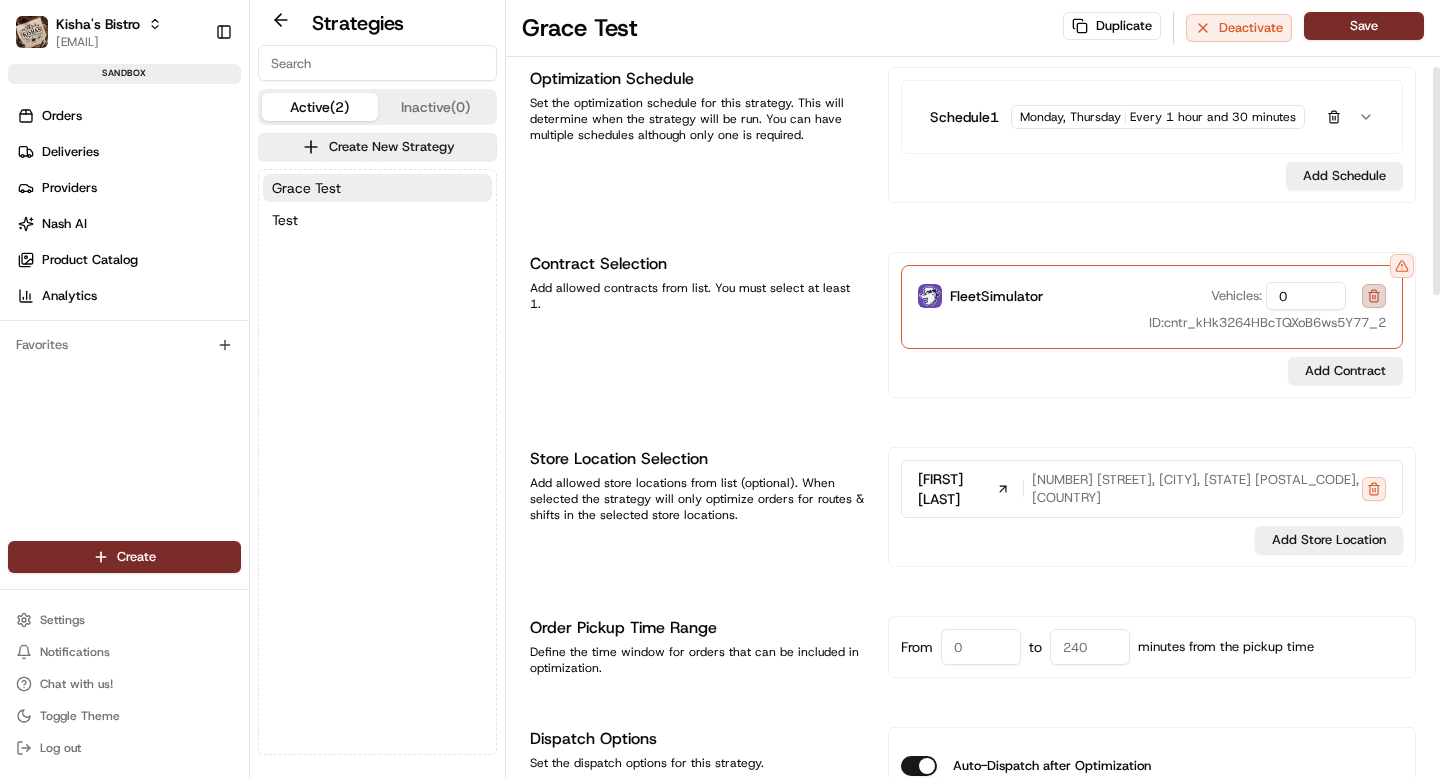click at bounding box center (1374, 296) 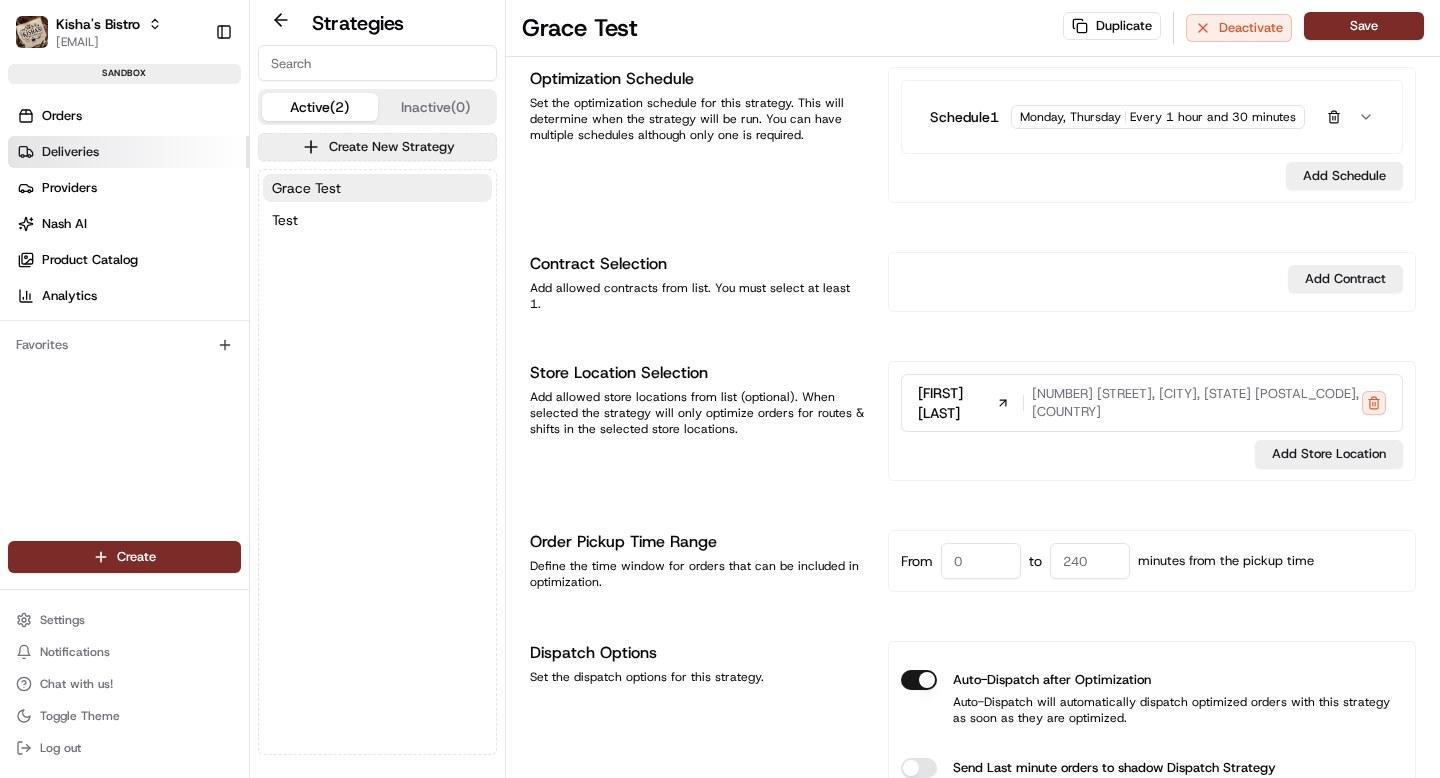 click on "Deliveries" at bounding box center (70, 152) 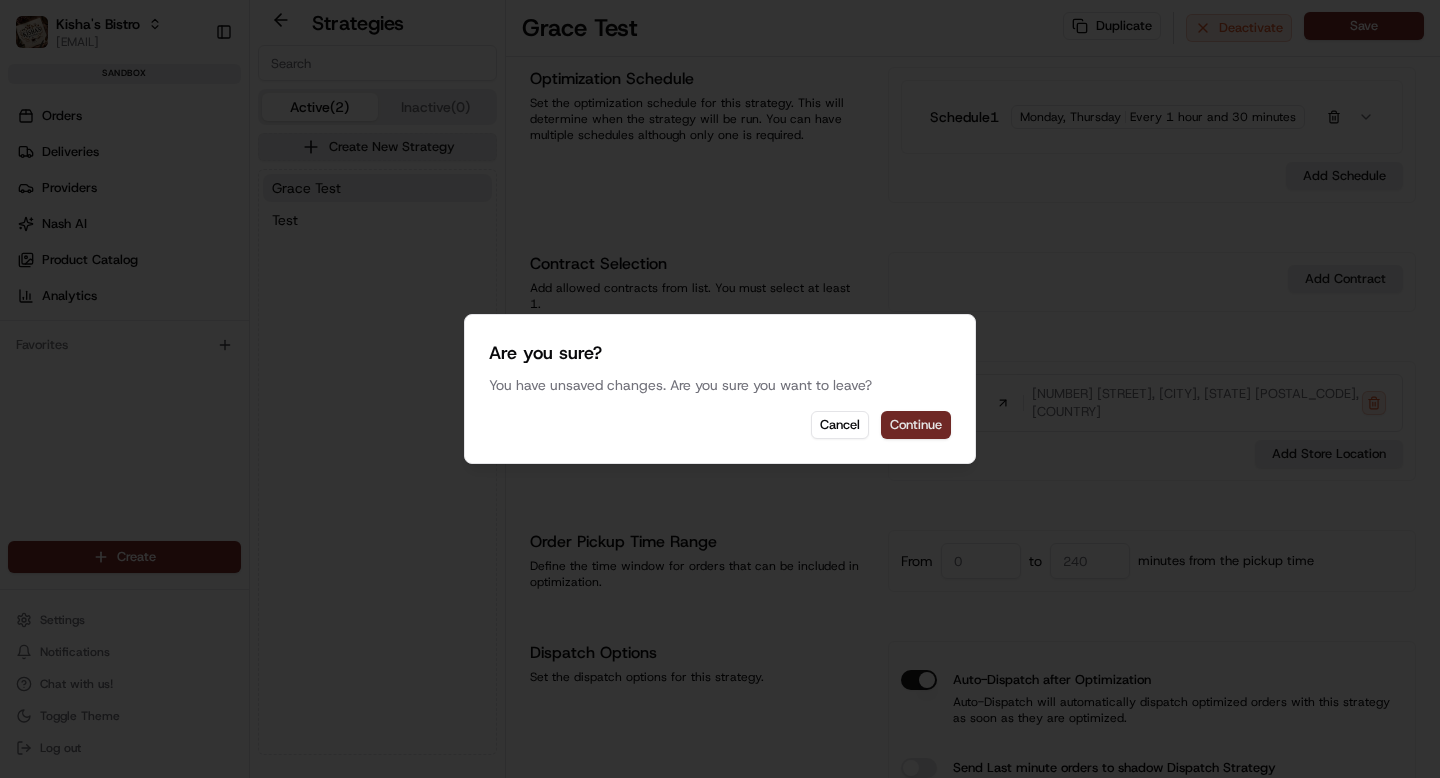 click on "Continue" at bounding box center [916, 425] 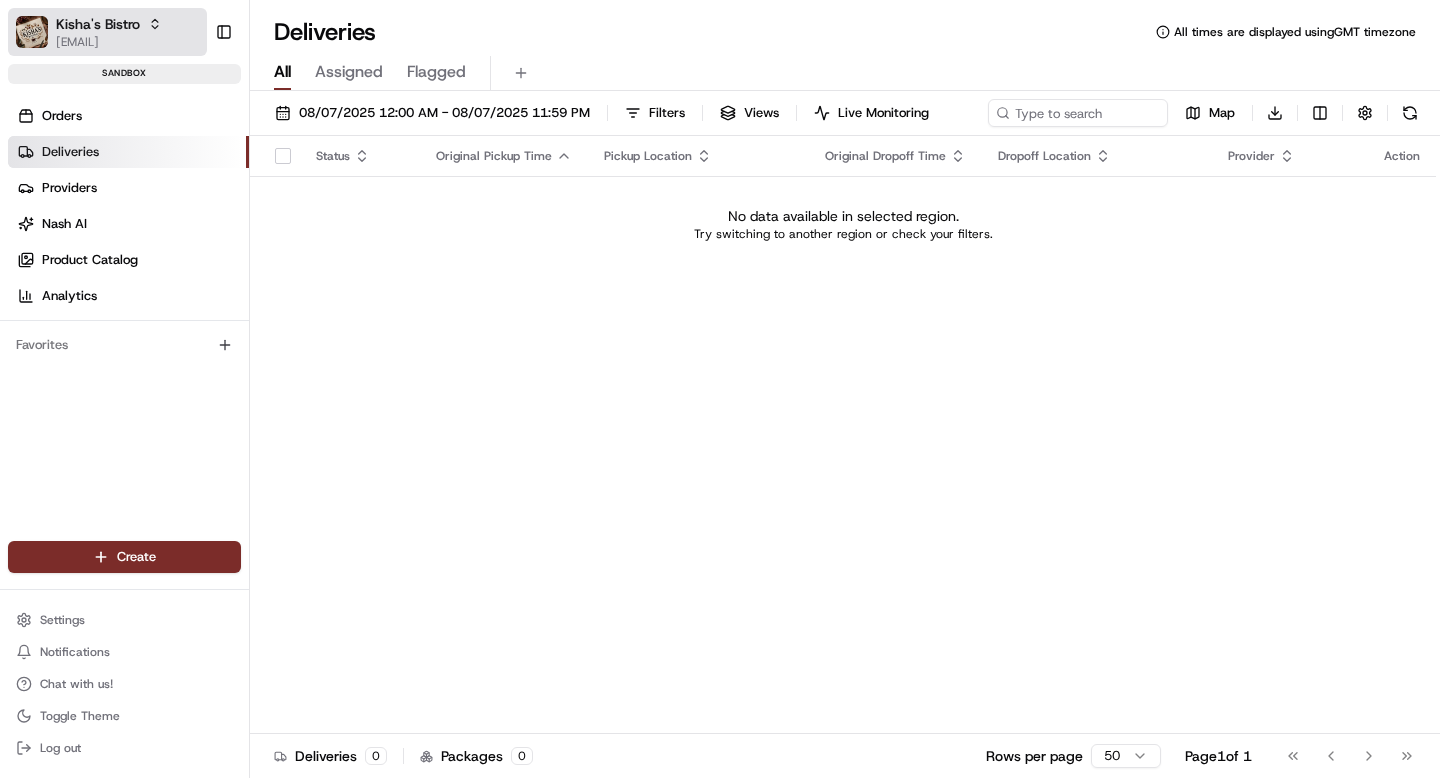 click on "[EMAIL]" at bounding box center [109, 42] 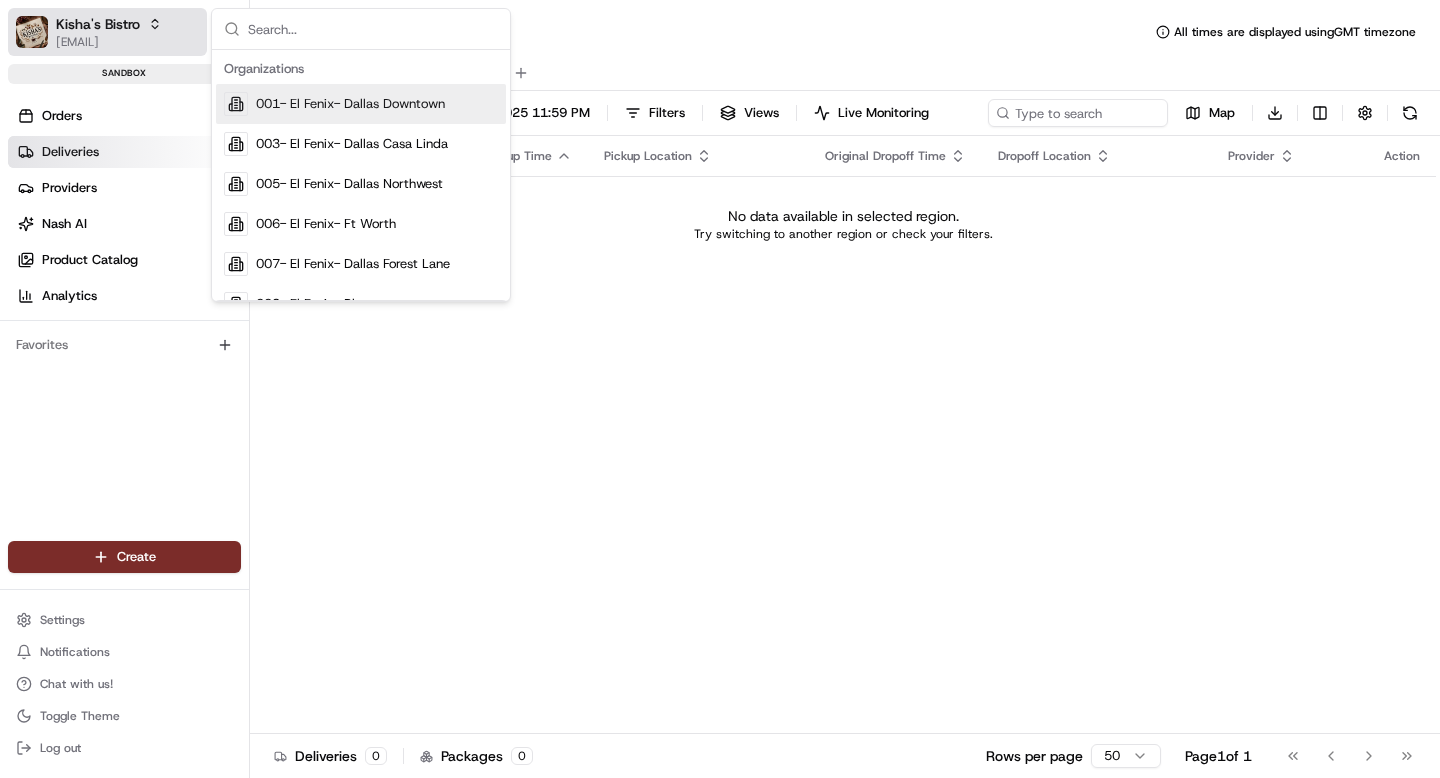type on "S" 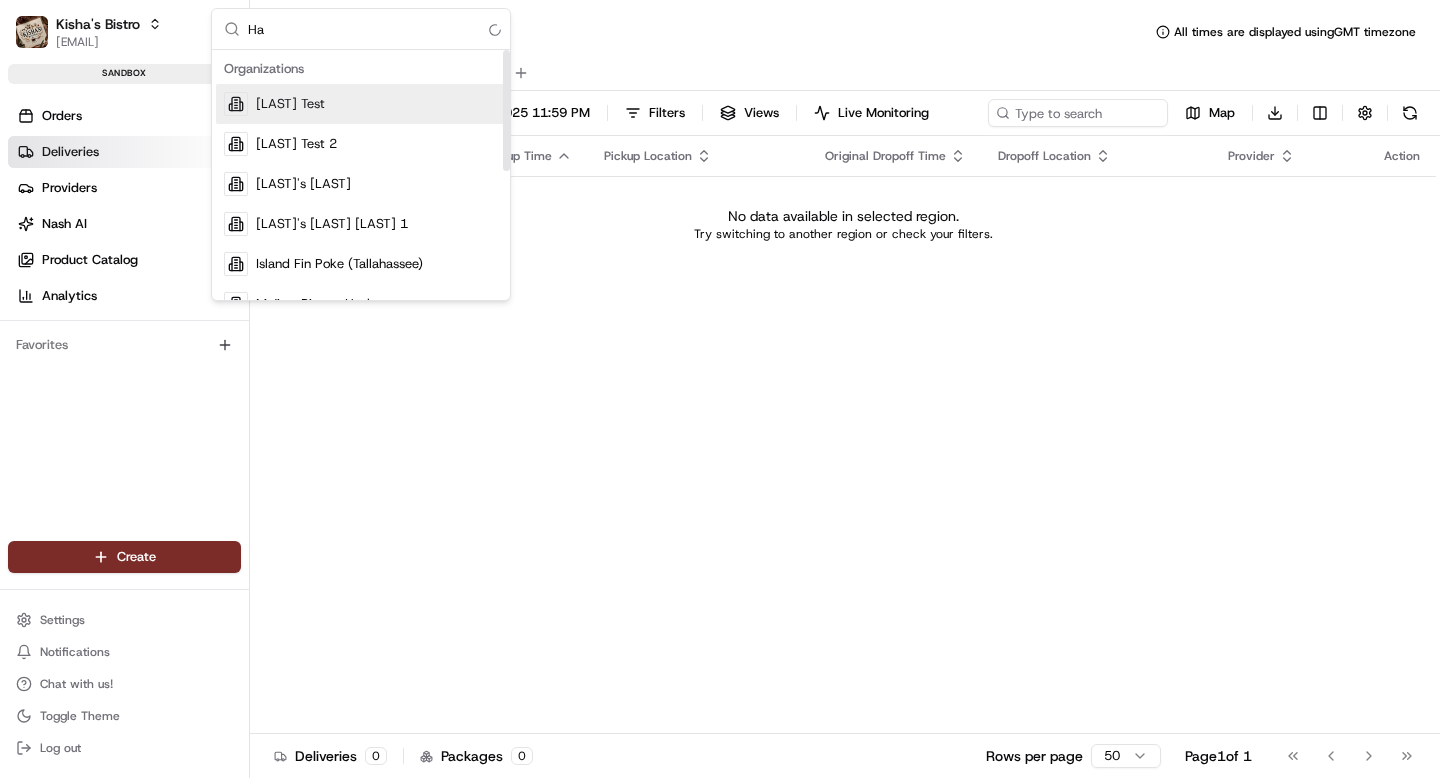 type on "H" 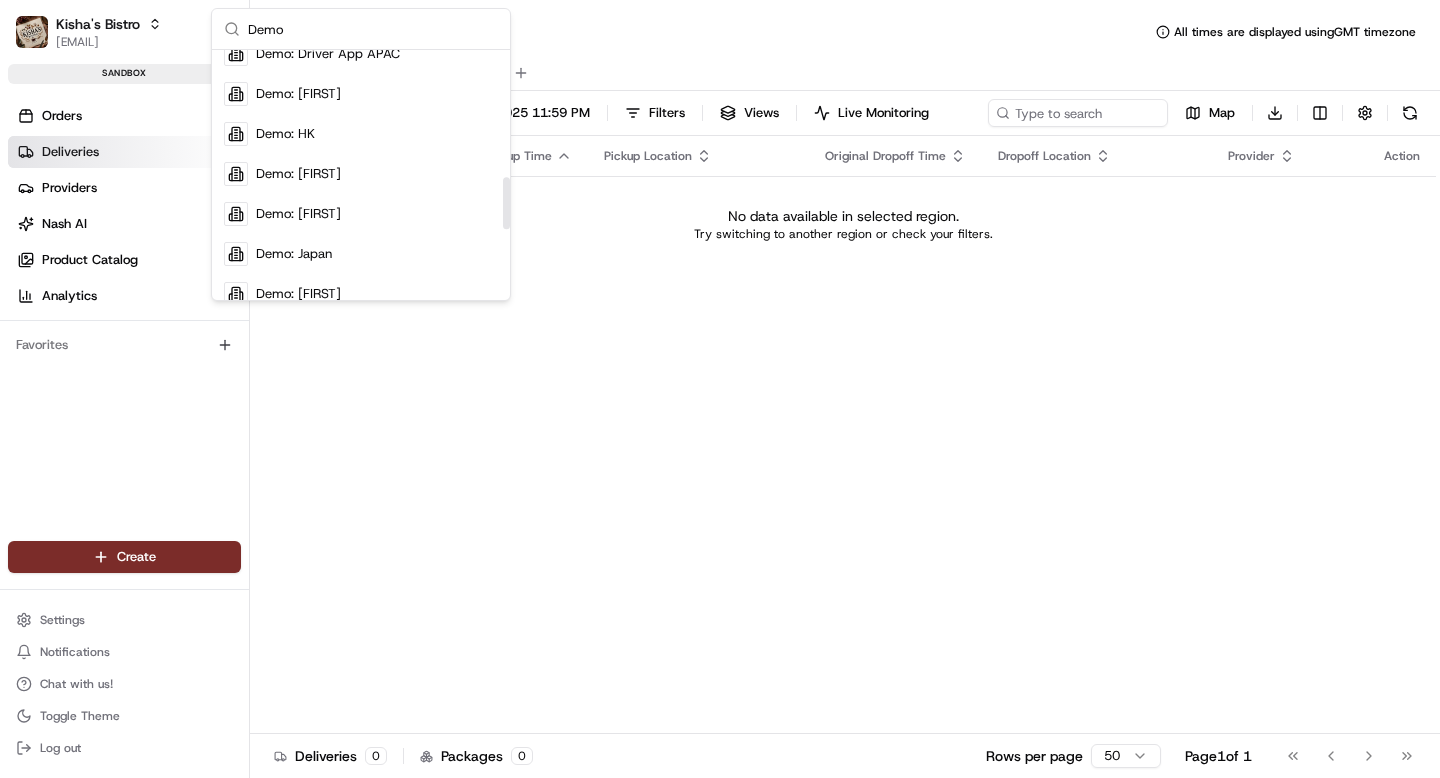 scroll, scrollTop: 612, scrollLeft: 0, axis: vertical 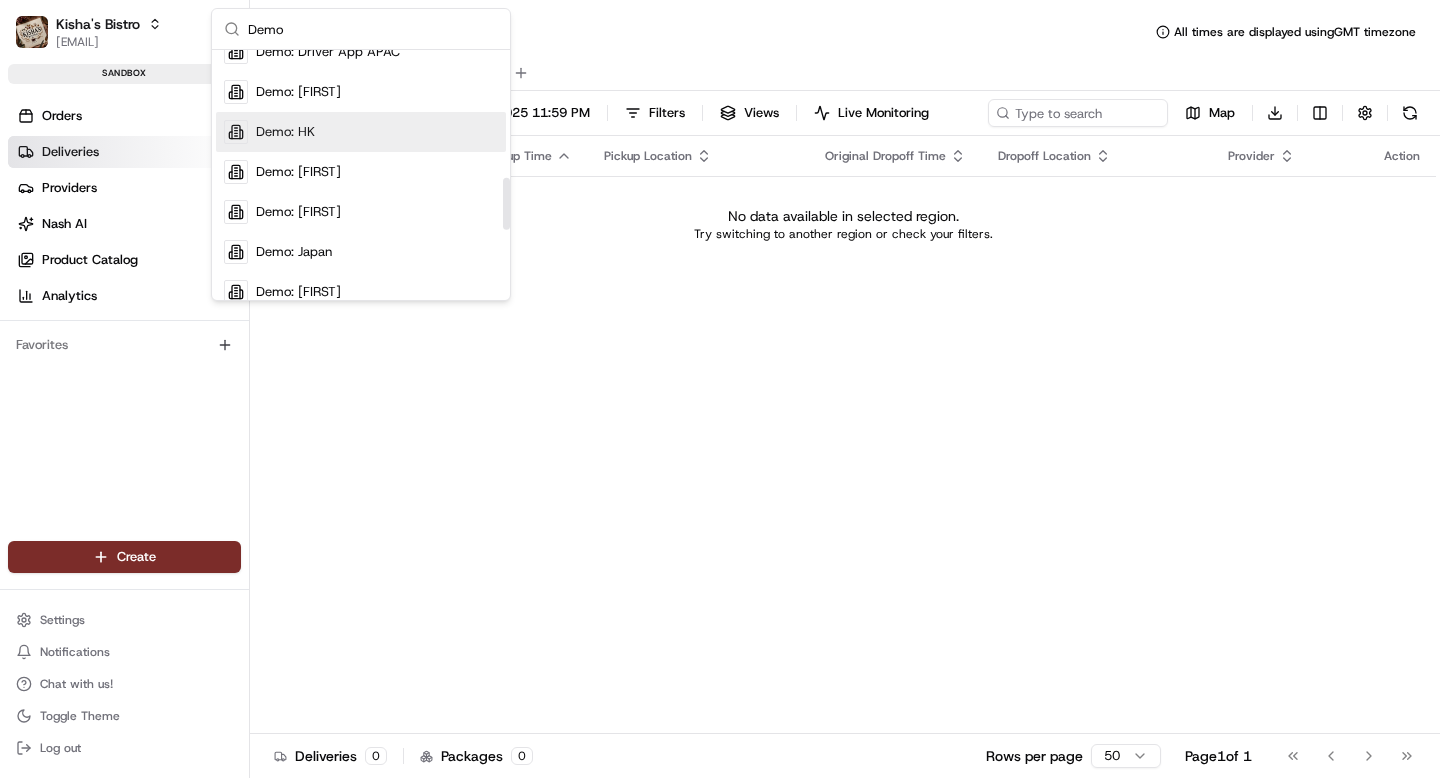 type on "Demo" 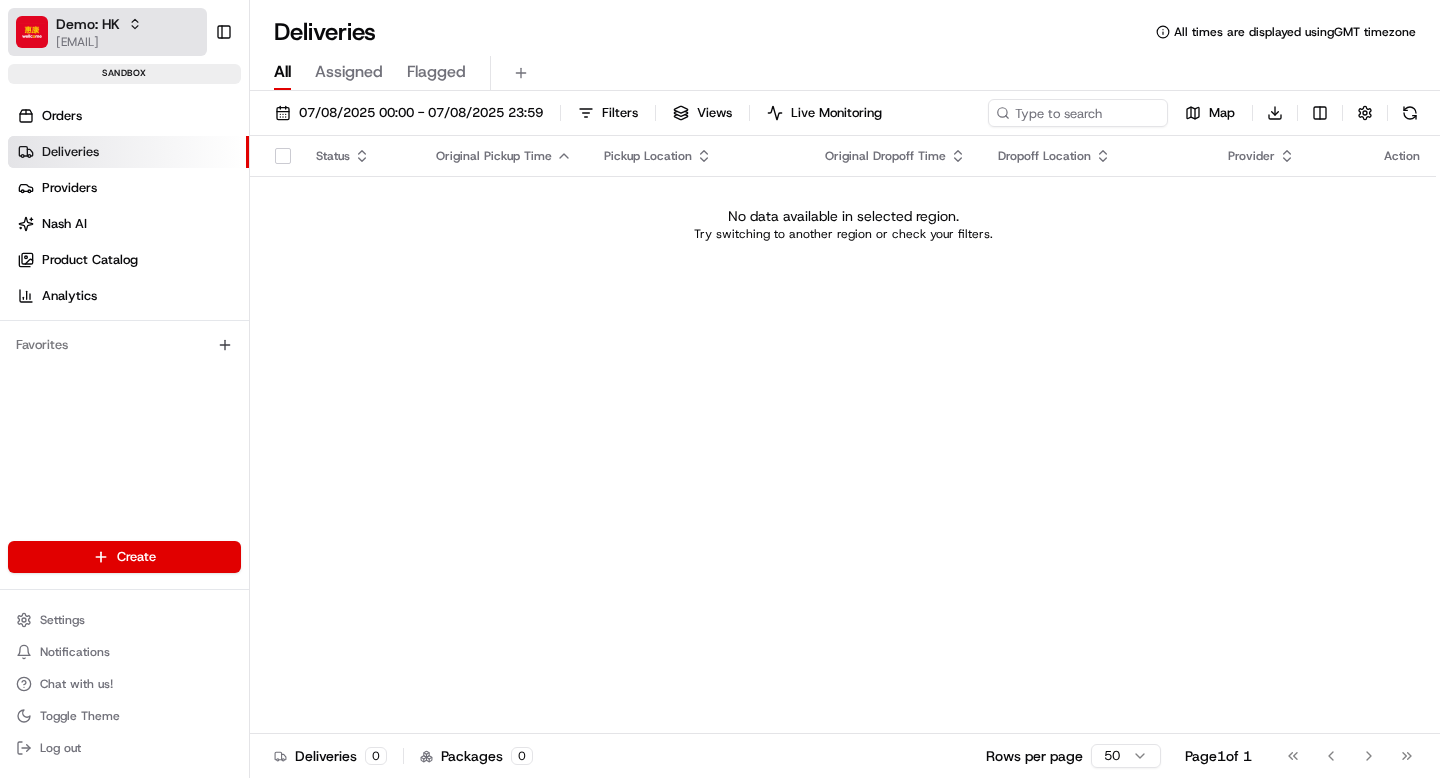 click on "Demo: HK" at bounding box center (99, 24) 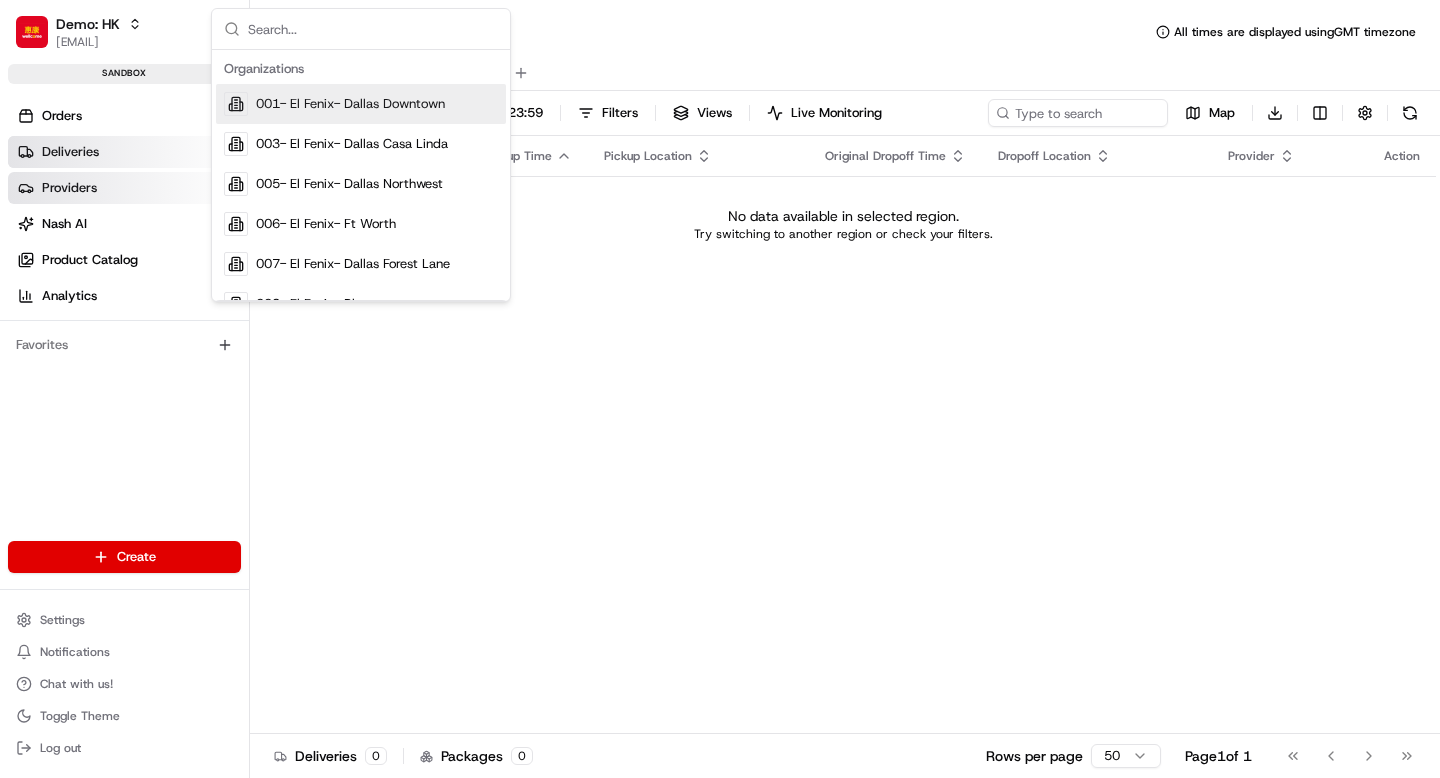 click on "Providers" at bounding box center (69, 188) 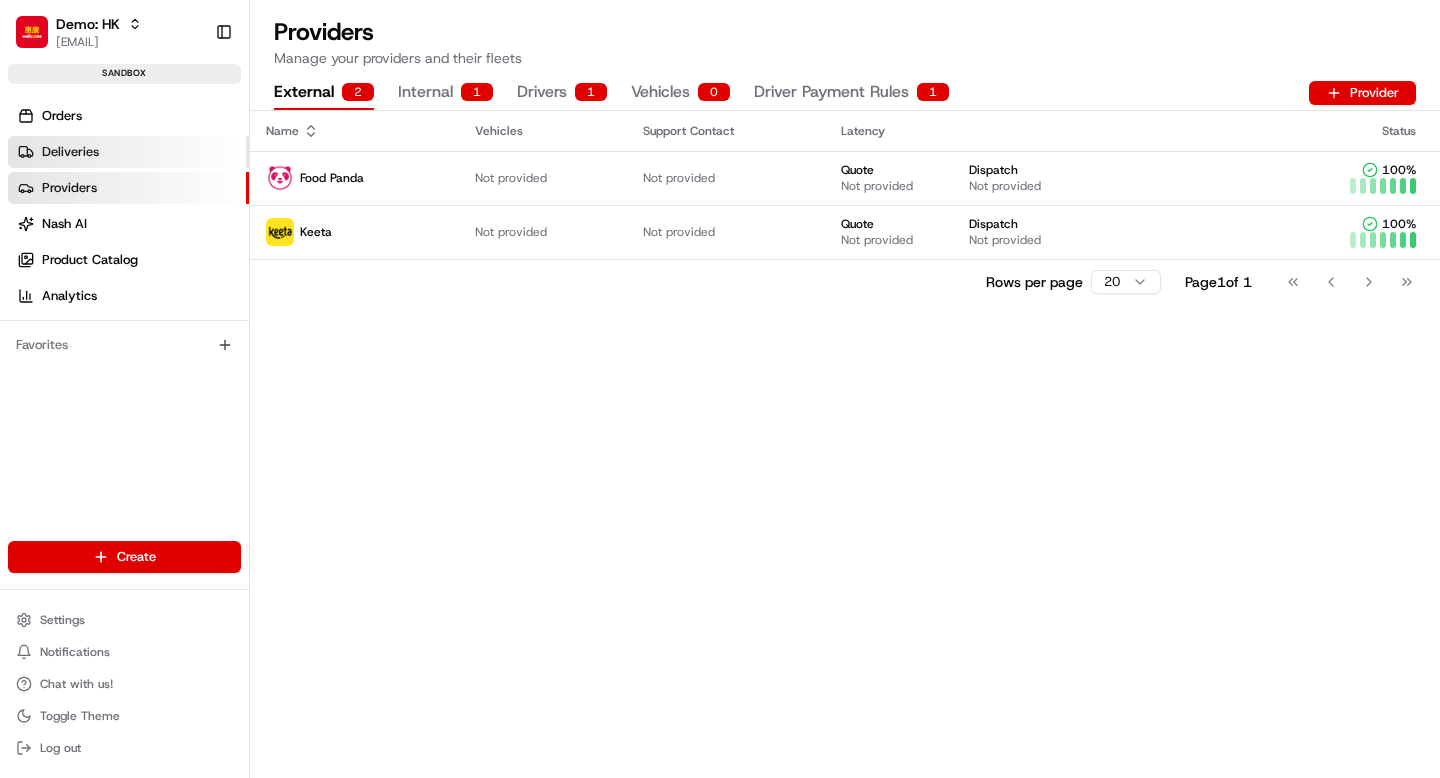 click on "Deliveries" at bounding box center (128, 152) 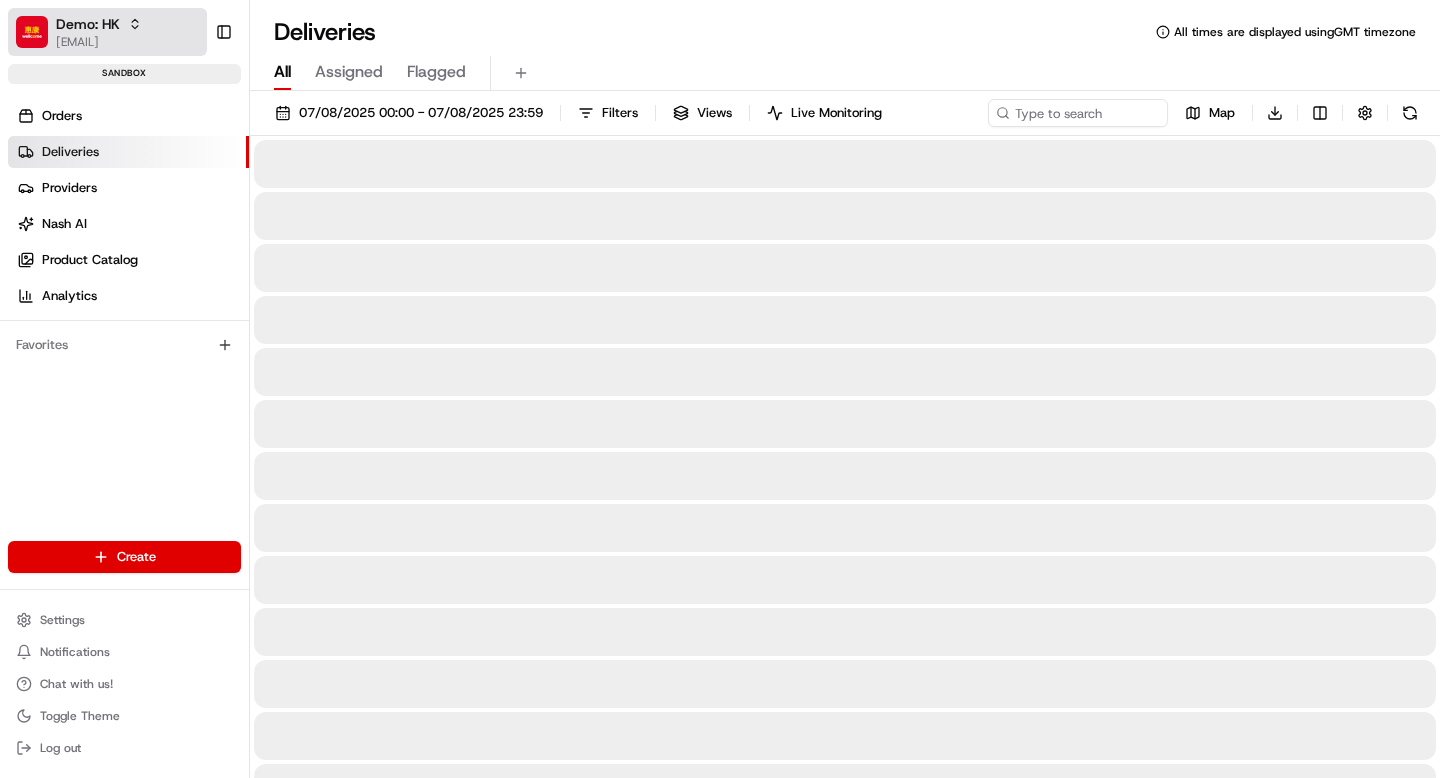 click on "[EMAIL]" at bounding box center (99, 42) 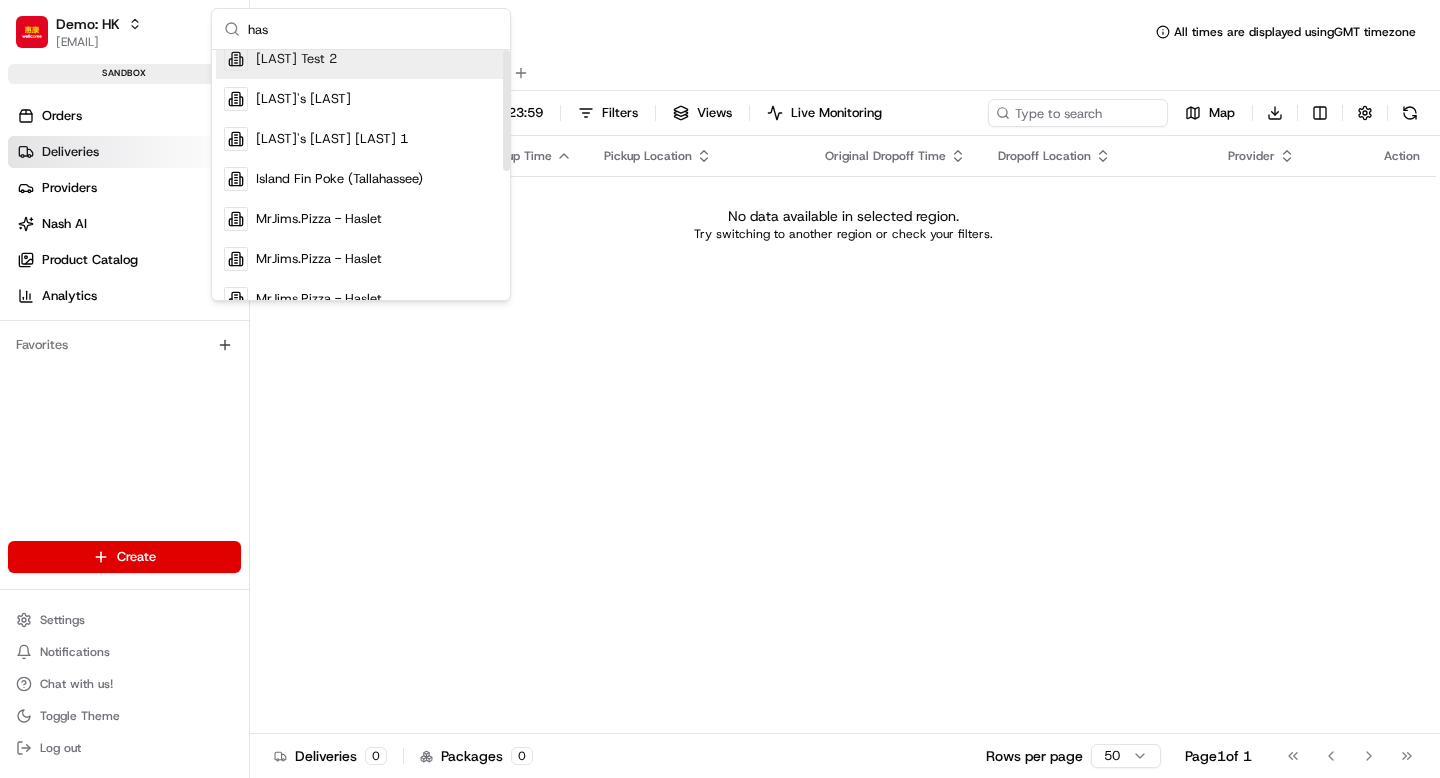 scroll, scrollTop: 0, scrollLeft: 0, axis: both 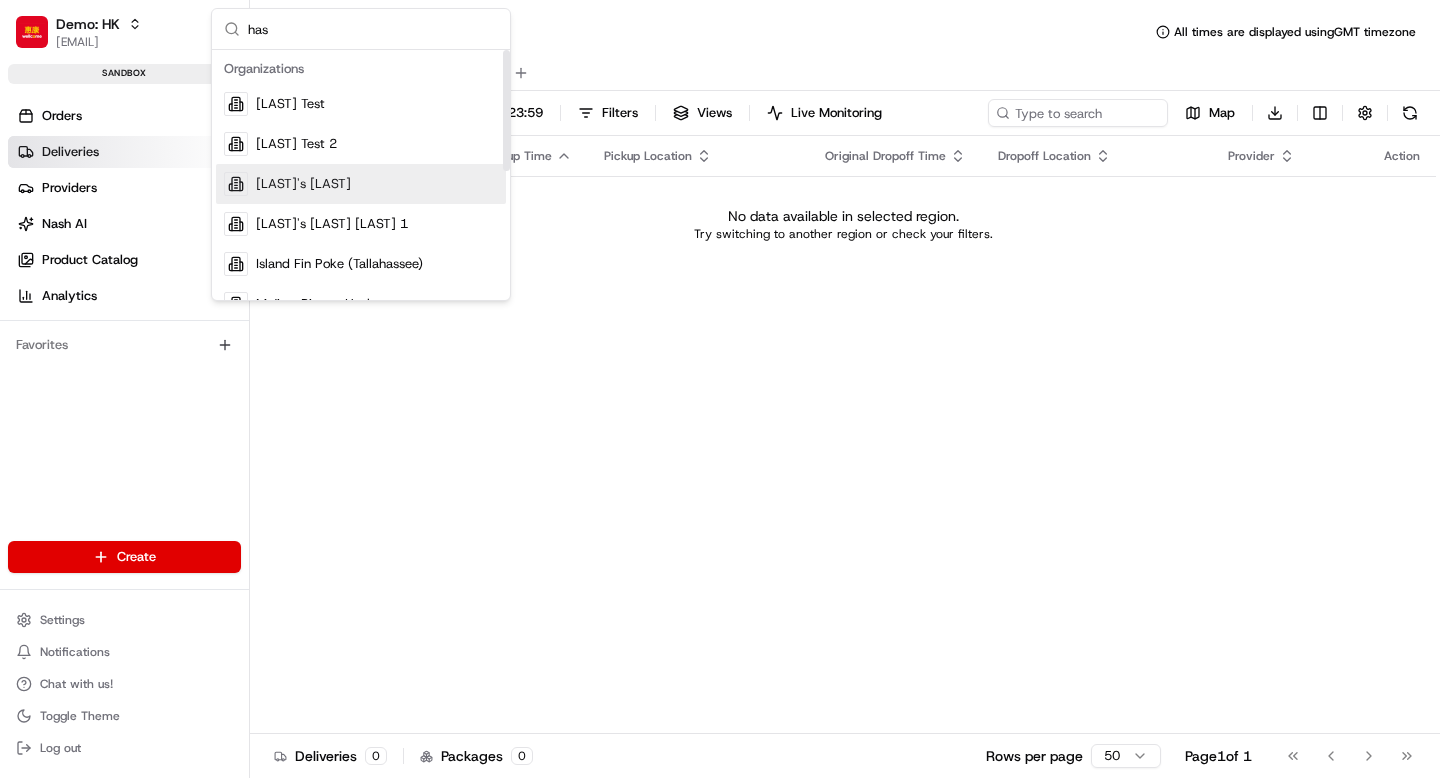 type on "has" 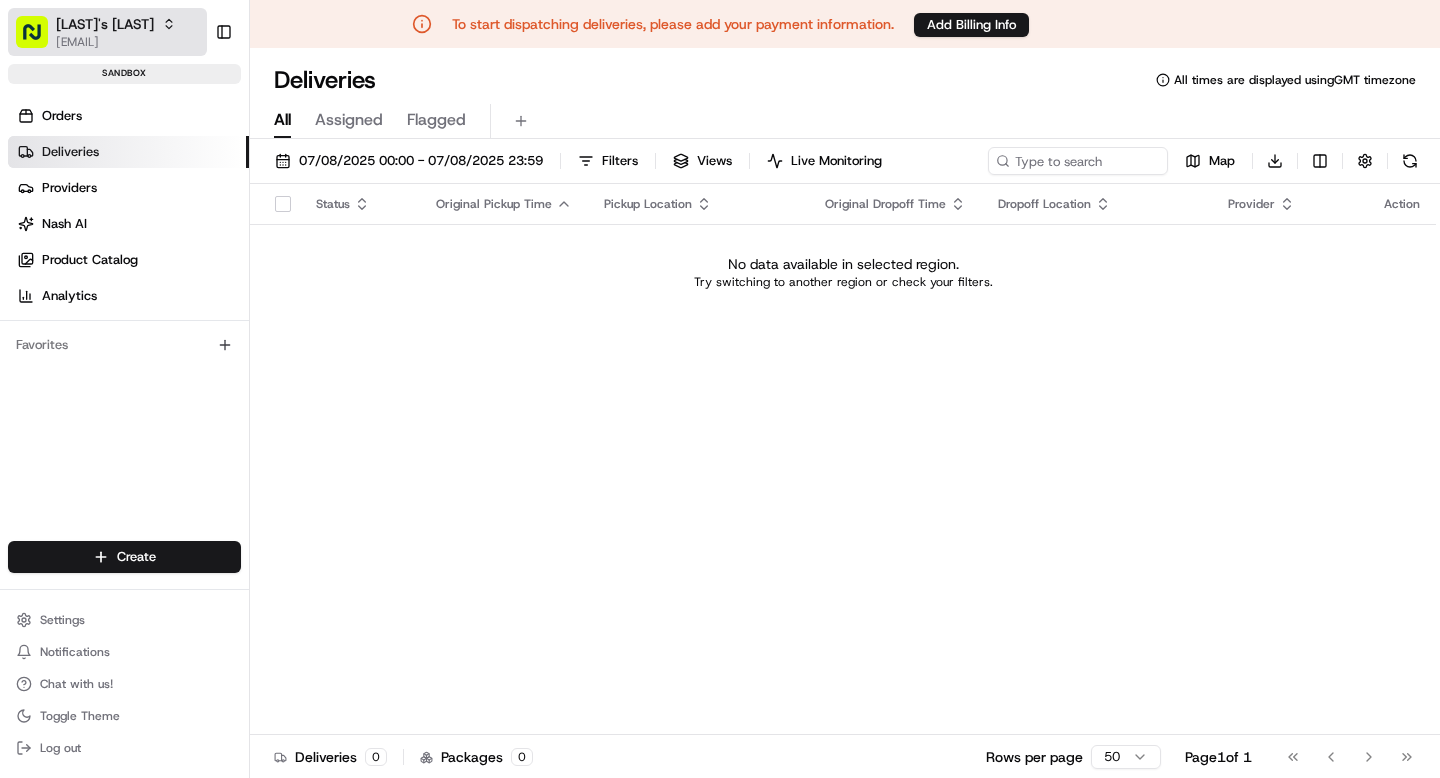 click on "[EMAIL]" at bounding box center [116, 42] 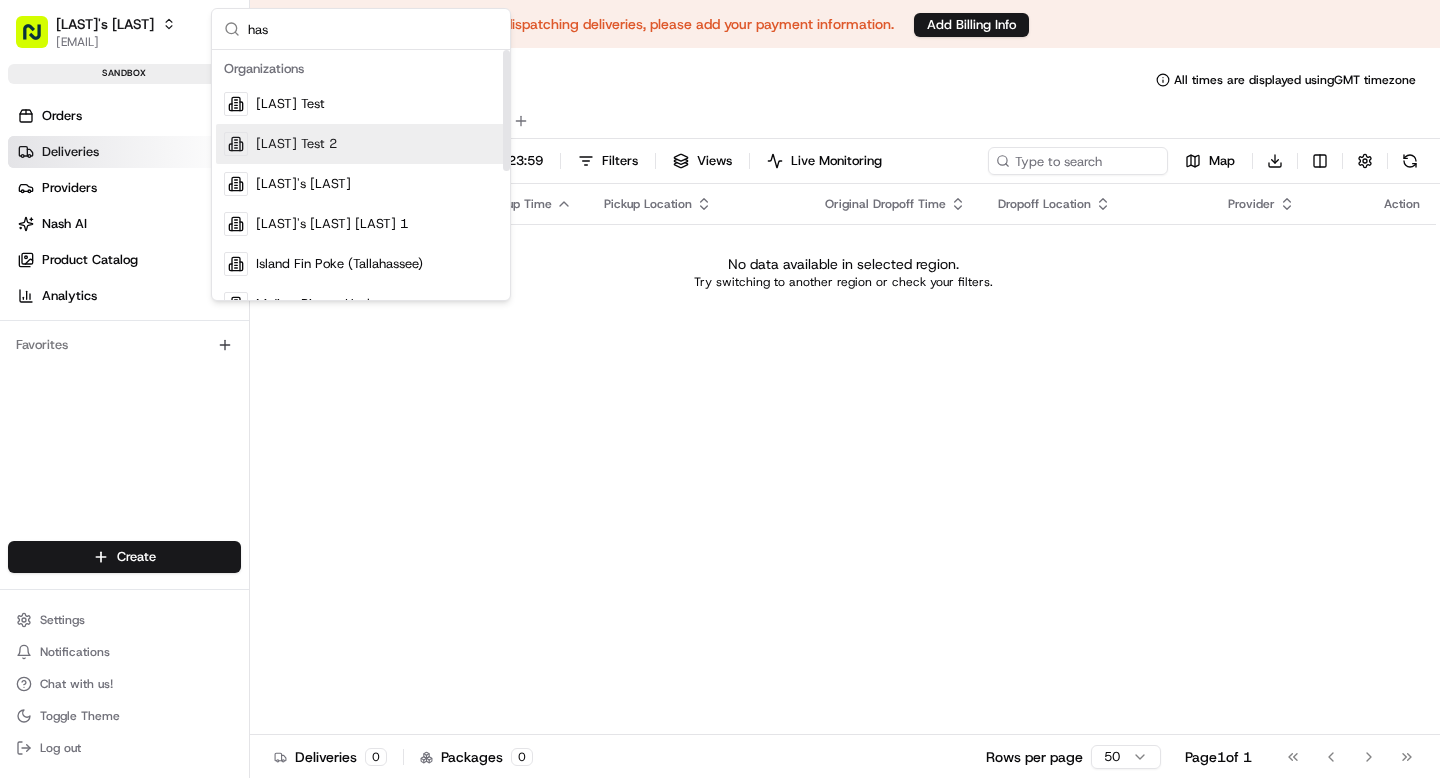 type on "has" 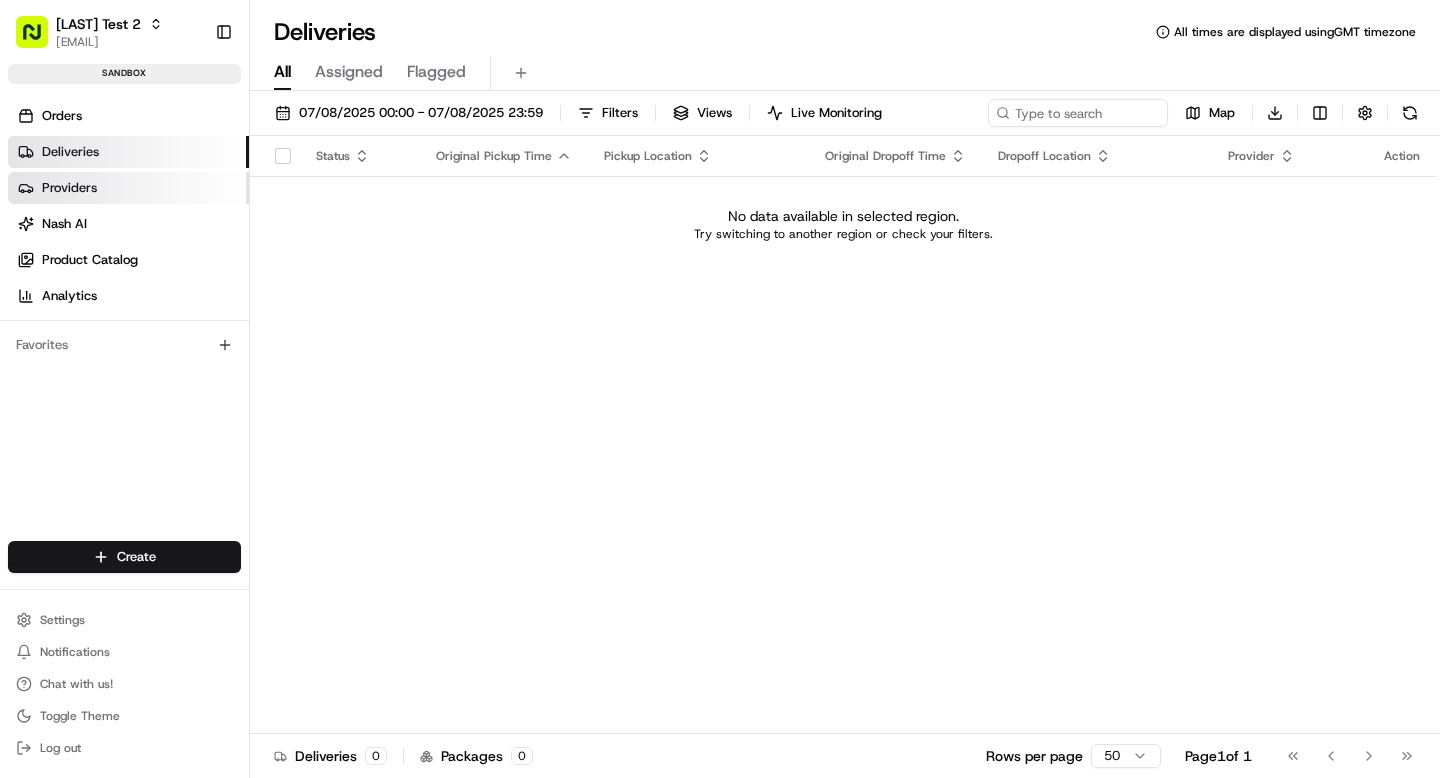 click on "Providers" at bounding box center (69, 188) 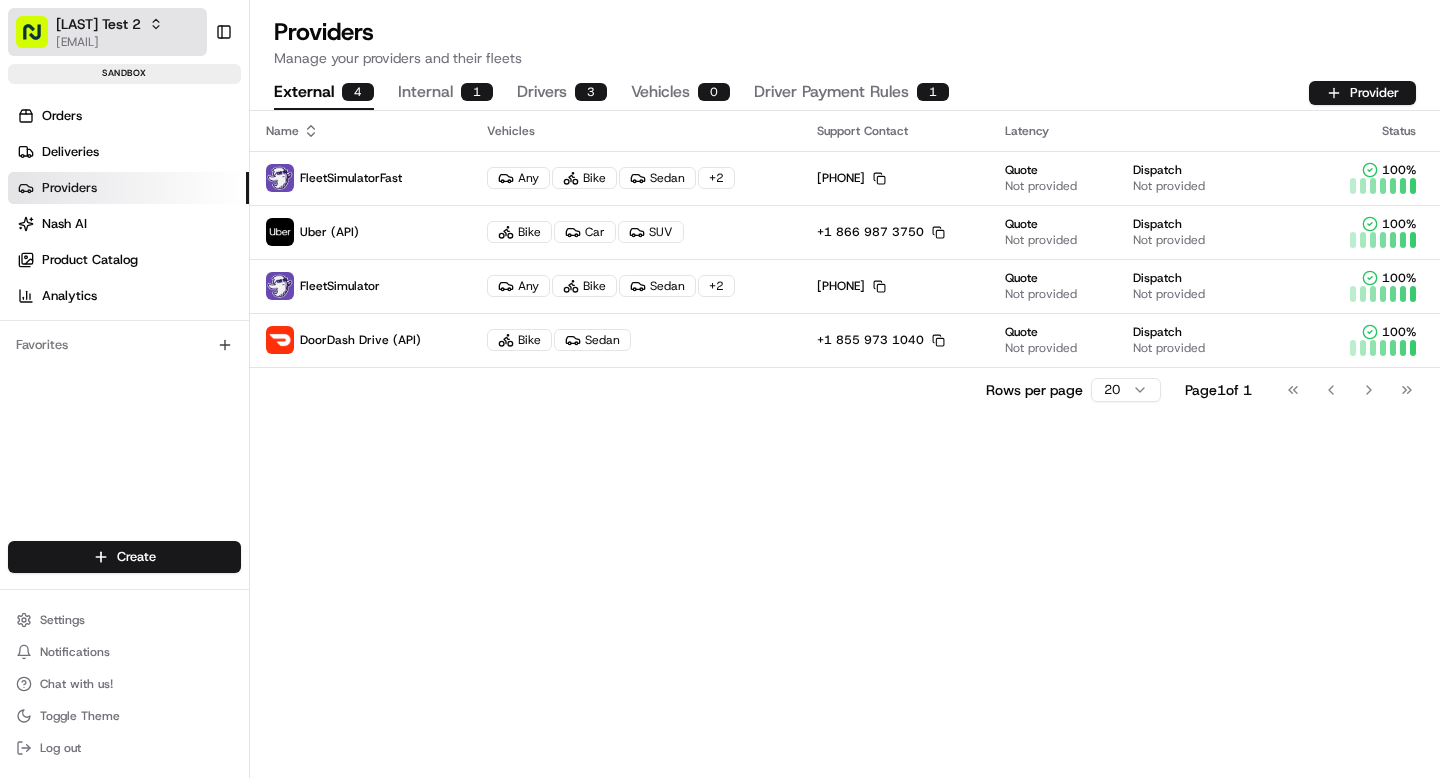 click on "[LAST] Test 2" at bounding box center [98, 24] 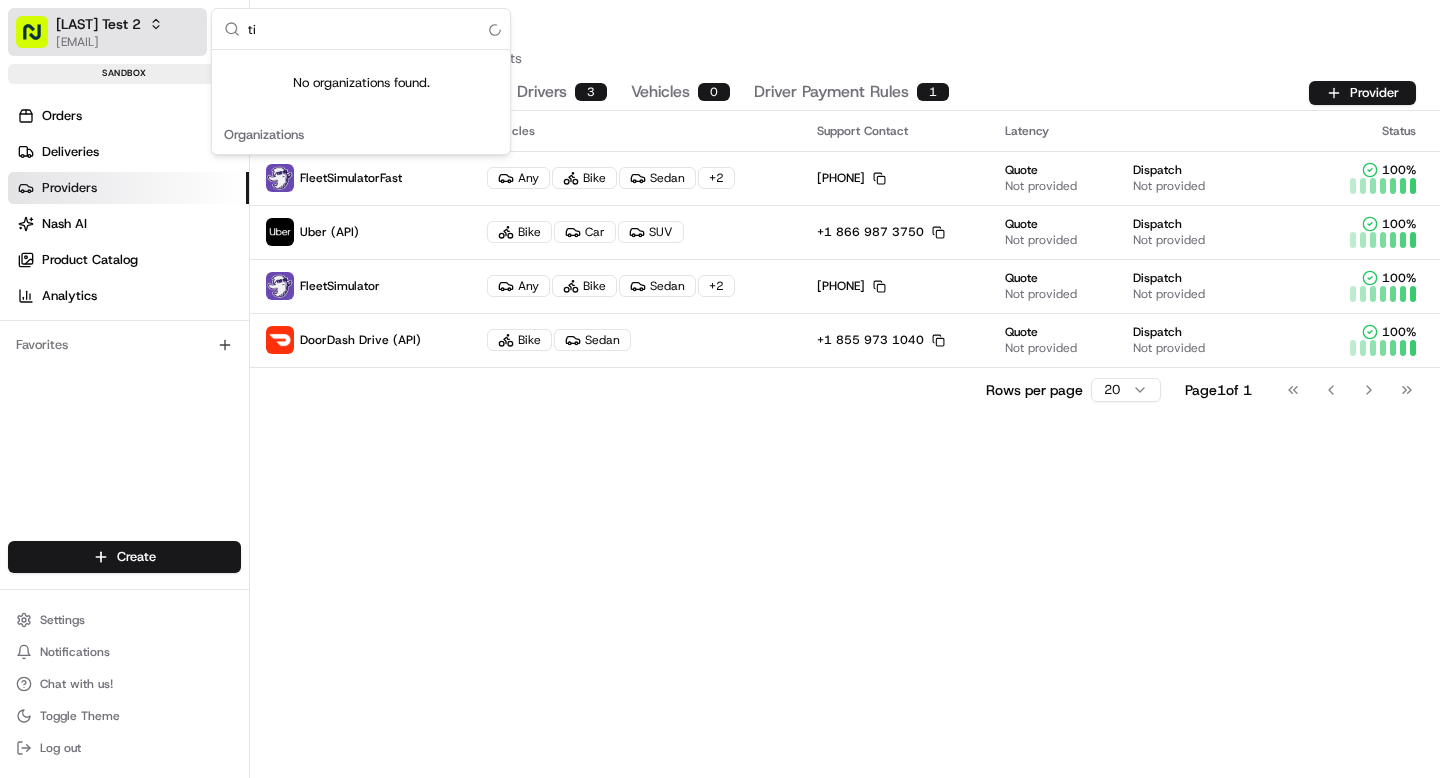 type on "t" 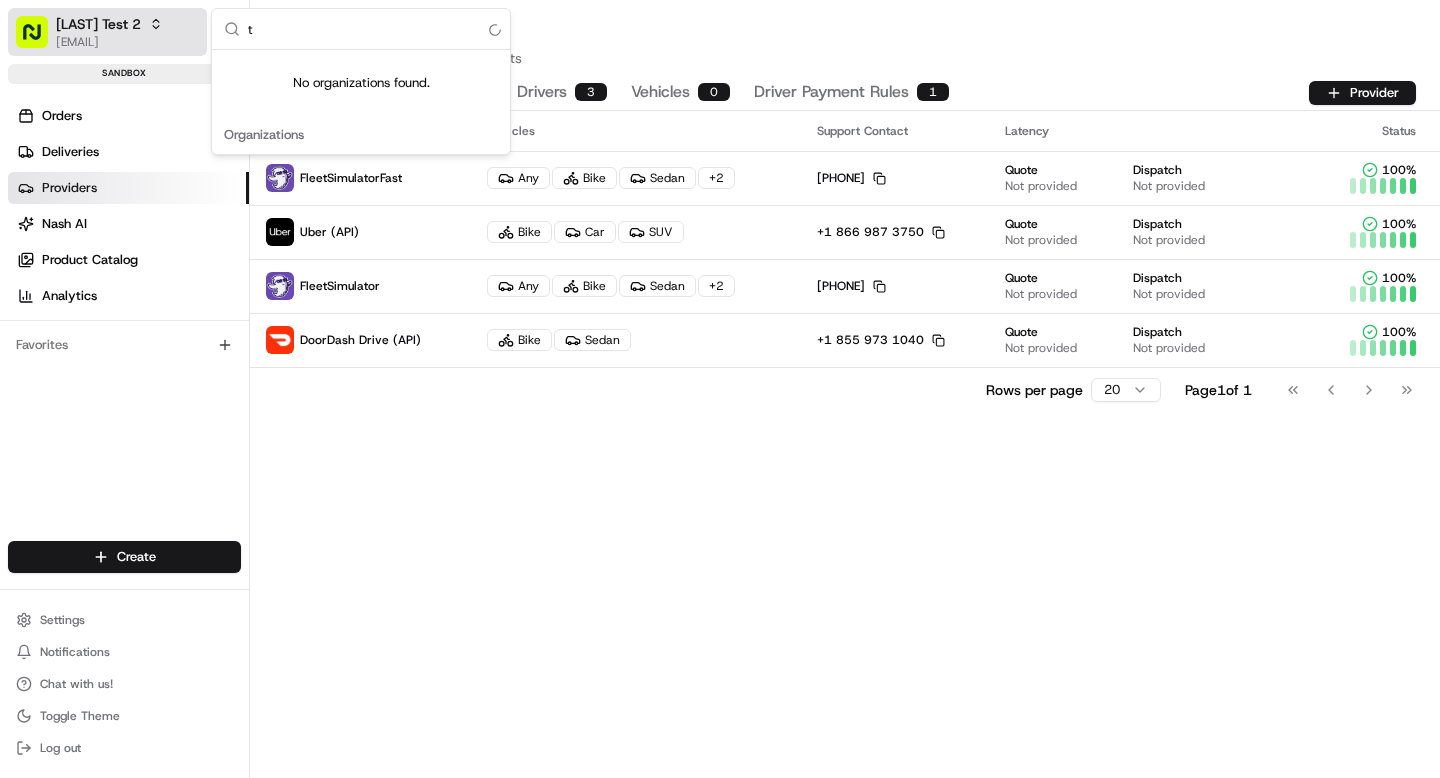 type 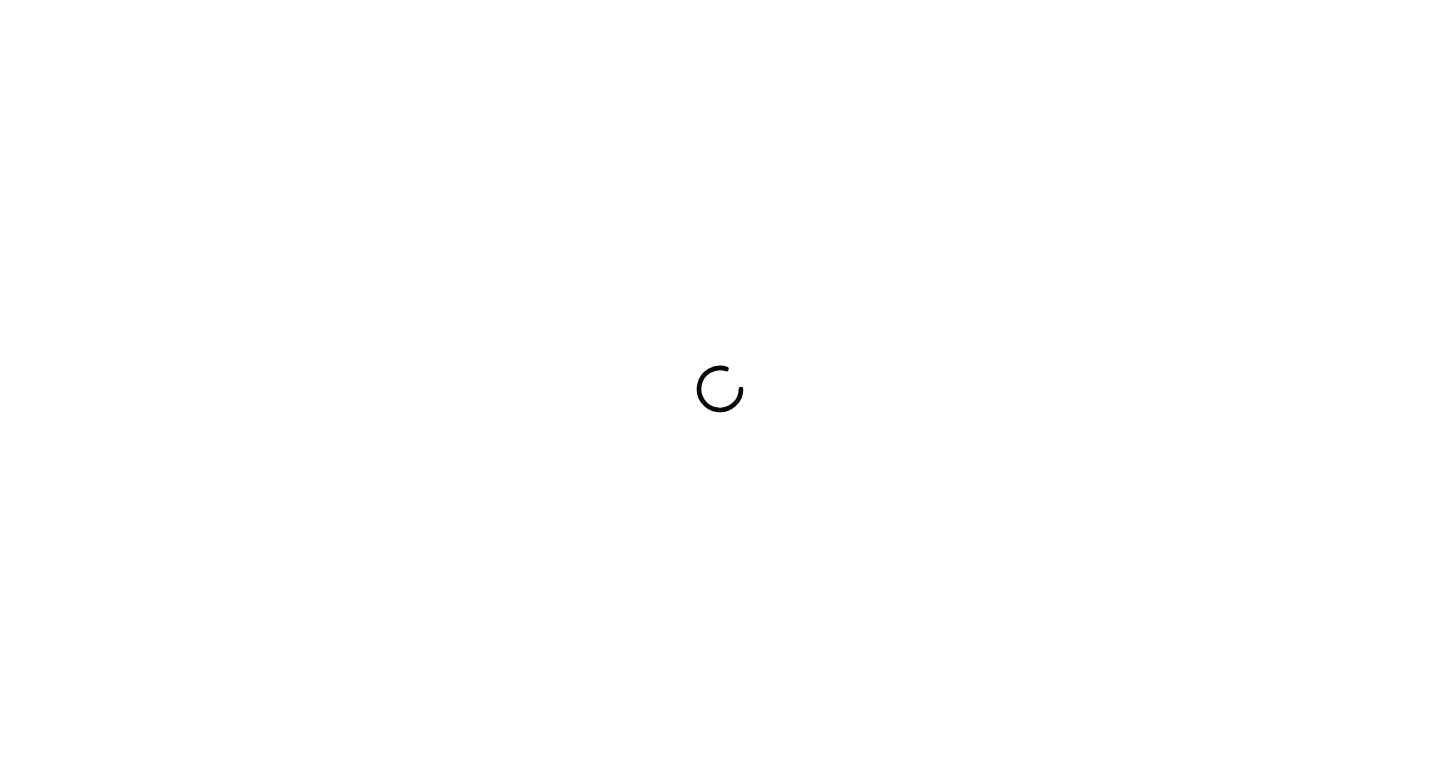 scroll, scrollTop: 0, scrollLeft: 0, axis: both 